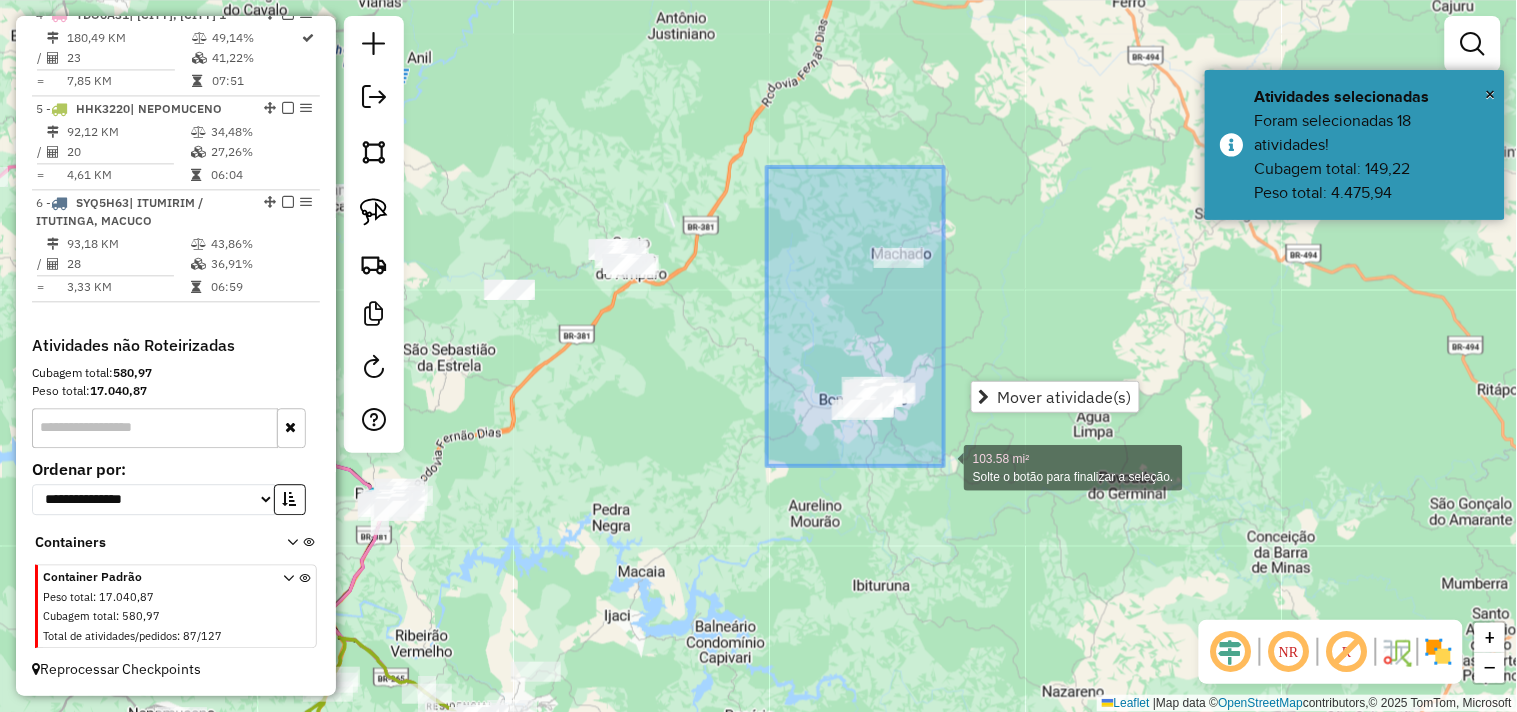 drag, startPoint x: 767, startPoint y: 228, endPoint x: 945, endPoint y: 465, distance: 296.40005 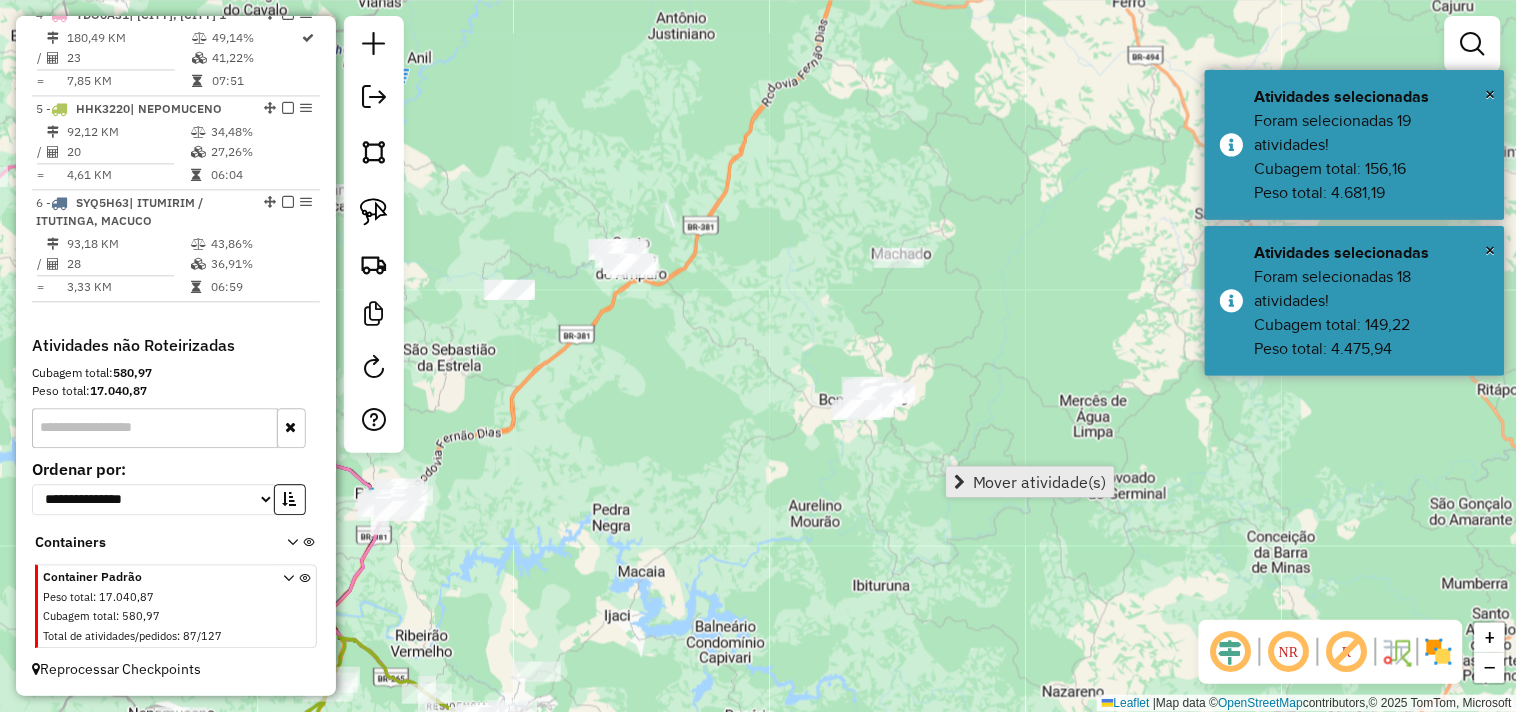 click on "Mover atividade(s)" at bounding box center (1040, 482) 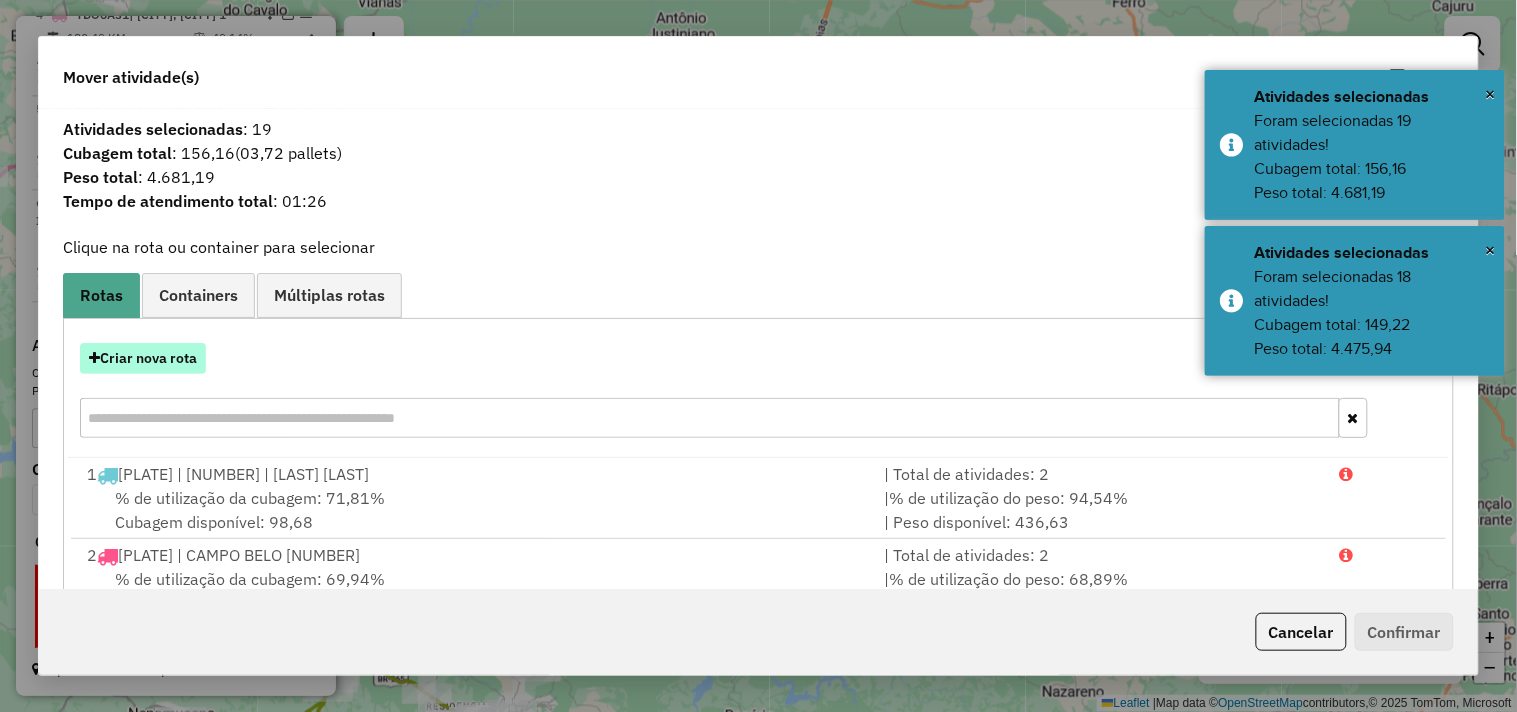 click on "Criar nova rota" at bounding box center (143, 358) 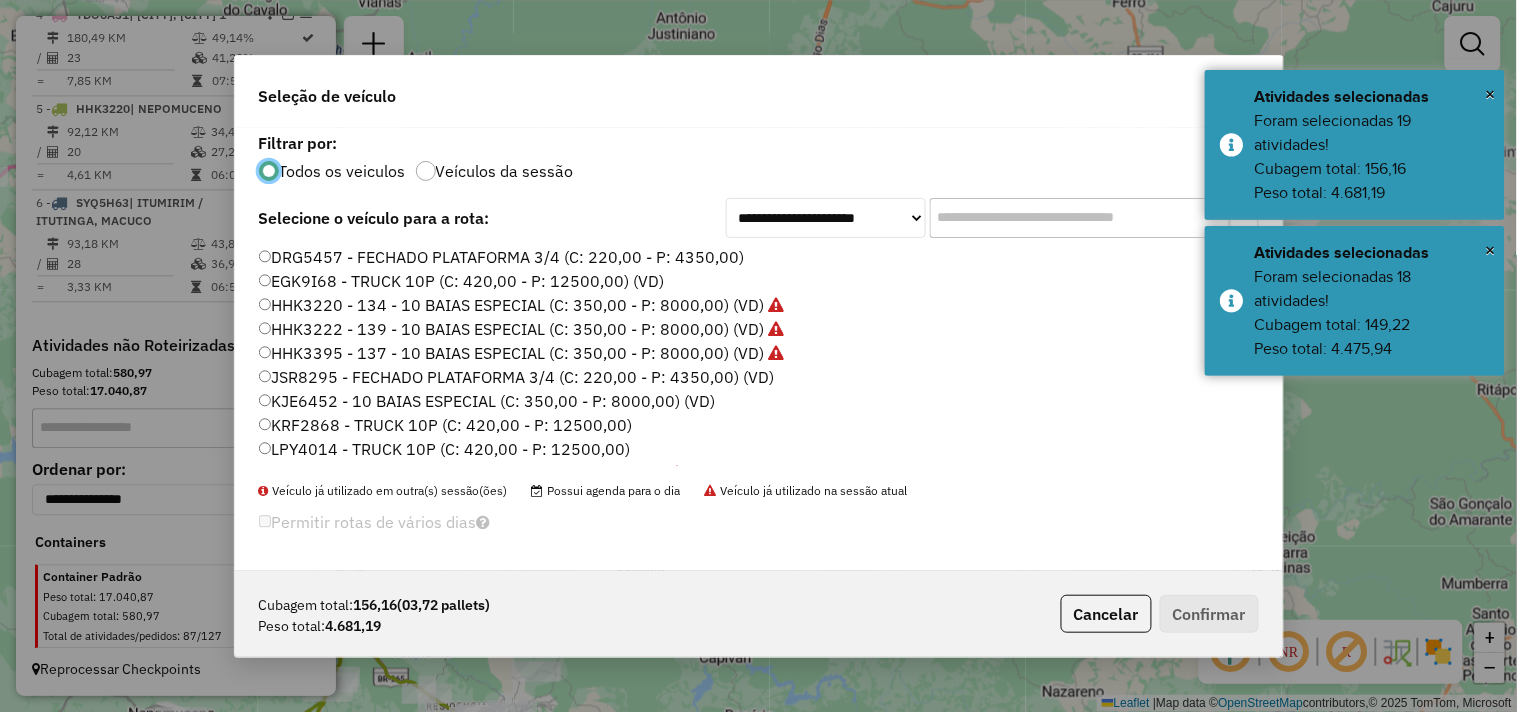 scroll, scrollTop: 11, scrollLeft: 5, axis: both 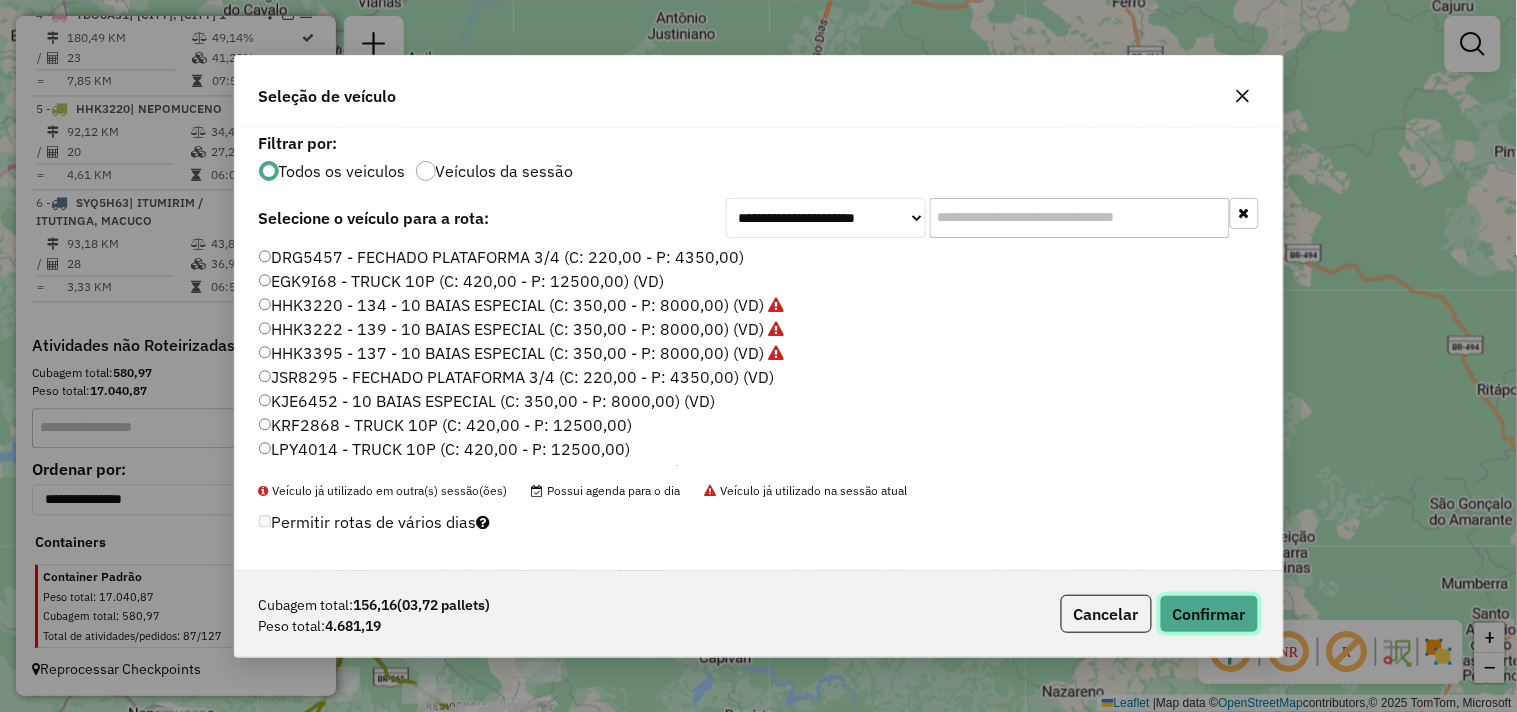 click on "Confirmar" 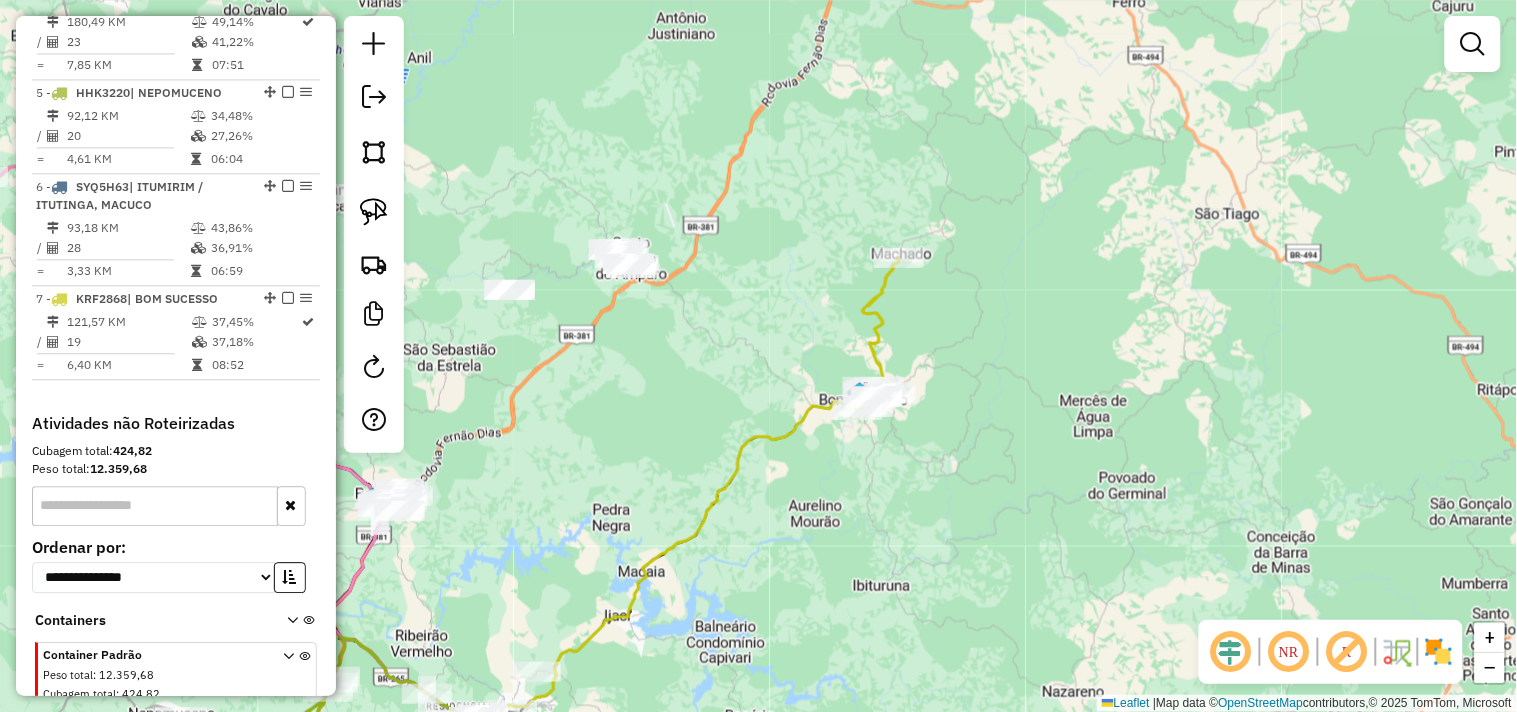 drag, startPoint x: 773, startPoint y: 550, endPoint x: 883, endPoint y: 526, distance: 112.587746 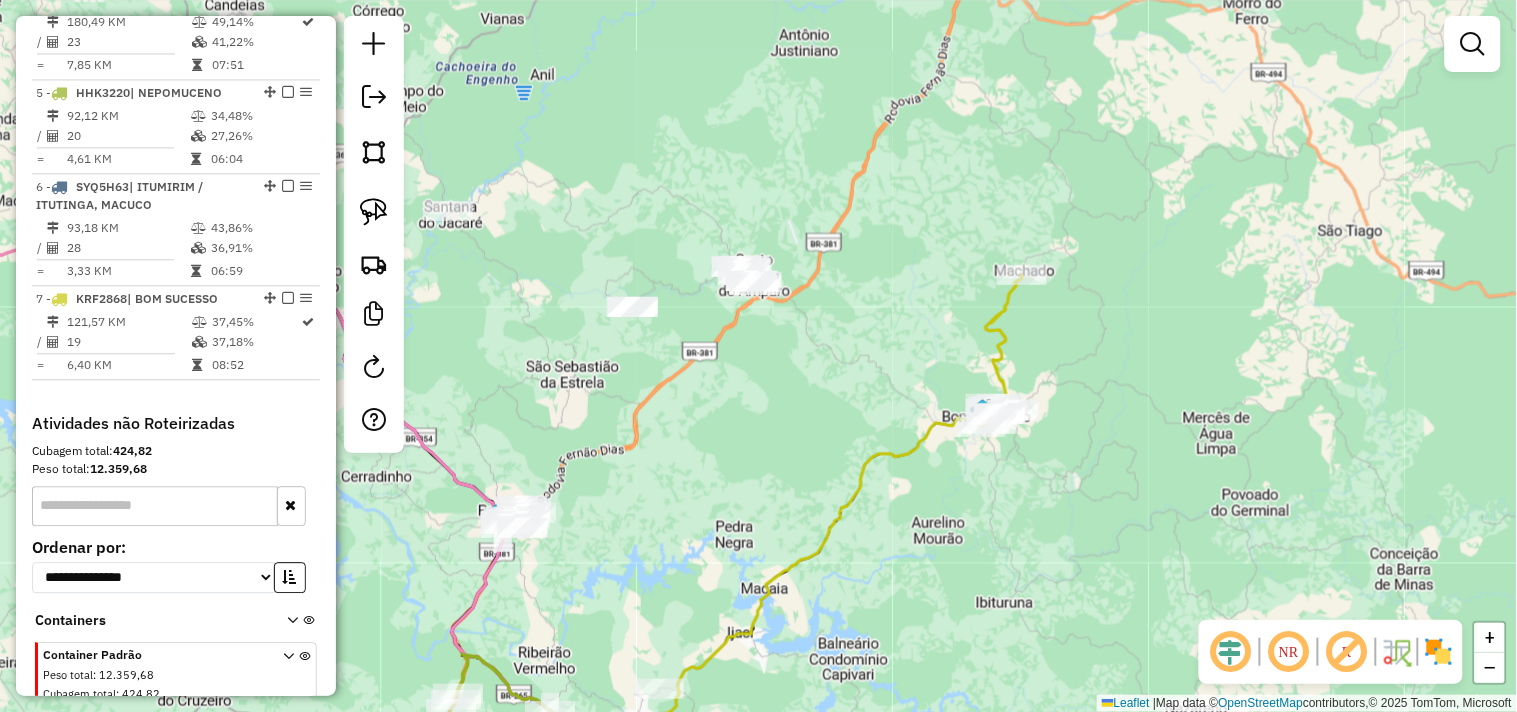 drag, startPoint x: 772, startPoint y: 394, endPoint x: 817, endPoint y: 473, distance: 90.91754 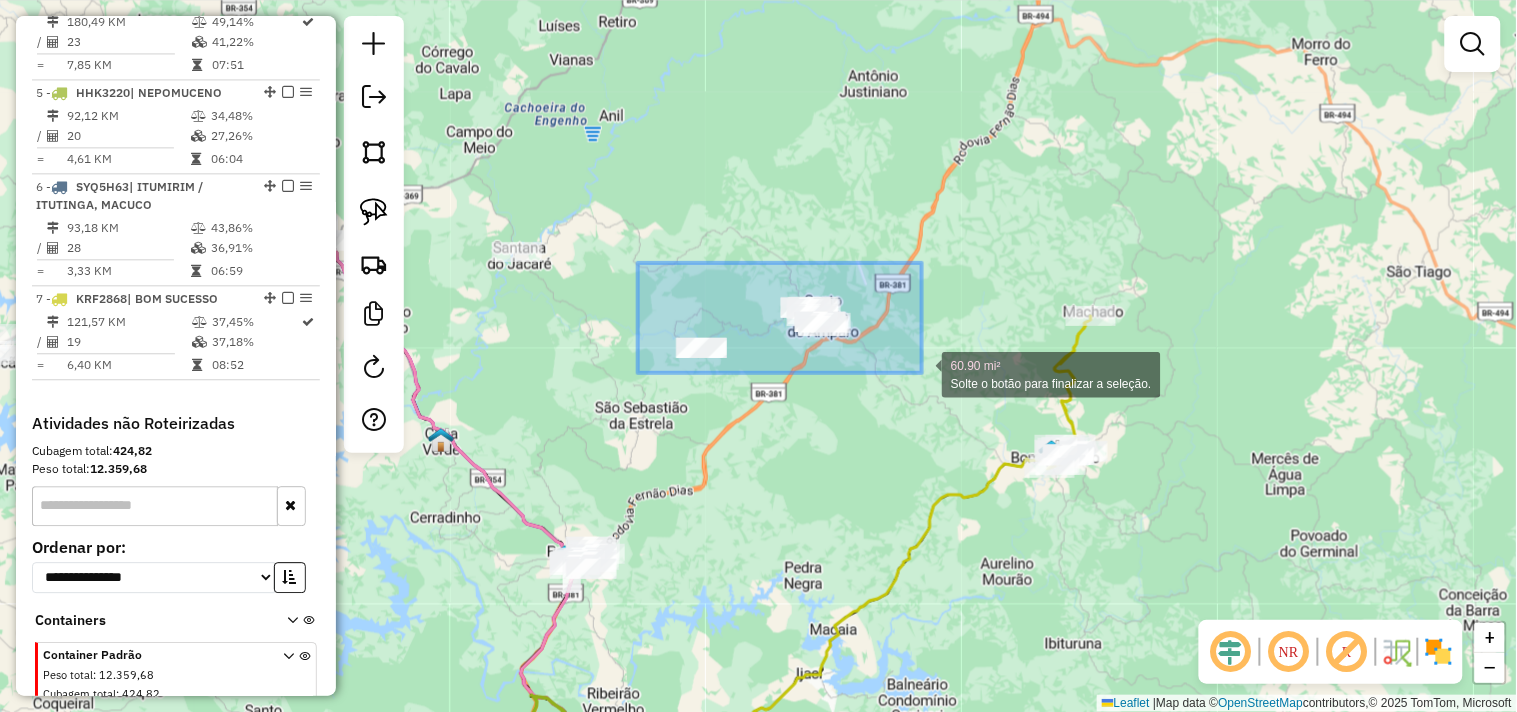drag, startPoint x: 652, startPoint y: 301, endPoint x: 922, endPoint y: 373, distance: 279.43515 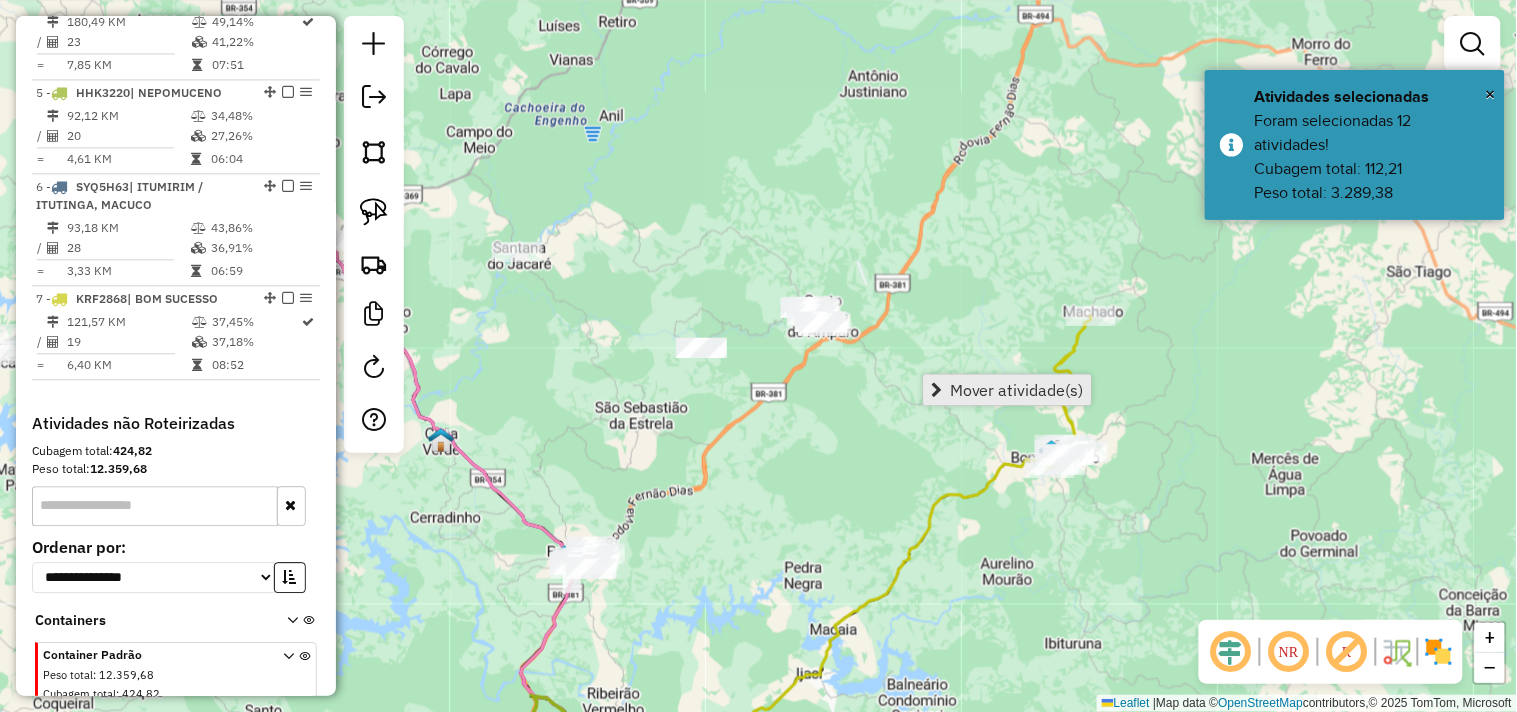 click on "Mover atividade(s)" at bounding box center [1017, 390] 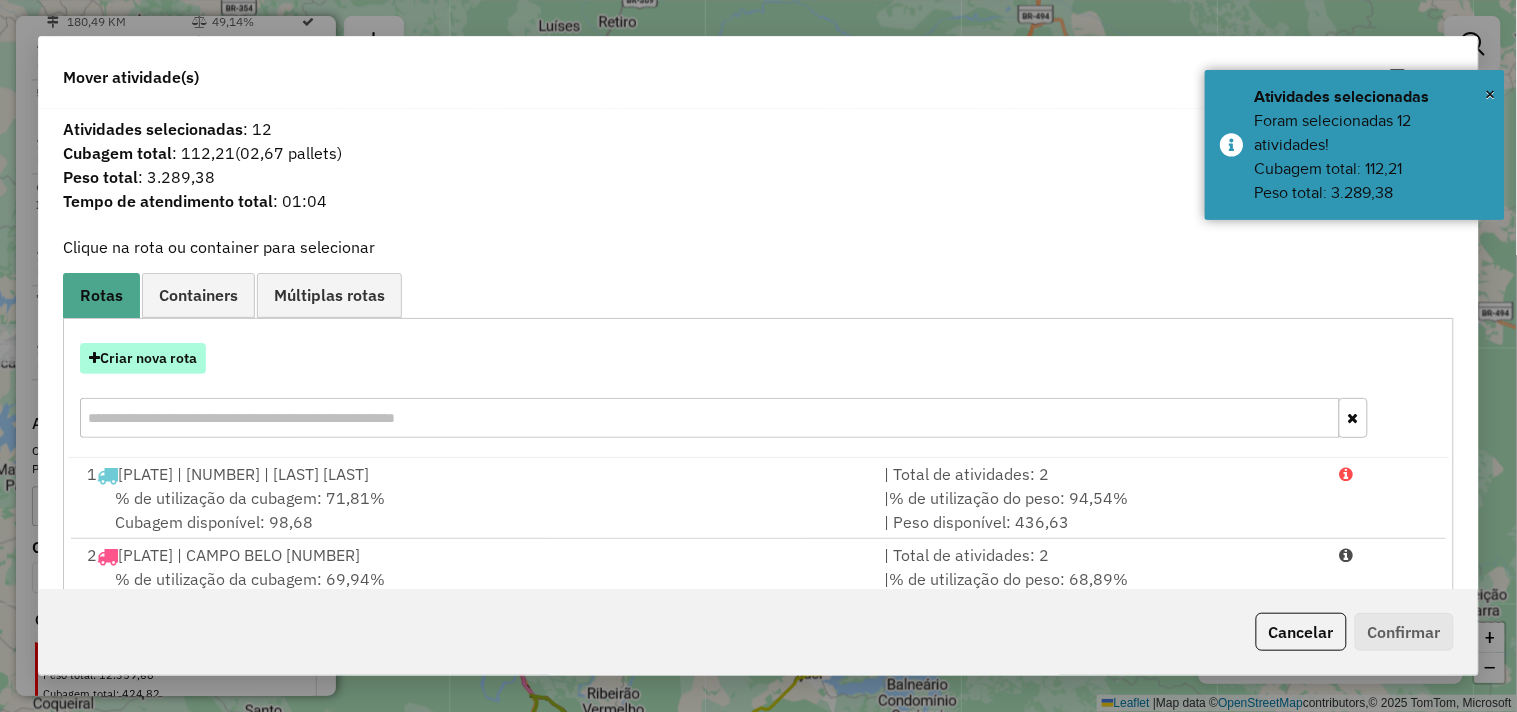 click on "Criar nova rota" at bounding box center (143, 358) 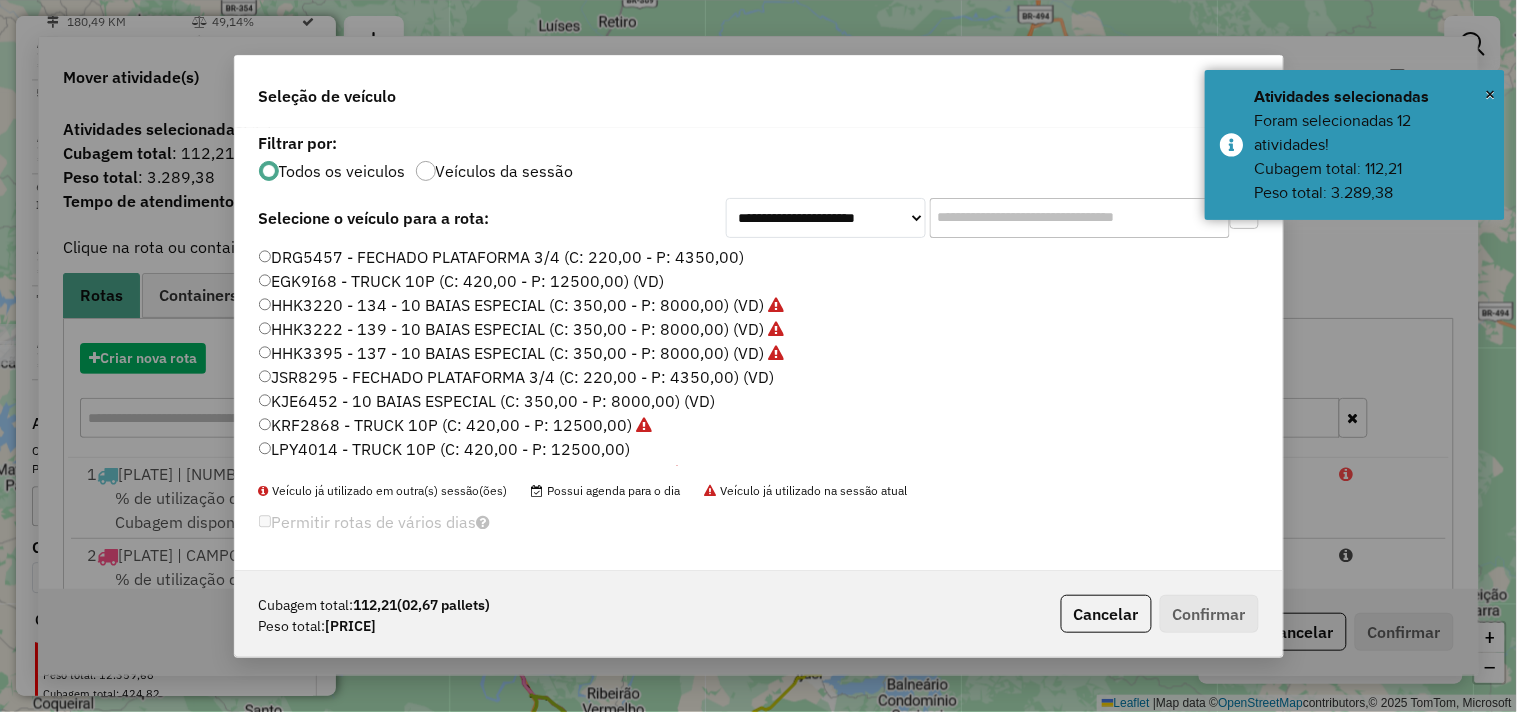 scroll, scrollTop: 11, scrollLeft: 5, axis: both 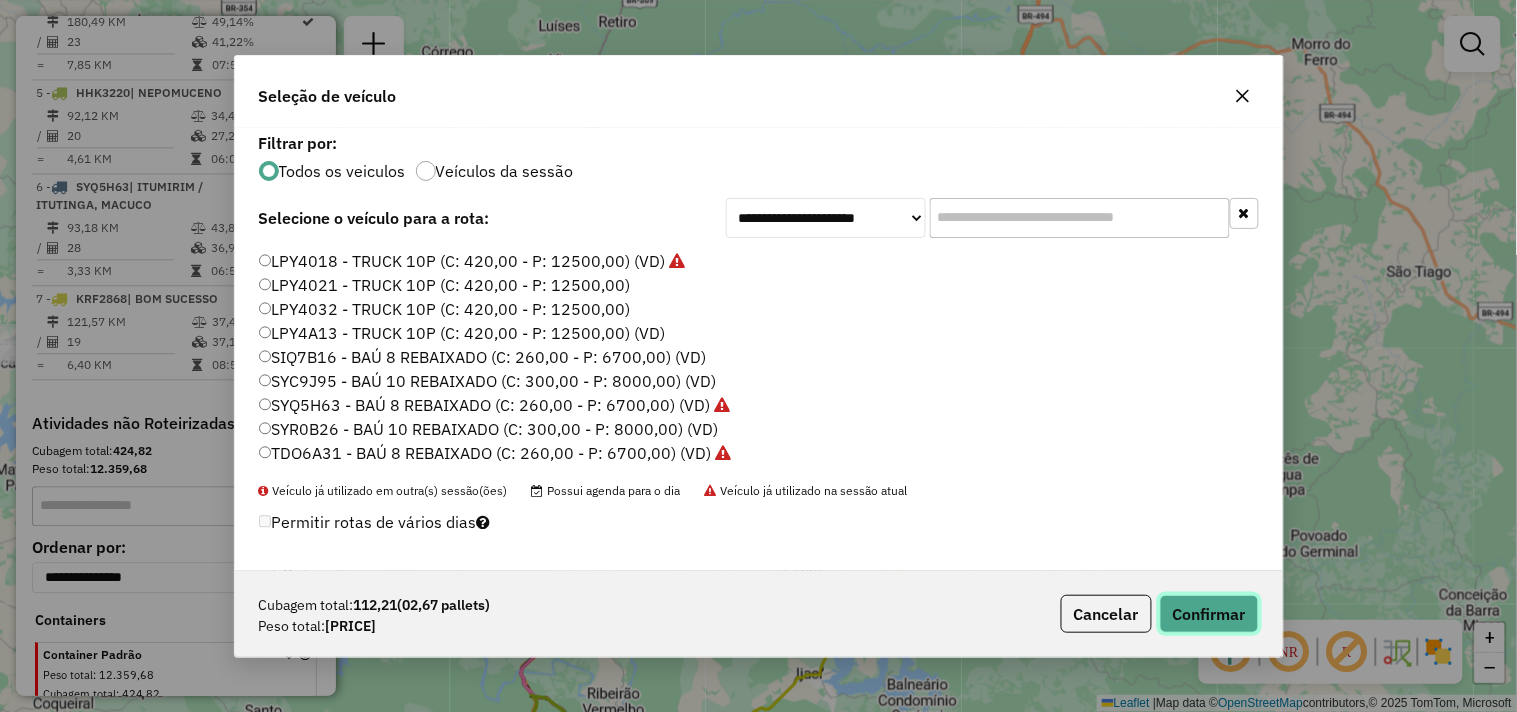 click on "Confirmar" 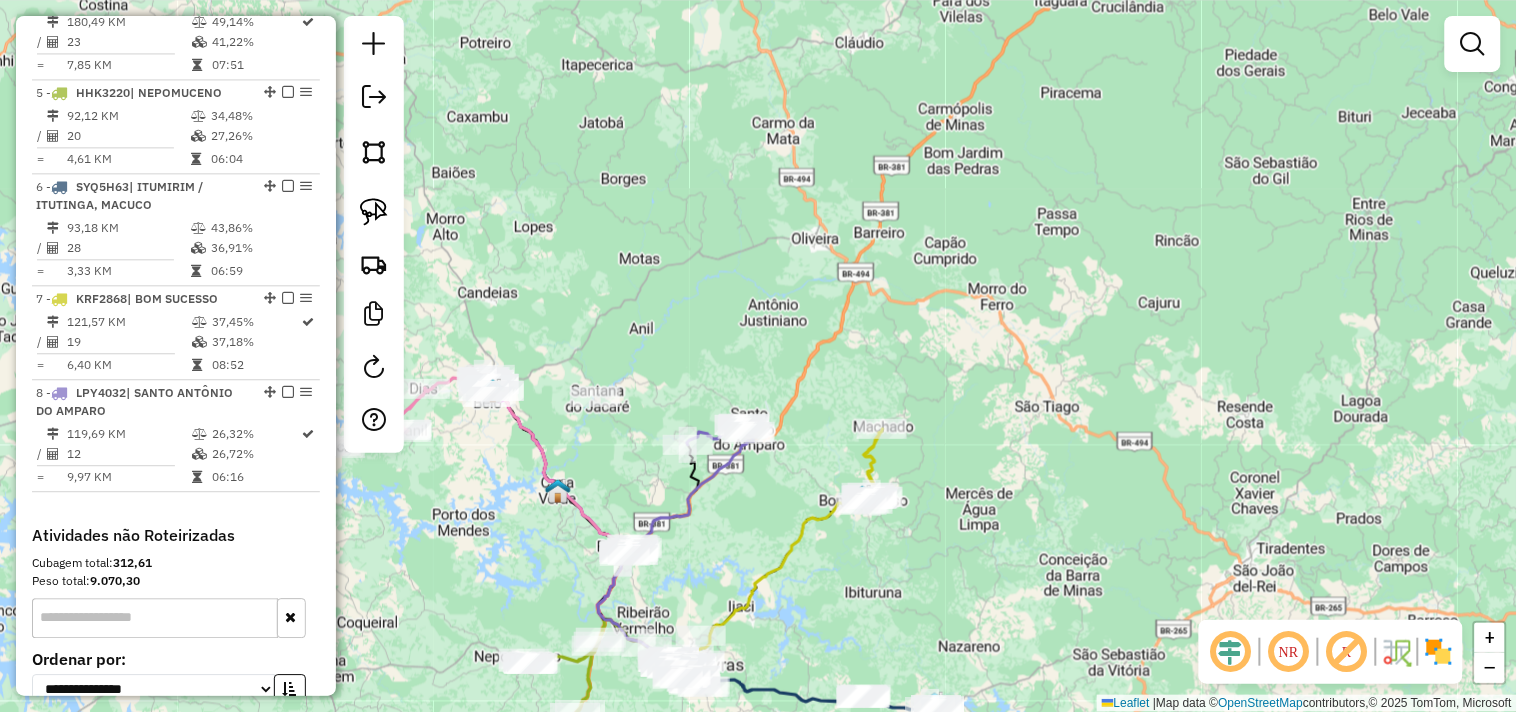 drag, startPoint x: 652, startPoint y: 584, endPoint x: 654, endPoint y: 554, distance: 30.066593 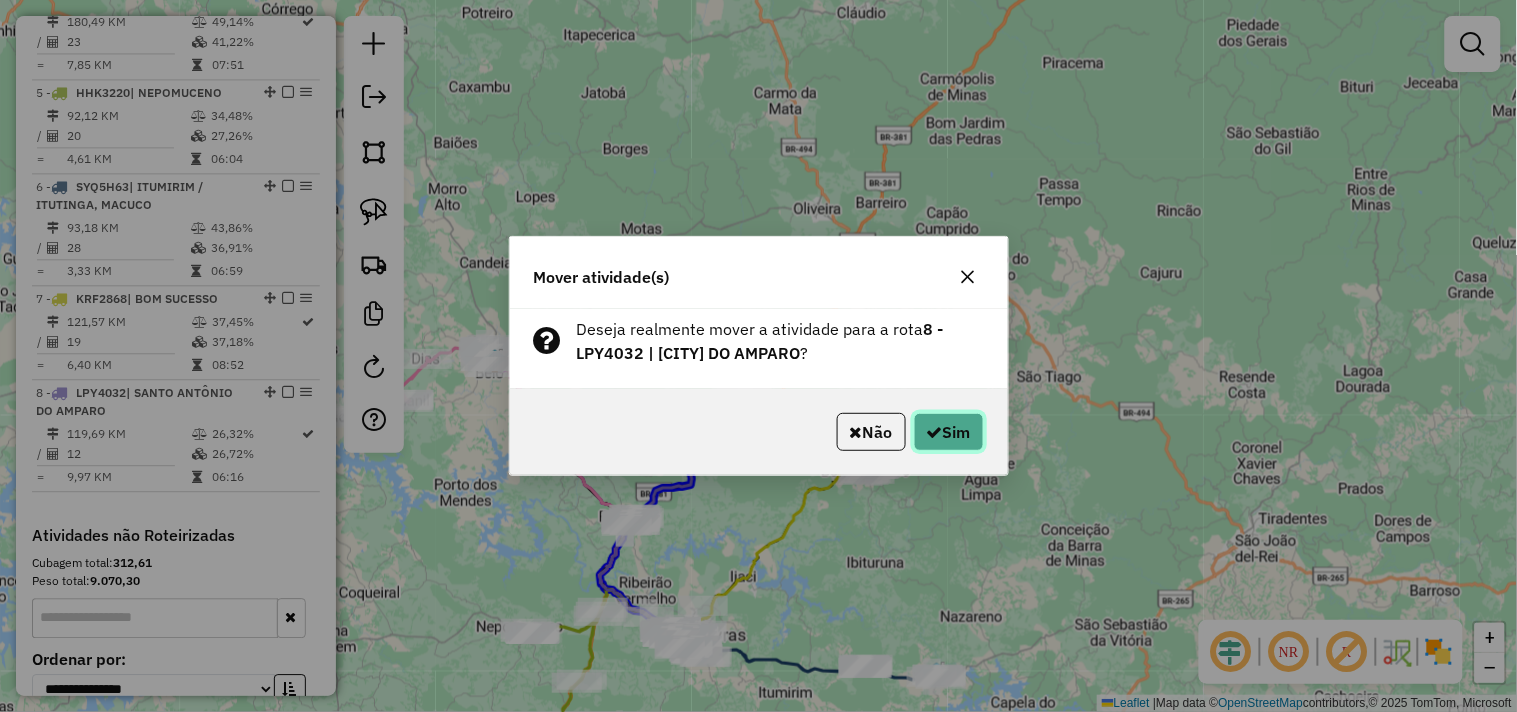 click 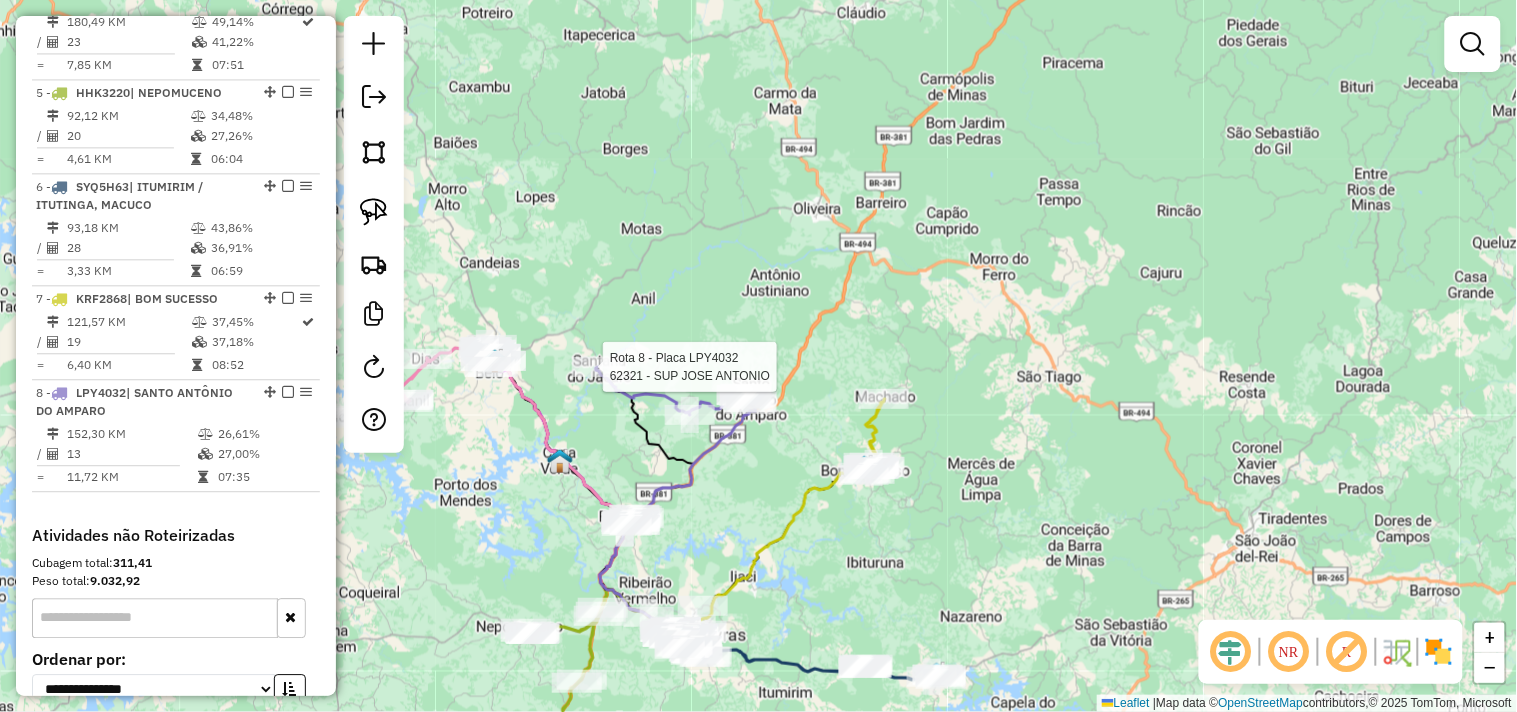 select on "**********" 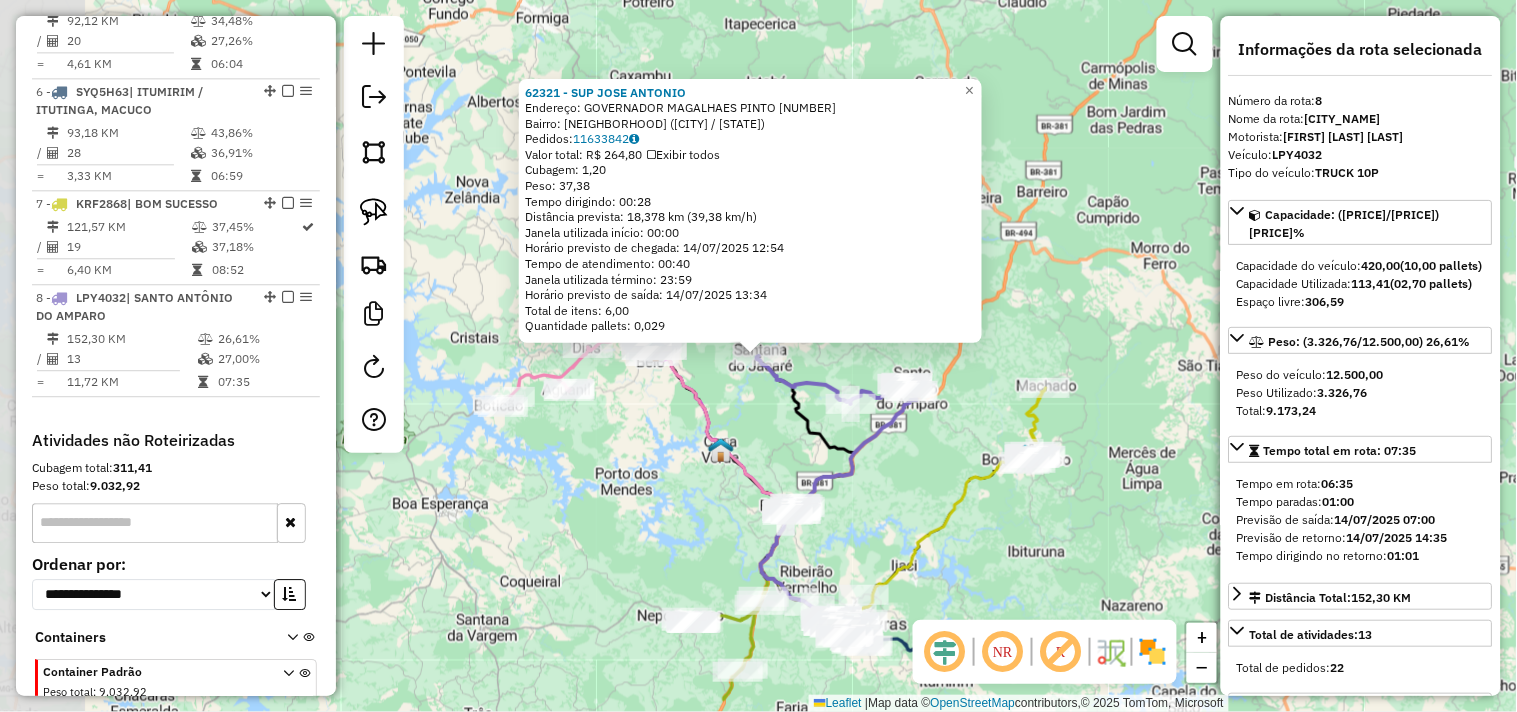 scroll, scrollTop: 1292, scrollLeft: 0, axis: vertical 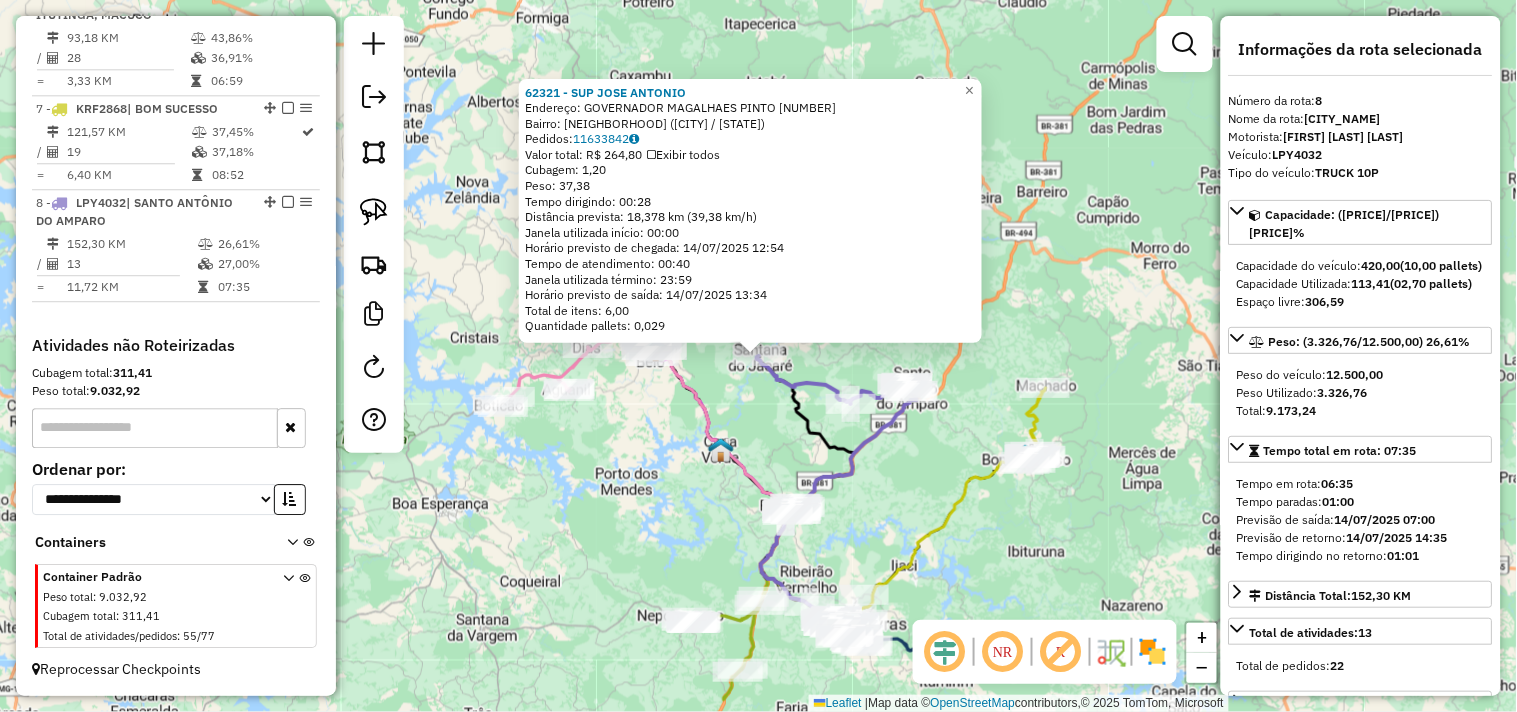 click on "[NUMBER] - SUP JOSE ANTONIO Endereço: GOVERNADOR MAGALHAES PINTO [NUMBER] Bairro: CENTRO ([CITY] / [STATE]) Pedidos: [NUMBER] Valor total: R$ [PRICE] Exibir todos Cubagem: [NUMBER] Peso: [NUMBER] Tempo dirigindo: [TIME] Distância prevista: [NUMBER] km ([NUMBER]/h) Janela utilizada início: [TIME] Horário previsto de chegada: [DATE] [TIME] Tempo de atendimento: [TIME] Janela utilizada término: [TIME] Horário previsto de saída: [DATE] [TIME] Total de itens: [NUMBER] Quantidade pallets: [NUMBER] × Janela de atendimento Grade de atendimento Capacidade Transportadoras Veículos Cliente Pedidos Rotas Selecione os dias de semana para filtrar as janelas de atendimento Seg Ter Qua Qui Sex Sáb Dom Informe o período da janela de atendimento: De: Até: Filtrar exatamente a janela do cliente Considerar janela de atendimento padrão Selecione os dias de semana para filtrar as grades de atendimento Seg Ter Qua Qui Sex Peso mínimo: Peso máximo: De: De:" 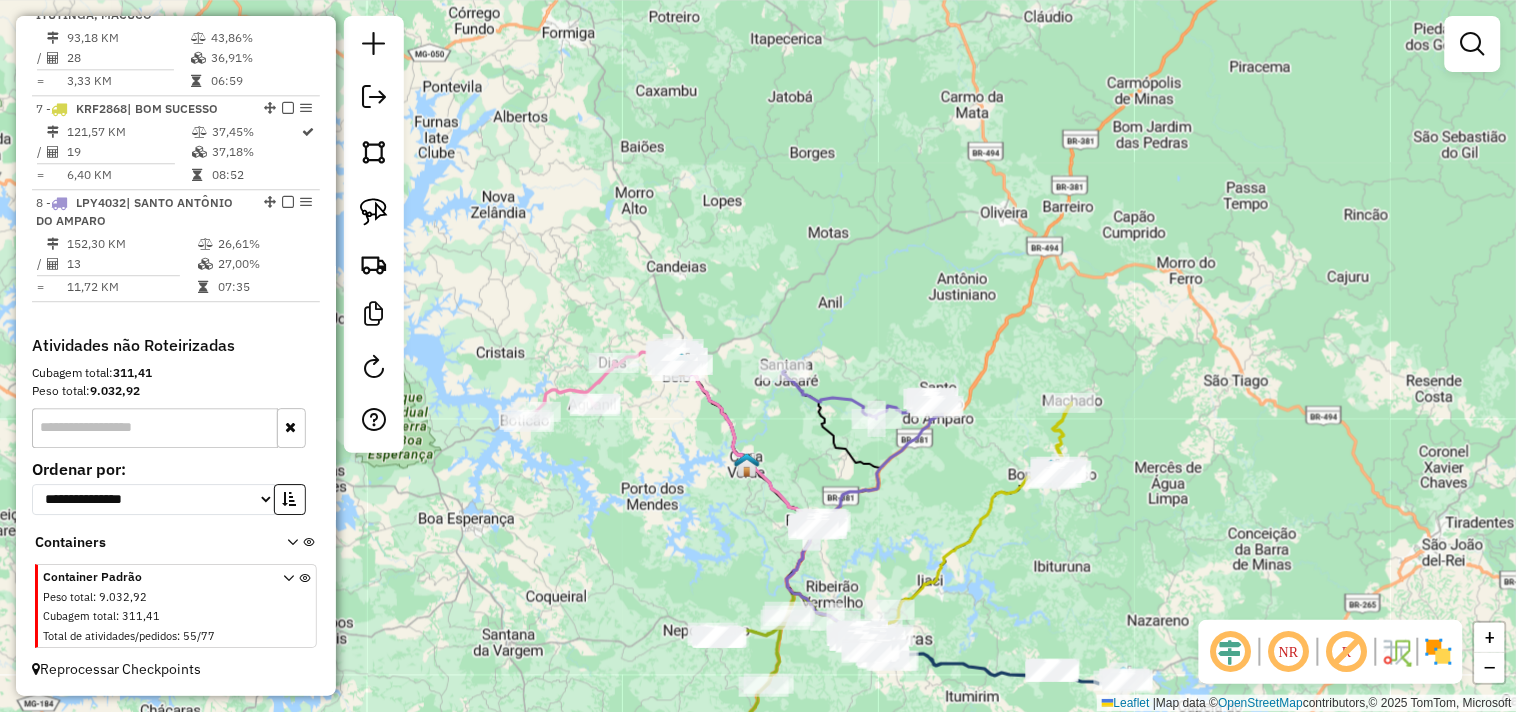 drag, startPoint x: 512, startPoint y: 466, endPoint x: 528, endPoint y: 468, distance: 16.124516 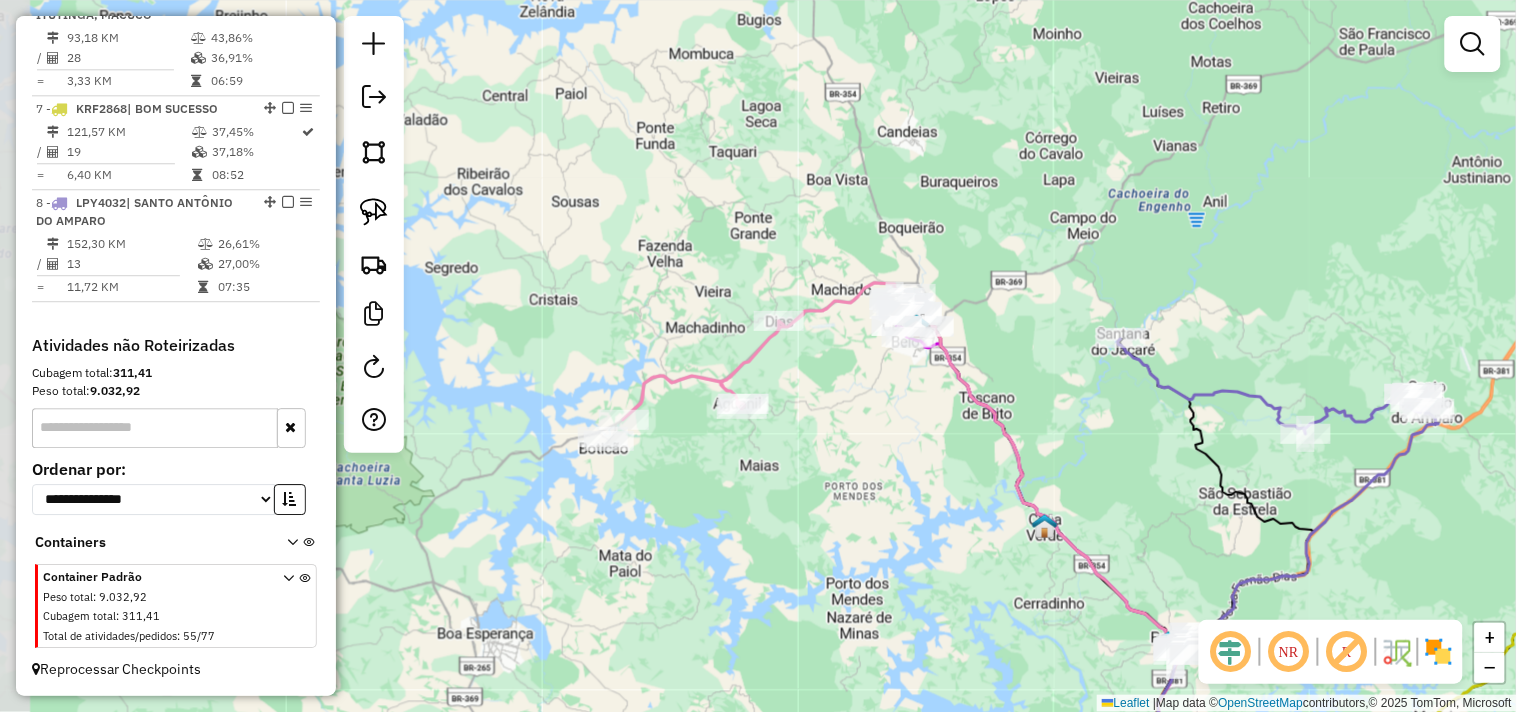 drag, startPoint x: 548, startPoint y: 485, endPoint x: 614, endPoint y: 473, distance: 67.08204 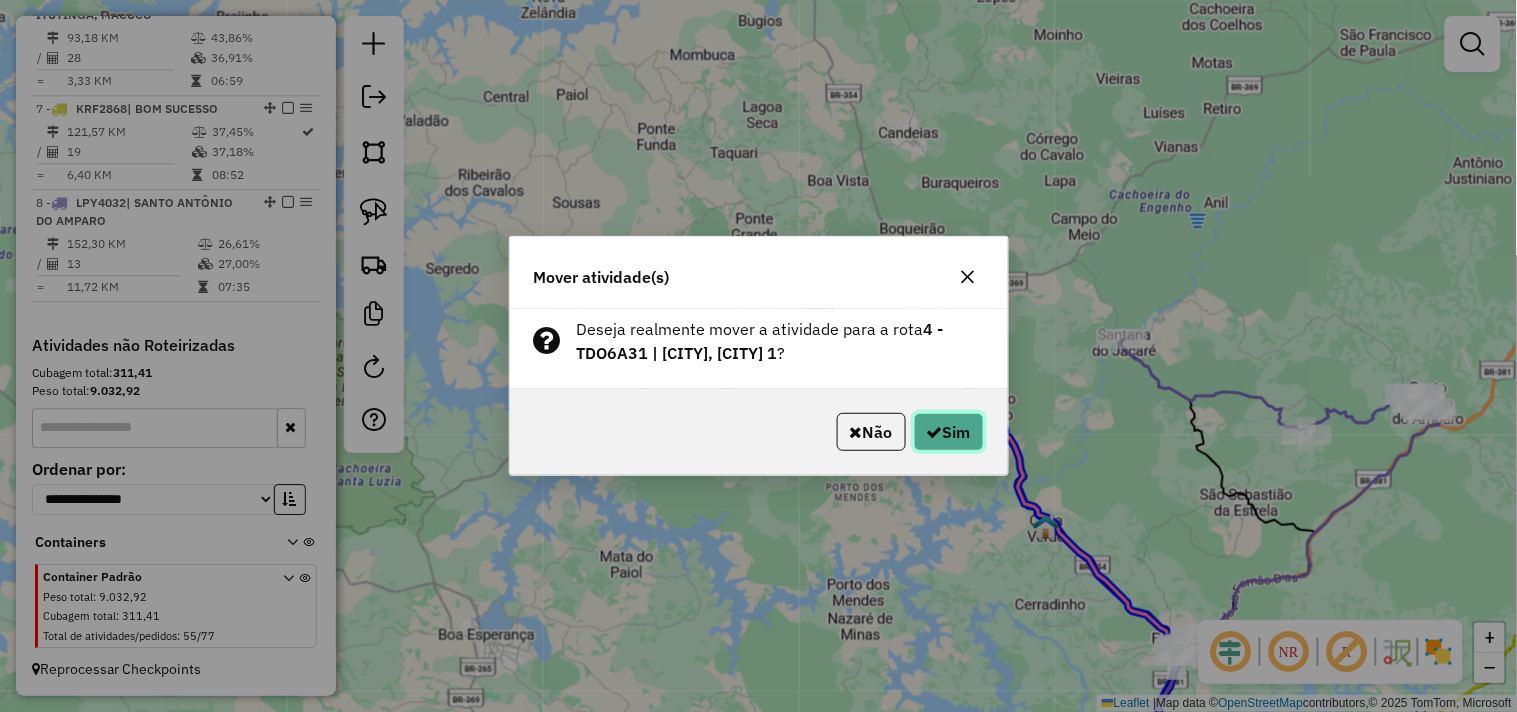 click on "Sim" 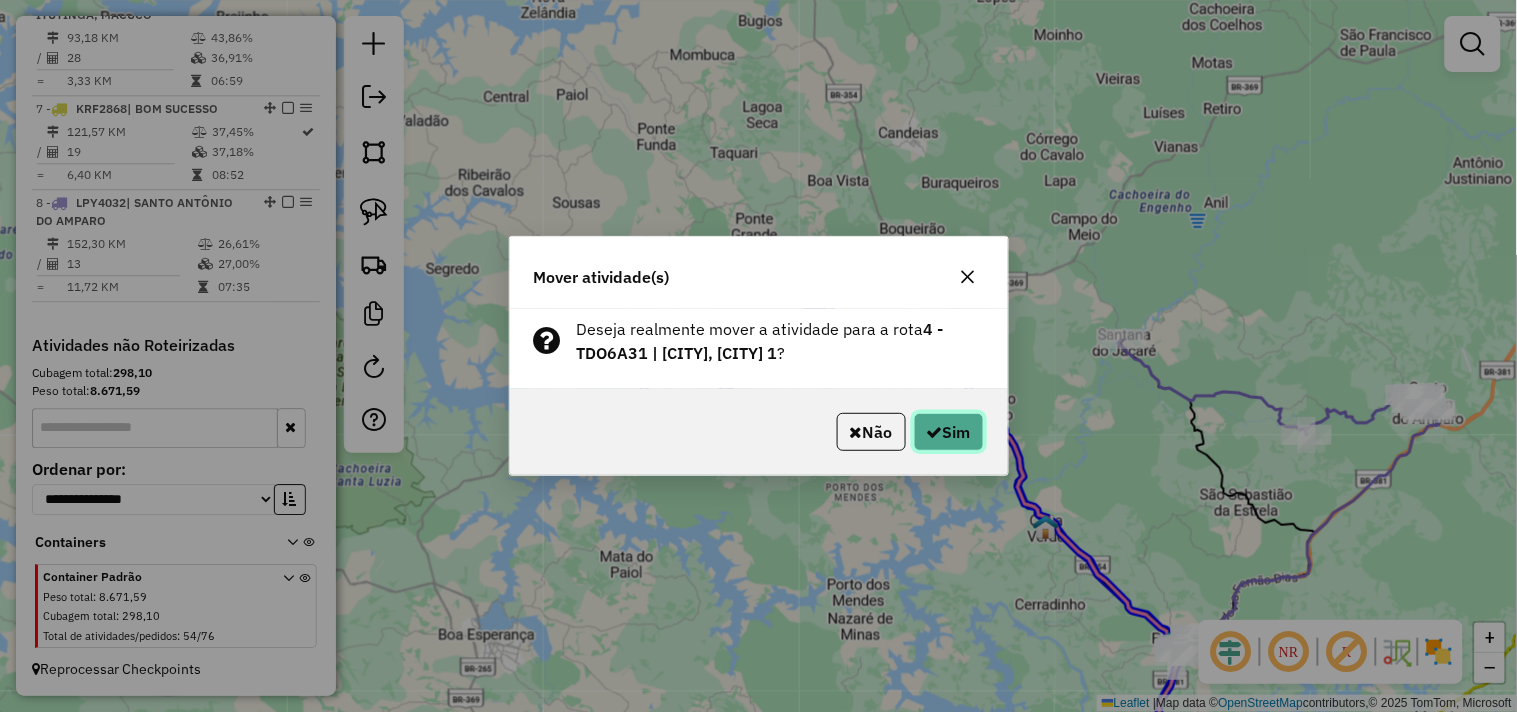 click on "Sim" 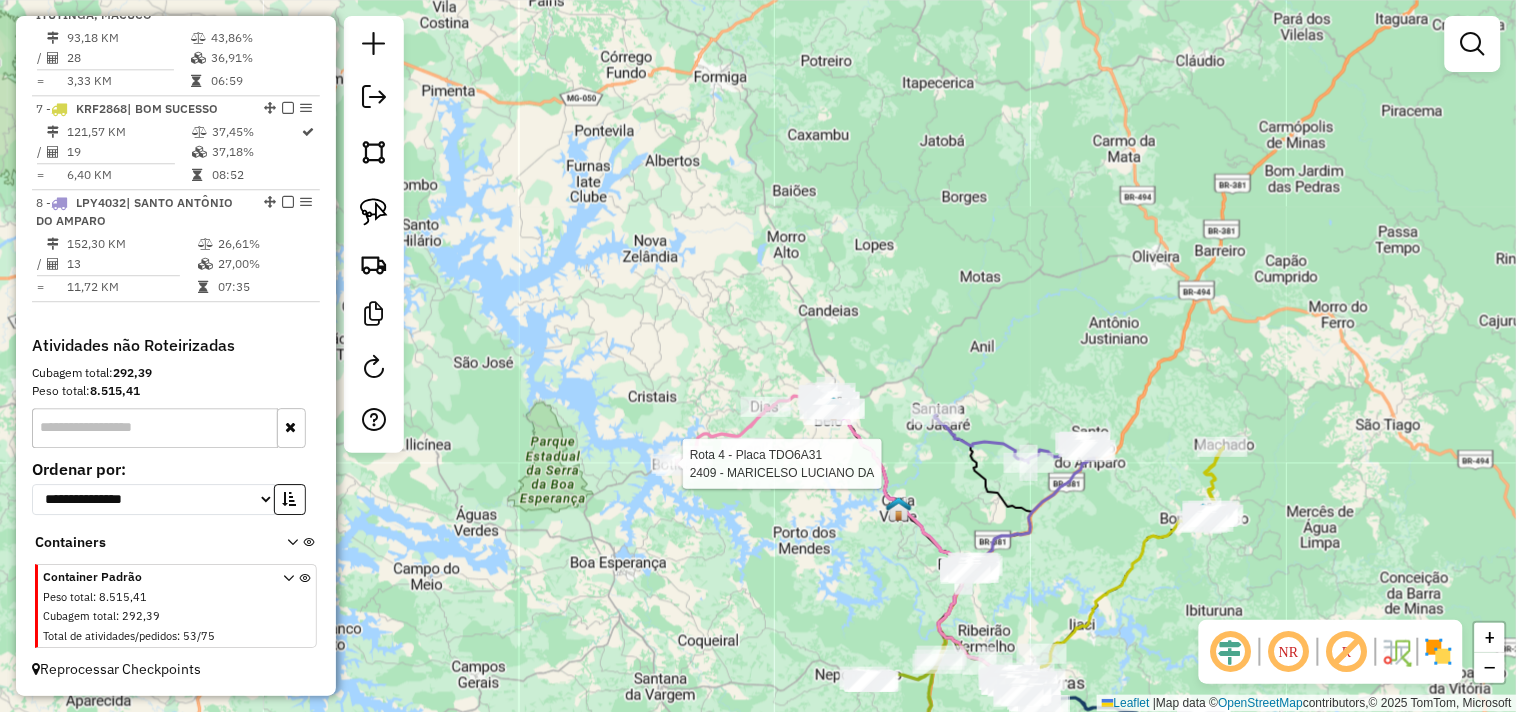 select on "**********" 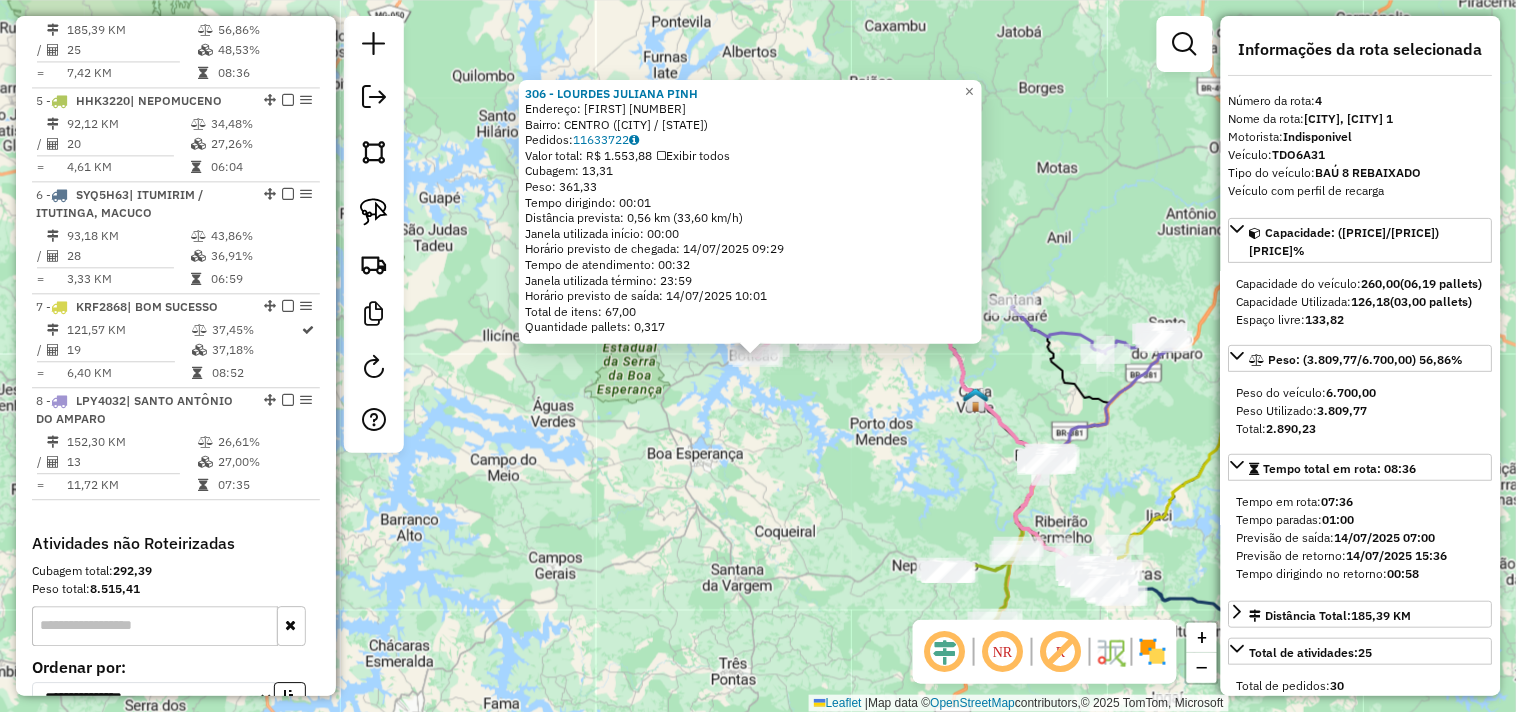 scroll, scrollTop: 1055, scrollLeft: 0, axis: vertical 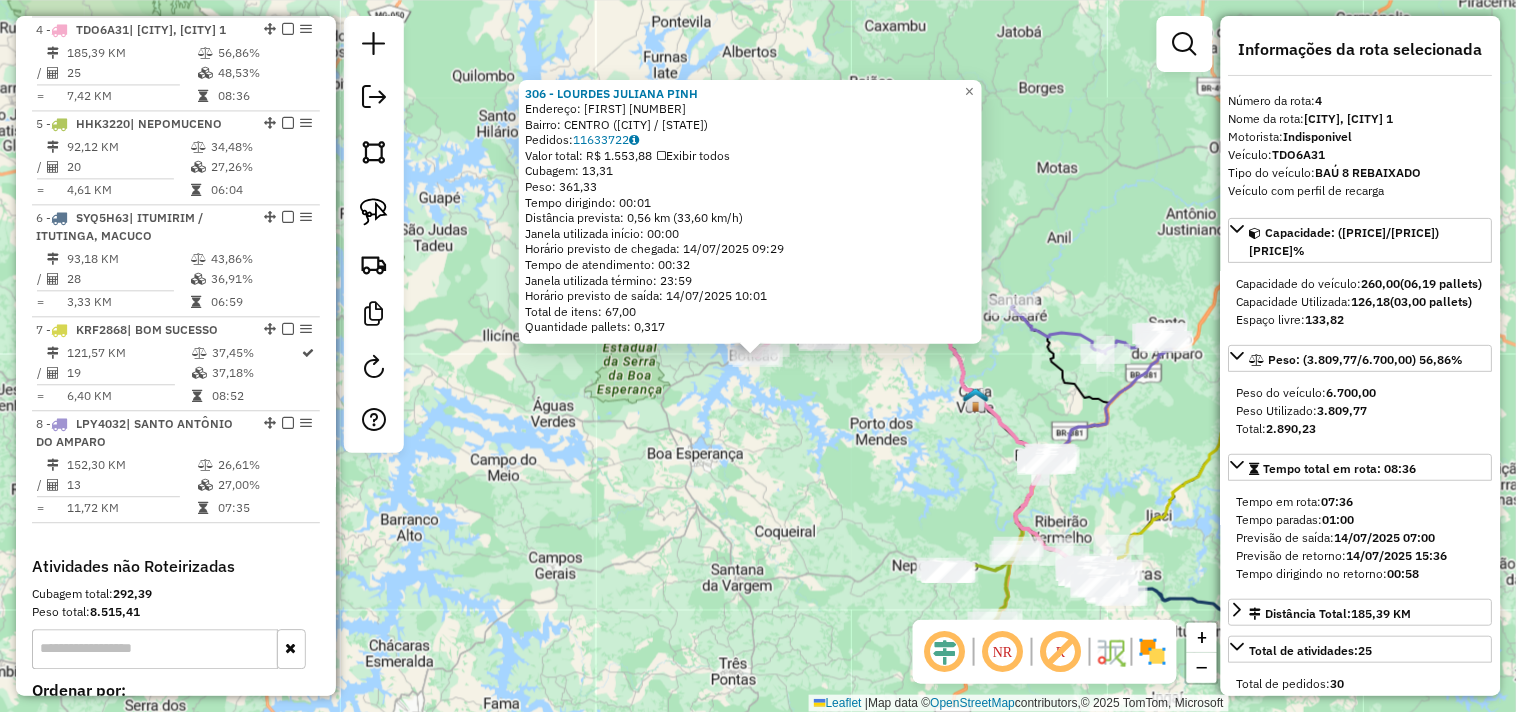 click on "[NAME]  Endereço: [STREET] [NUMBER]   Bairro: [NEIGHBORHOOD] ([CITY] / [STATE])   Pedidos:  [ORDER_ID]   Valor total: R$ [PRICE]   Exibir todos   Cubagem: [CUBAGE]  Peso: [WEIGHT]  Tempo dirigindo: [TIME]   Distância prevista: [DISTANCE] km ([SPEED] km/h)   Janela utilizada início: [TIME]   Horário previsto de chegada: [DATE] [TIME]   Tempo de atendimento: [TIME]   Janela utilizada término: [TIME]   Horário previsto de saída: [DATE] [TIME]   Total de itens: [ITEMS]   Quantidade pallets: [PALLETS]  × Janela de atendimento Grade de atendimento Capacidade Transportadoras Veículos Cliente Pedidos  Rotas Selecione os dias de semana para filtrar as janelas de atendimento  Seg   Ter   Qua   Qui   Sex   Sáb   Dom  Informe o período da janela de atendimento: De: Até:  Filtrar exatamente a janela do cliente  Considerar janela de atendimento padrão  Selecione os dias de semana para filtrar as grades de atendimento  Seg   Ter   Qua   Qui   Sex   Sáb   Dom   Considerar clientes sem dia de atendimento cadastrado  De:  De:" 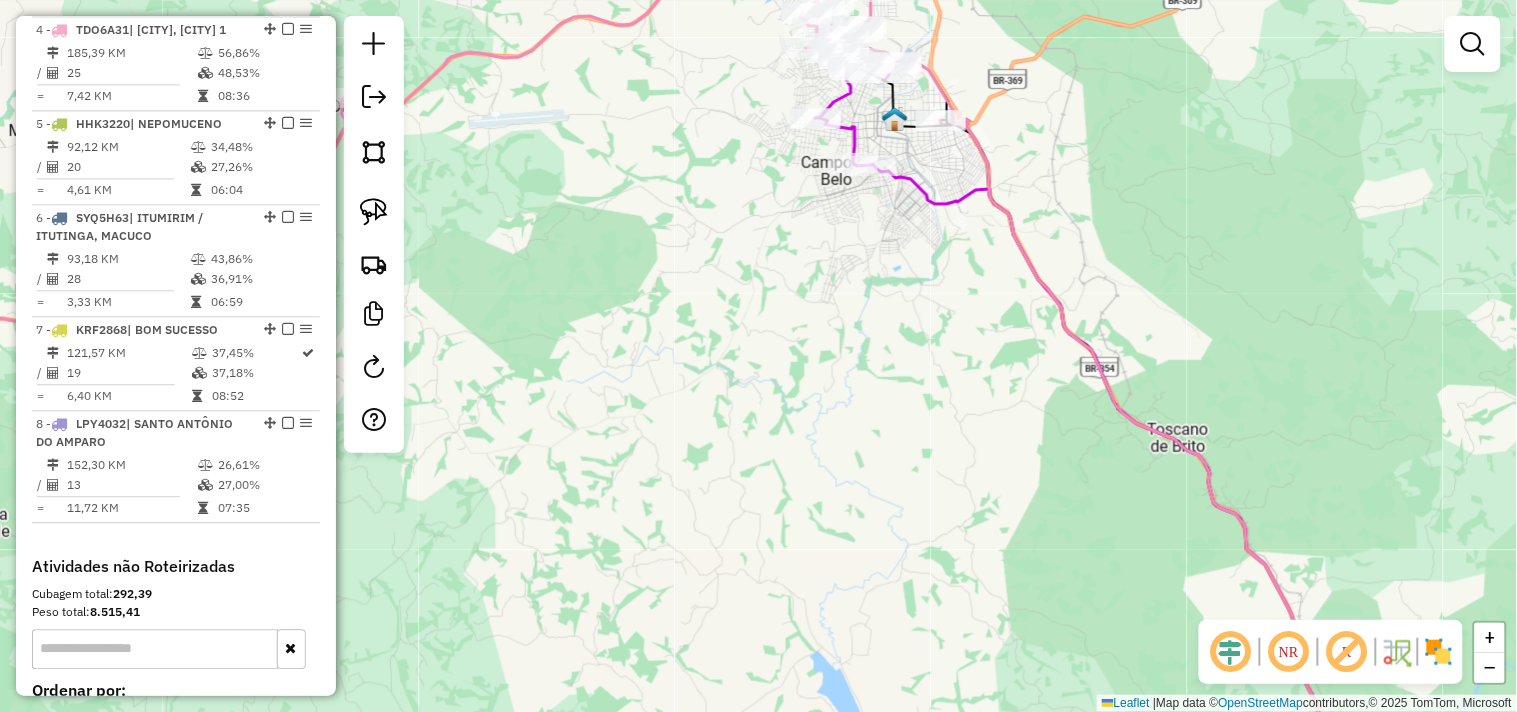 drag, startPoint x: 884, startPoint y: 412, endPoint x: 856, endPoint y: 508, distance: 100 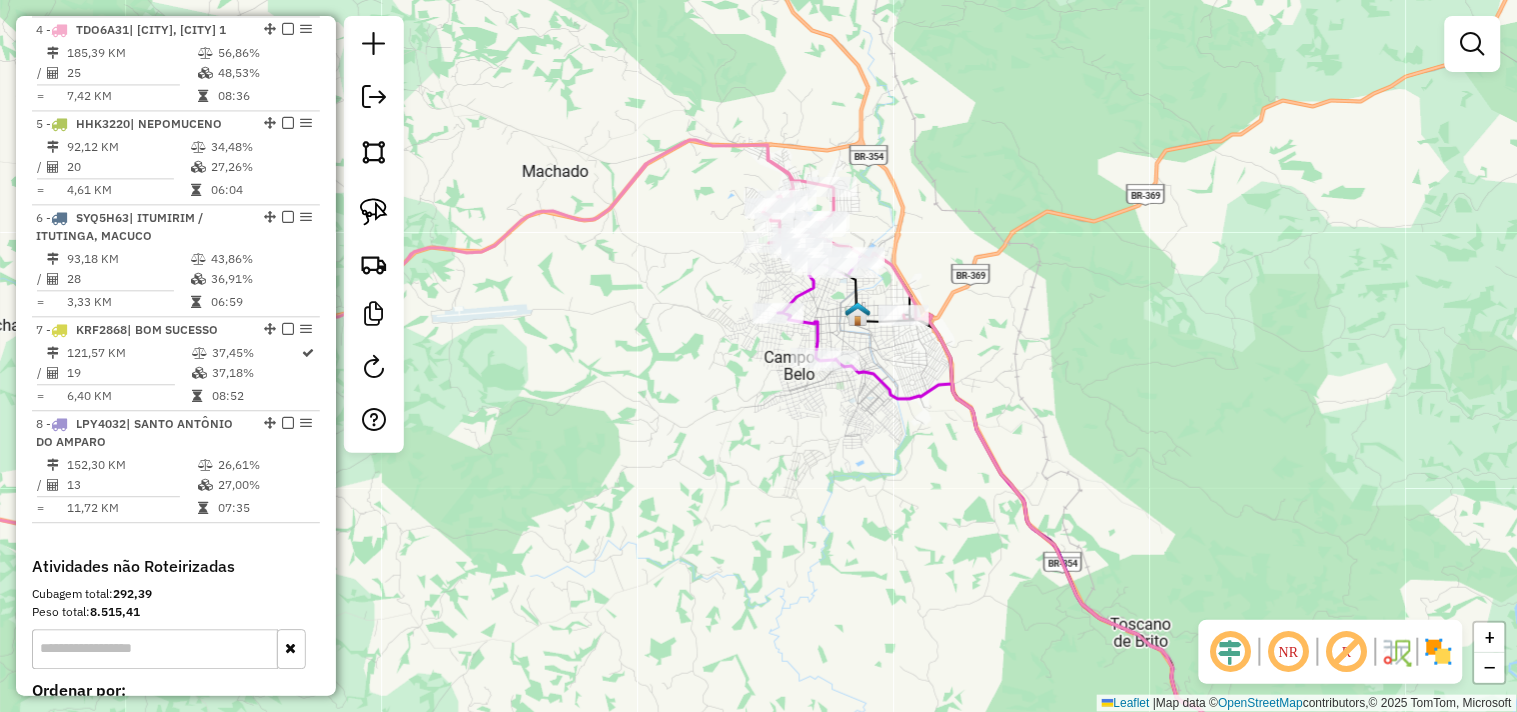 drag, startPoint x: 827, startPoint y: 452, endPoint x: 830, endPoint y: 435, distance: 17.262676 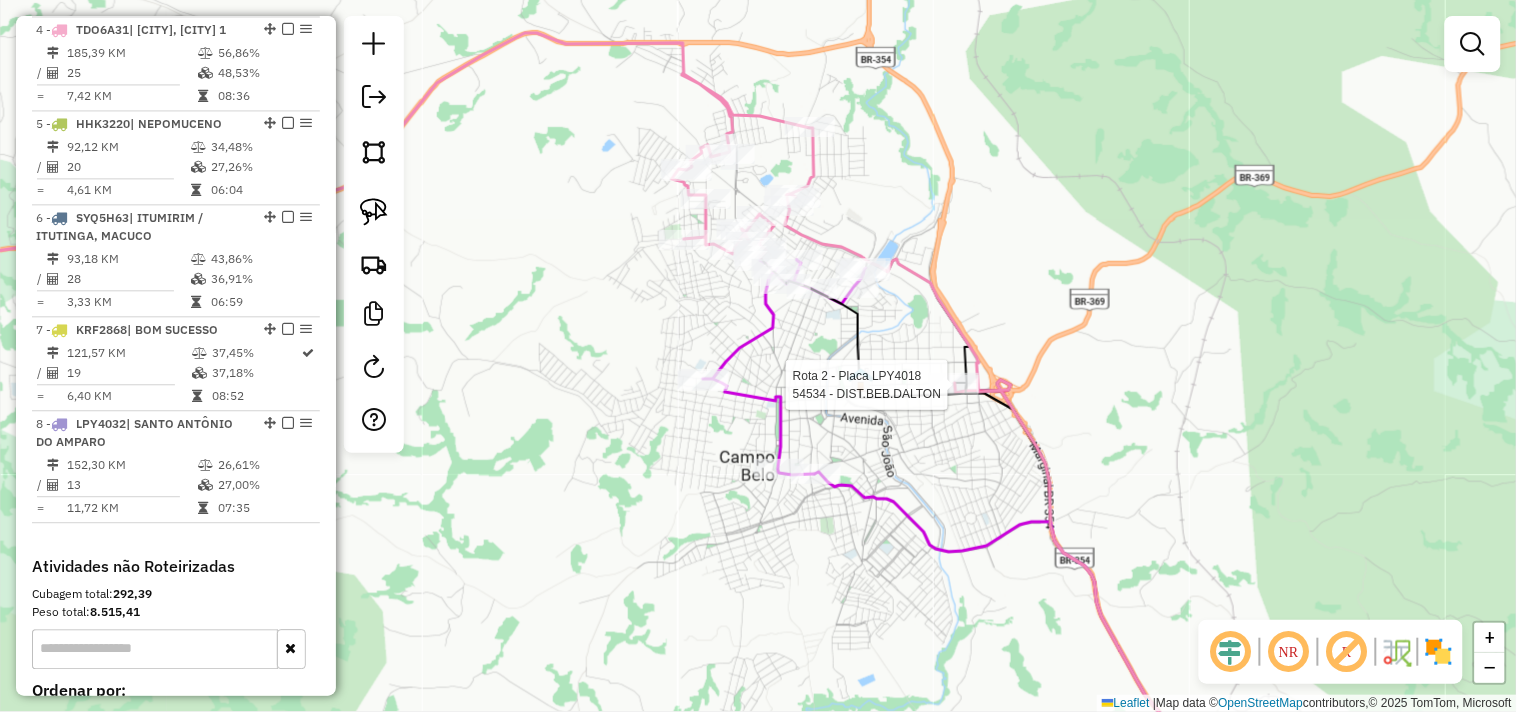 select on "**********" 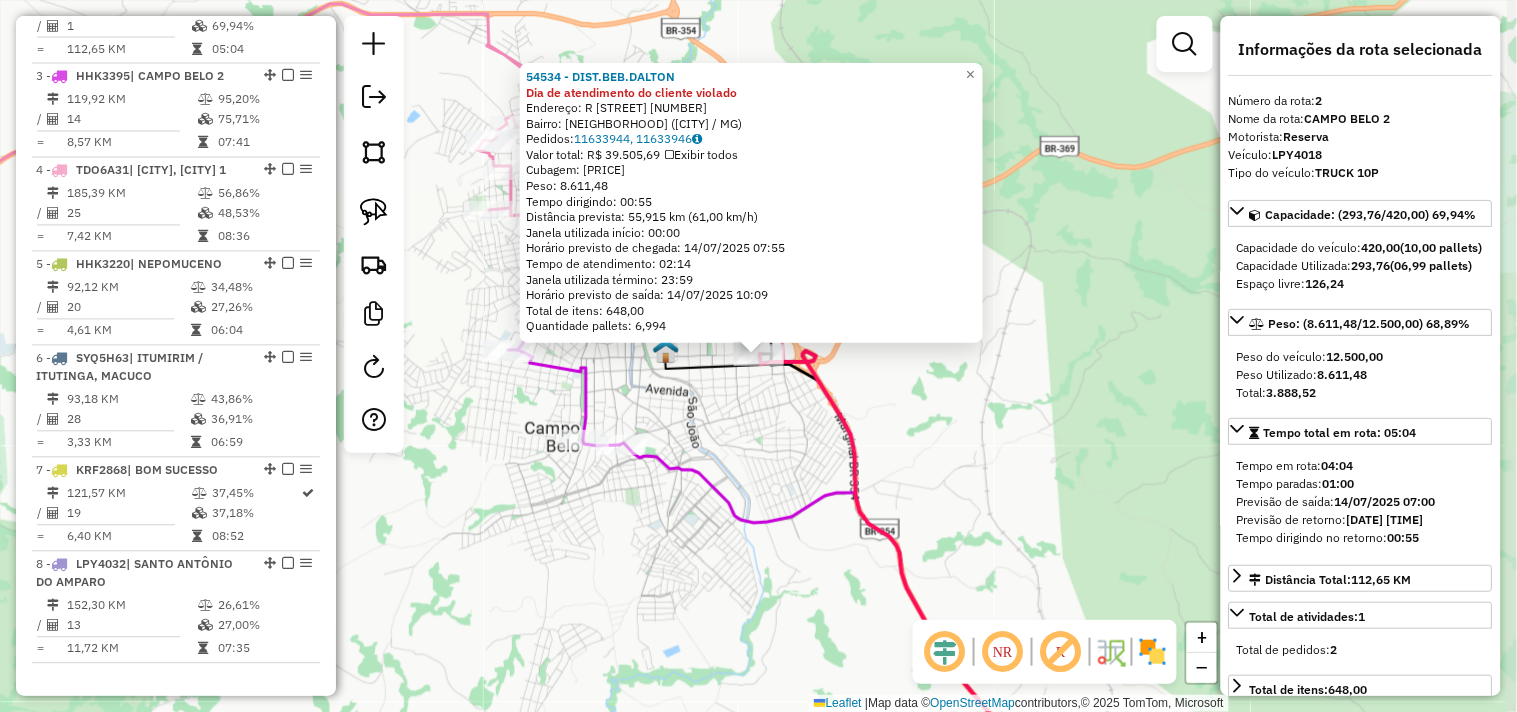 scroll, scrollTop: 866, scrollLeft: 0, axis: vertical 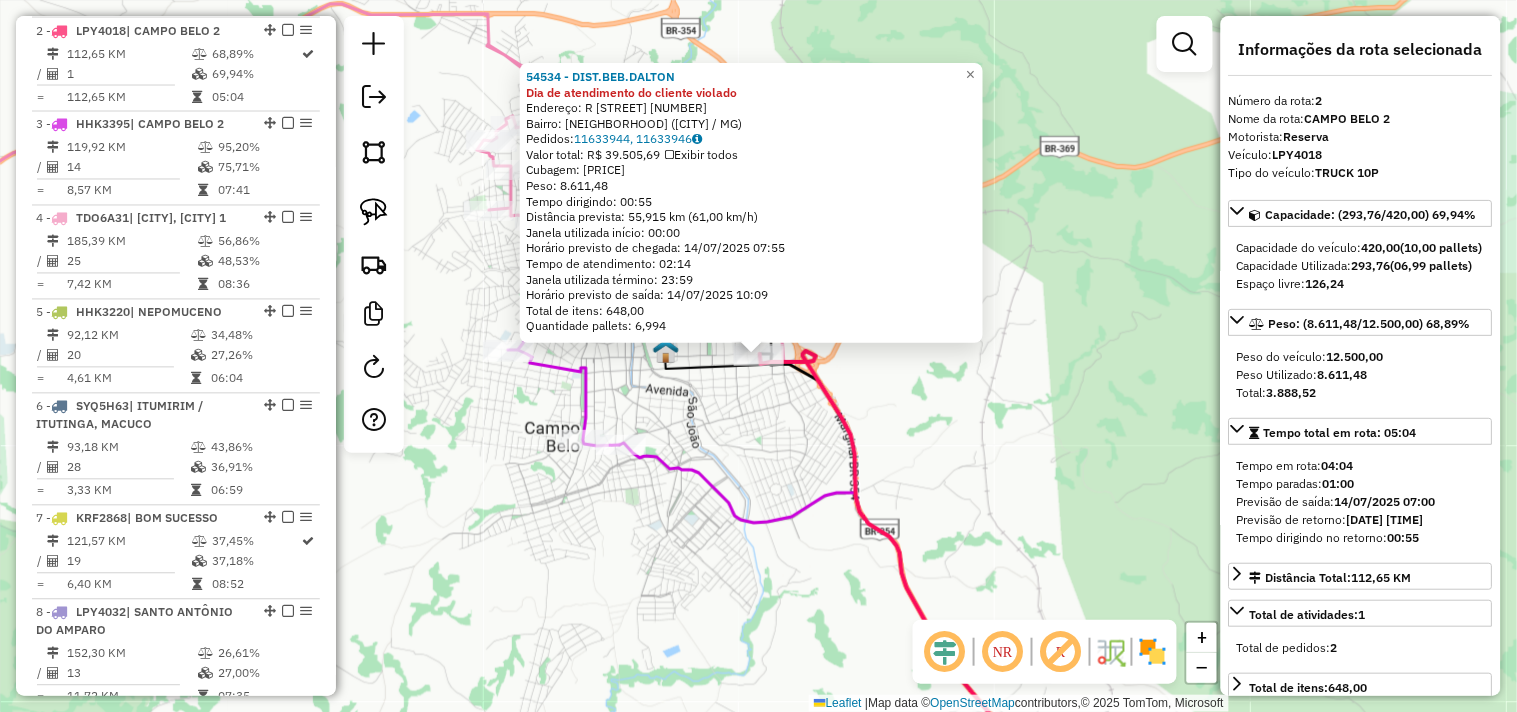 click on "[NUMBER] - DIST.BEB.DALTON Dia de atendimento do cliente violado  Endereço:  R   [STREET] [NUMBER]   Bairro: [NEIGHBORHOOD] ([CITY] / [STATE])   Pedidos:  [ORDER_ID], [ORDER_ID]   Valor total: R$ [PRICE]  Exibir todos   Cubagem: [CUBAGE]  Peso: [WEIGHT]  Tempo dirigindo: [TIME]   Distância prevista: [DISTANCE] km ([SPEED] km/h)   Janela utilizada início: [TIME]   Horário previsto de chegada: [DATE] [TIME]   Tempo de atendimento: [TIME]   Janela utilizada término: [TIME]   Horário previsto de saída: [DATE] [TIME]   Total de itens: [ITEMS]   Quantidade pallets: [PALLETS]  × Janela de atendimento Grade de atendimento Capacidade Transportadoras Veículos Cliente Pedidos  Rotas Selecione os dias de semana para filtrar as janelas de atendimento  Seg   Ter   Qua   Qui   Sex   Sáb   Dom  Informe o período da janela de atendimento: De: Até:  Filtrar exatamente a janela do cliente  Considerar janela de atendimento padrão  Selecione os dias de semana para filtrar as grades de atendimento  Seg   Ter   Qua   Qui   Sex   Sáb   Dom" 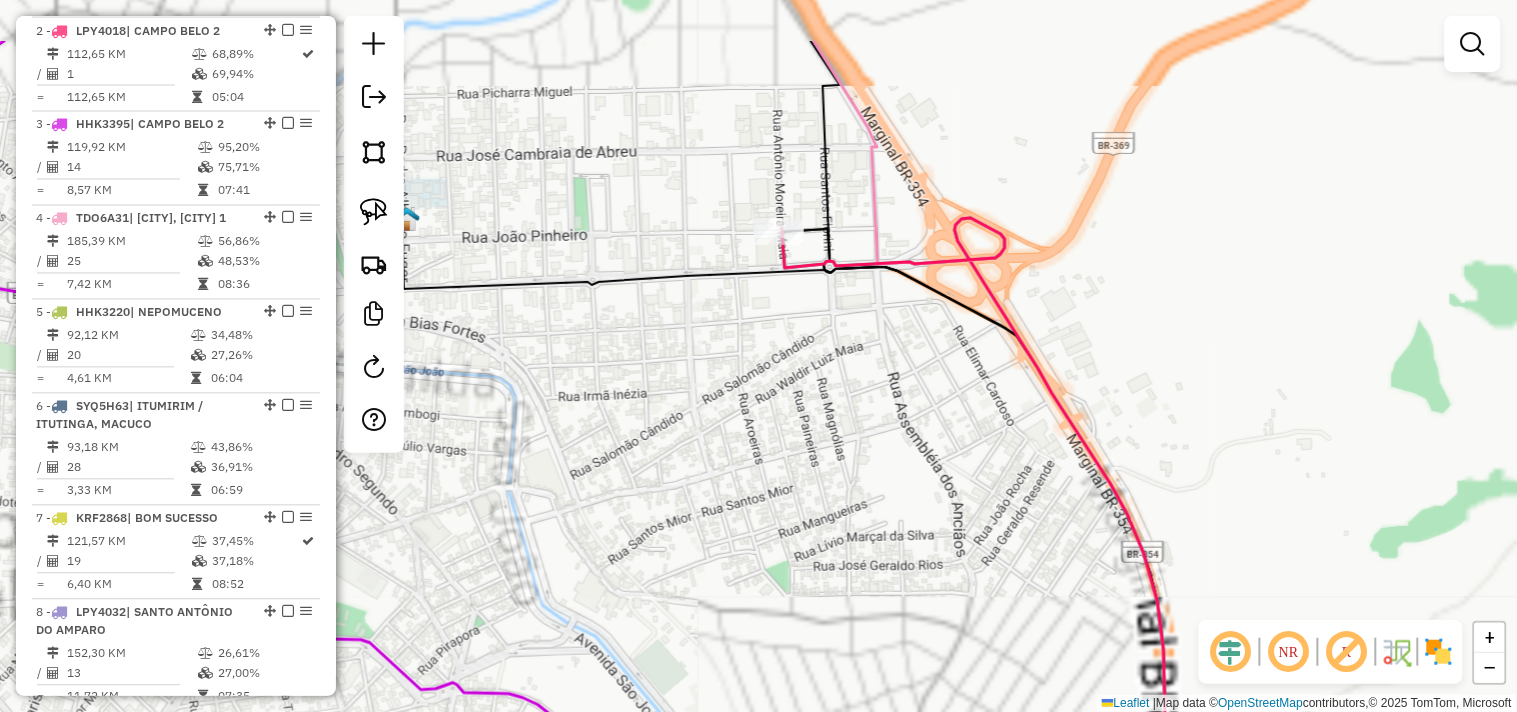drag, startPoint x: 726, startPoint y: 456, endPoint x: 713, endPoint y: 400, distance: 57.48913 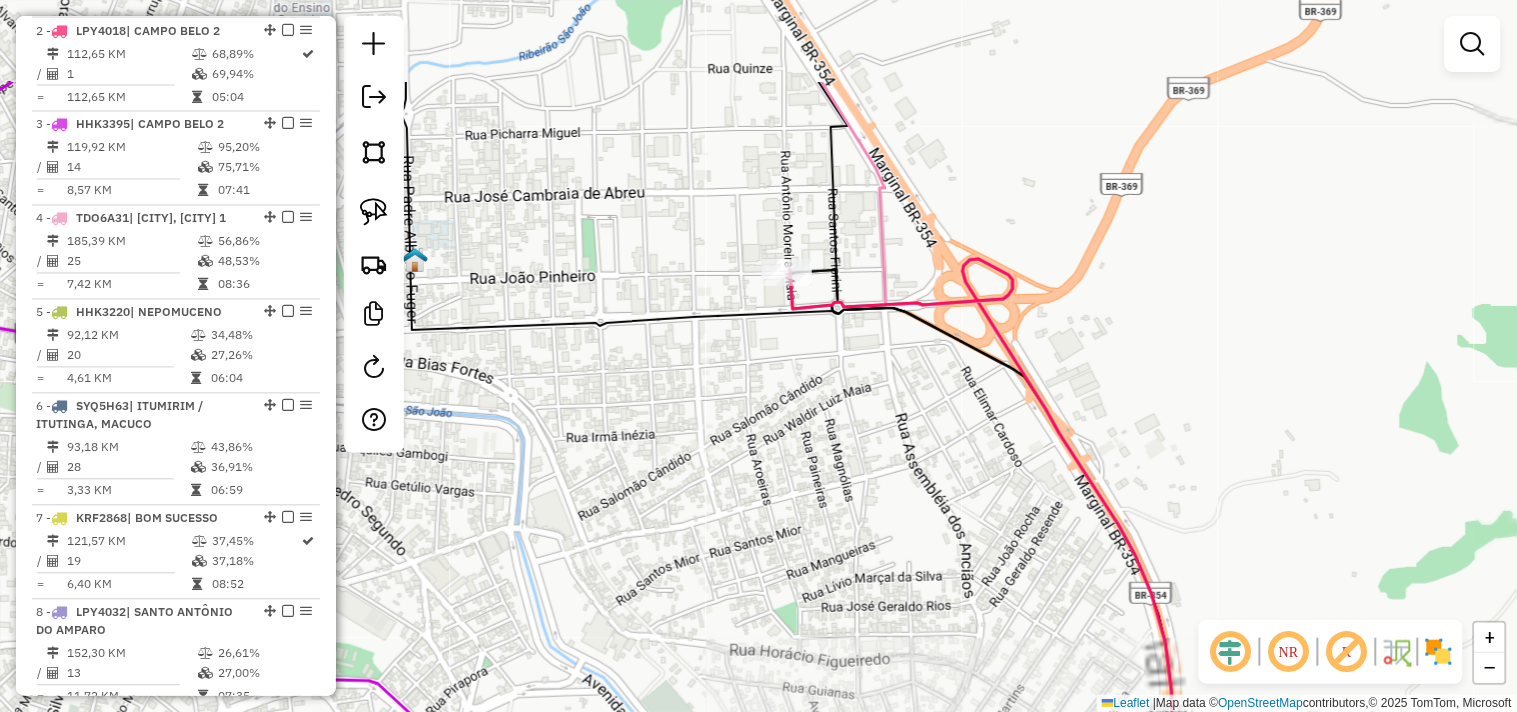 drag, startPoint x: 713, startPoint y: 375, endPoint x: 1038, endPoint y: 547, distance: 367.70776 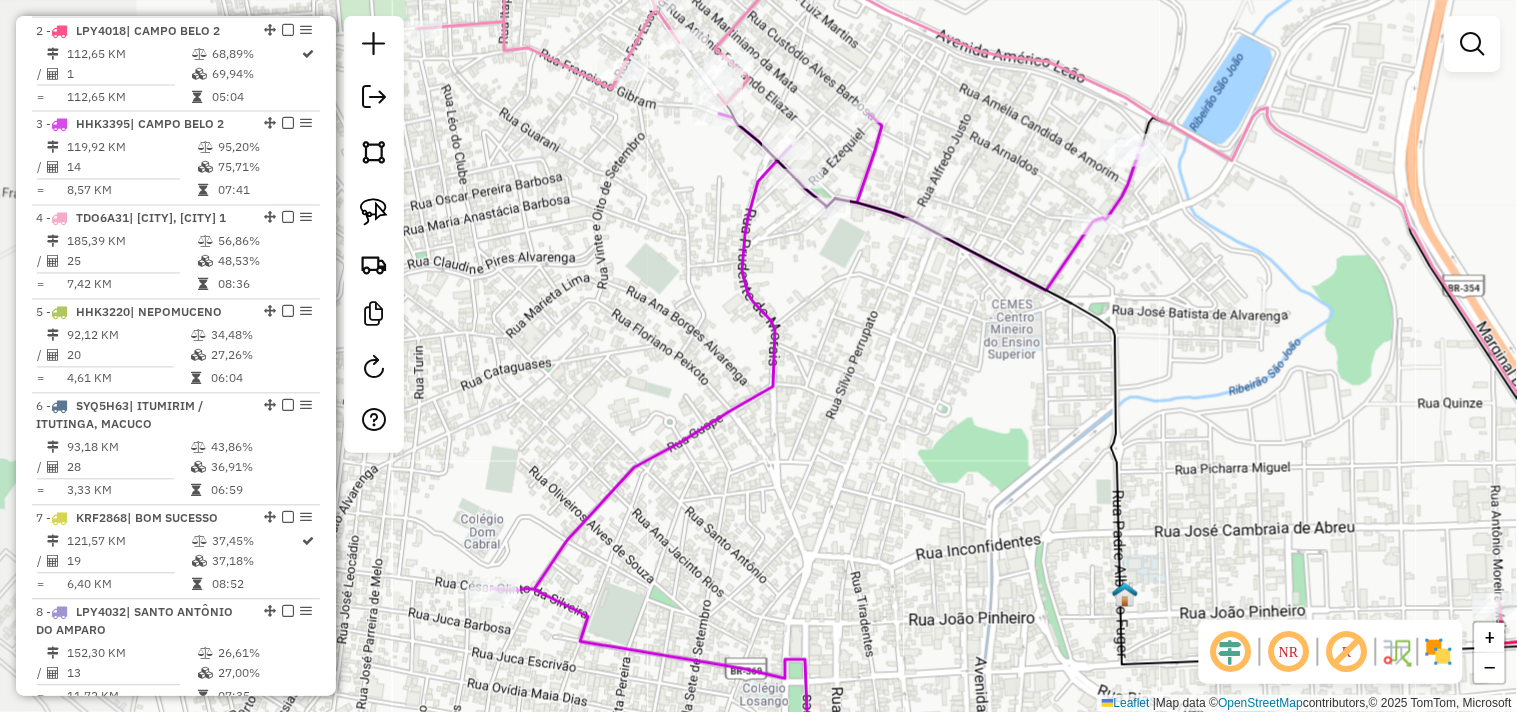 drag, startPoint x: 1221, startPoint y: 511, endPoint x: 902, endPoint y: 384, distance: 343.35114 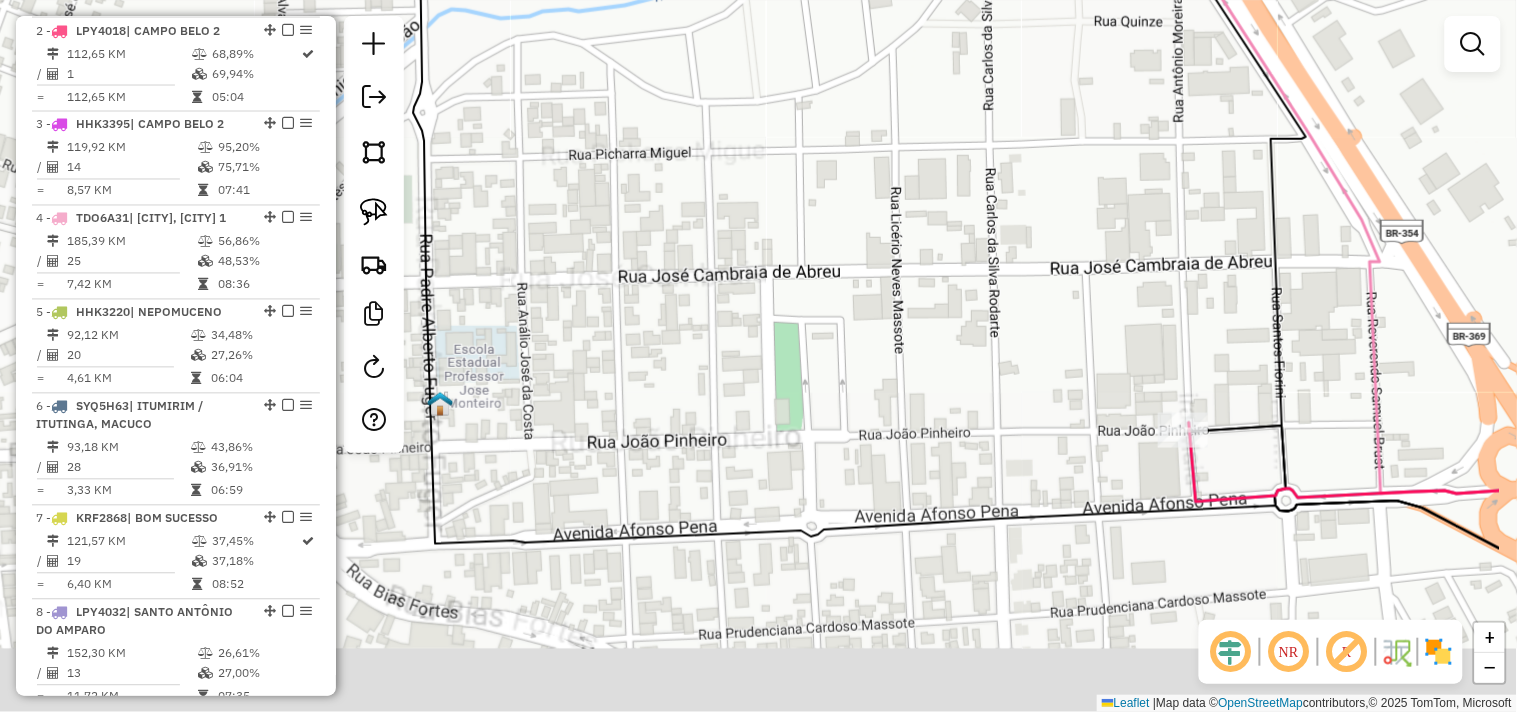 drag, startPoint x: 1098, startPoint y: 468, endPoint x: 997, endPoint y: 382, distance: 132.65369 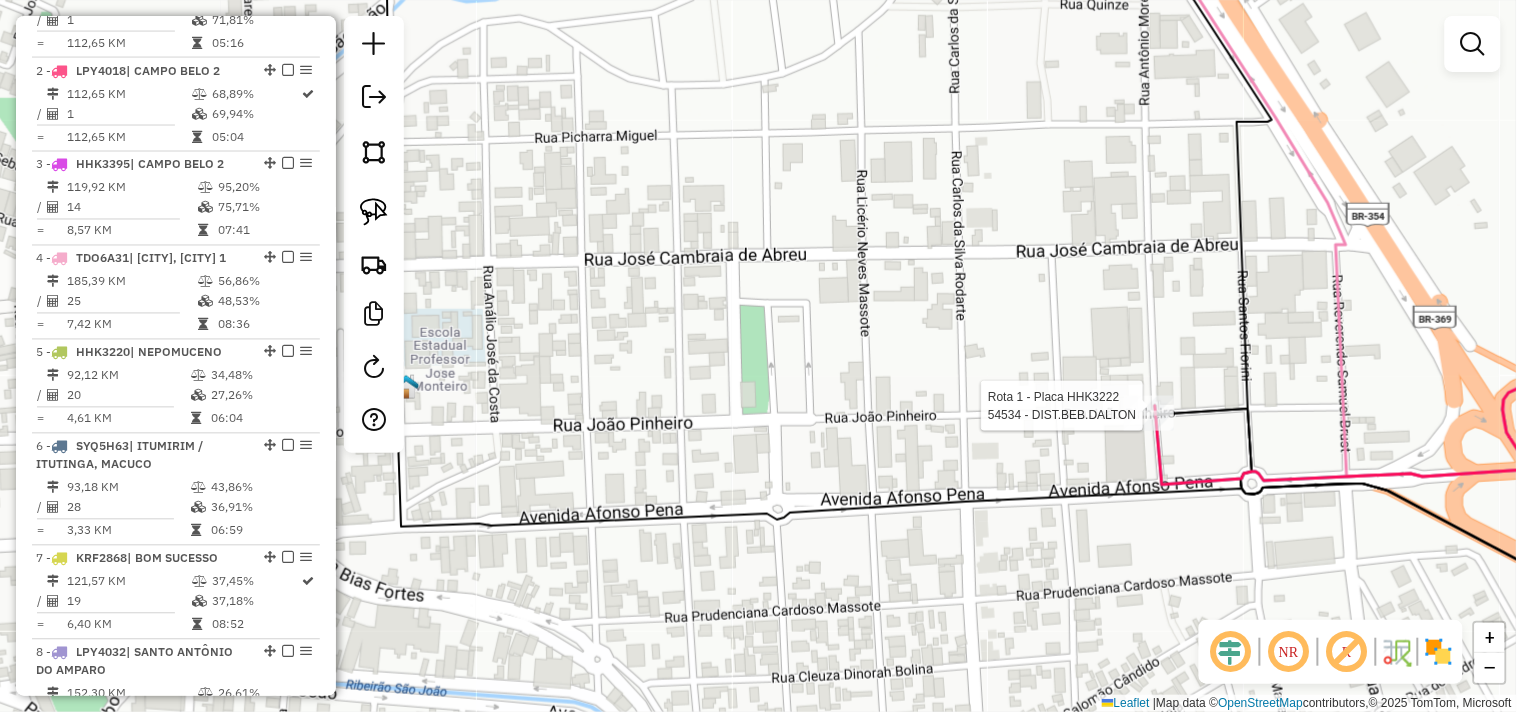 select on "**********" 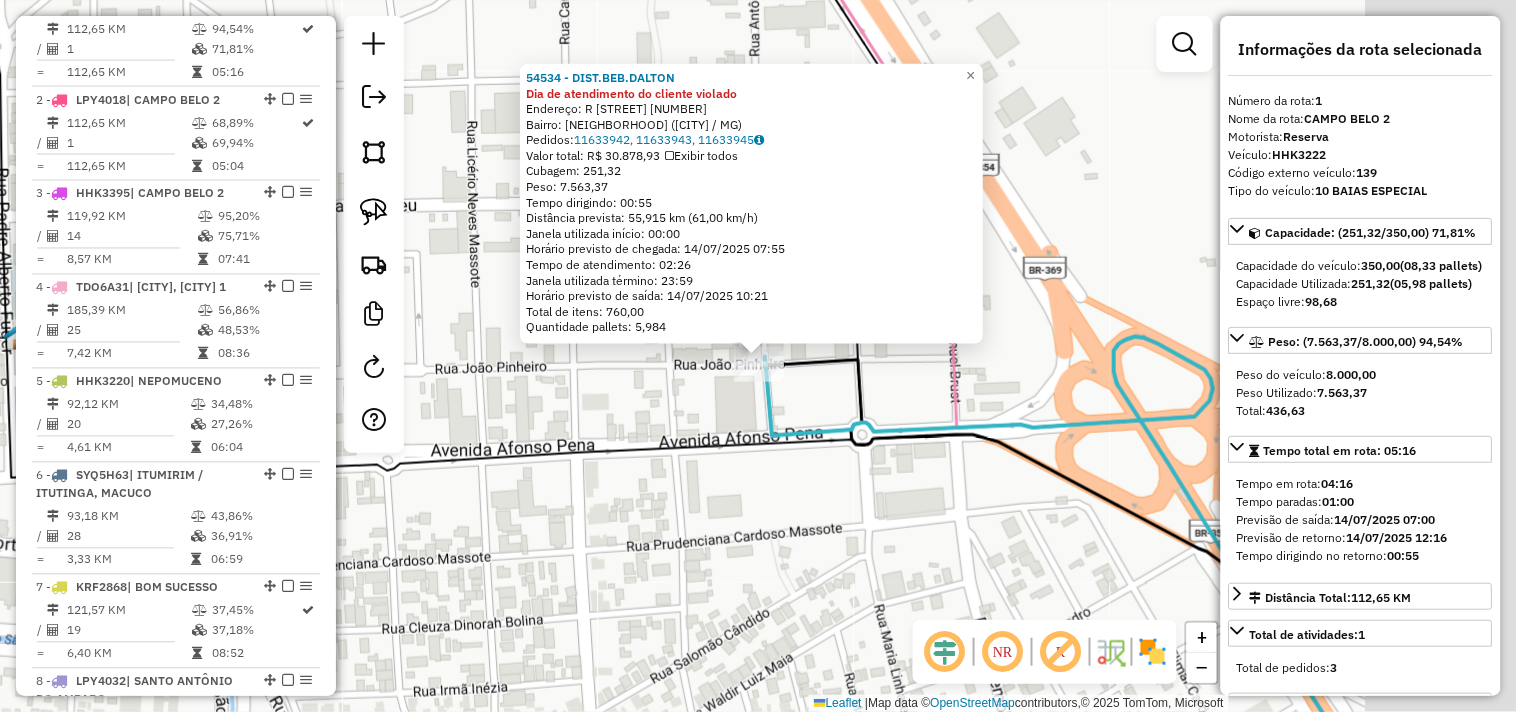 scroll, scrollTop: 773, scrollLeft: 0, axis: vertical 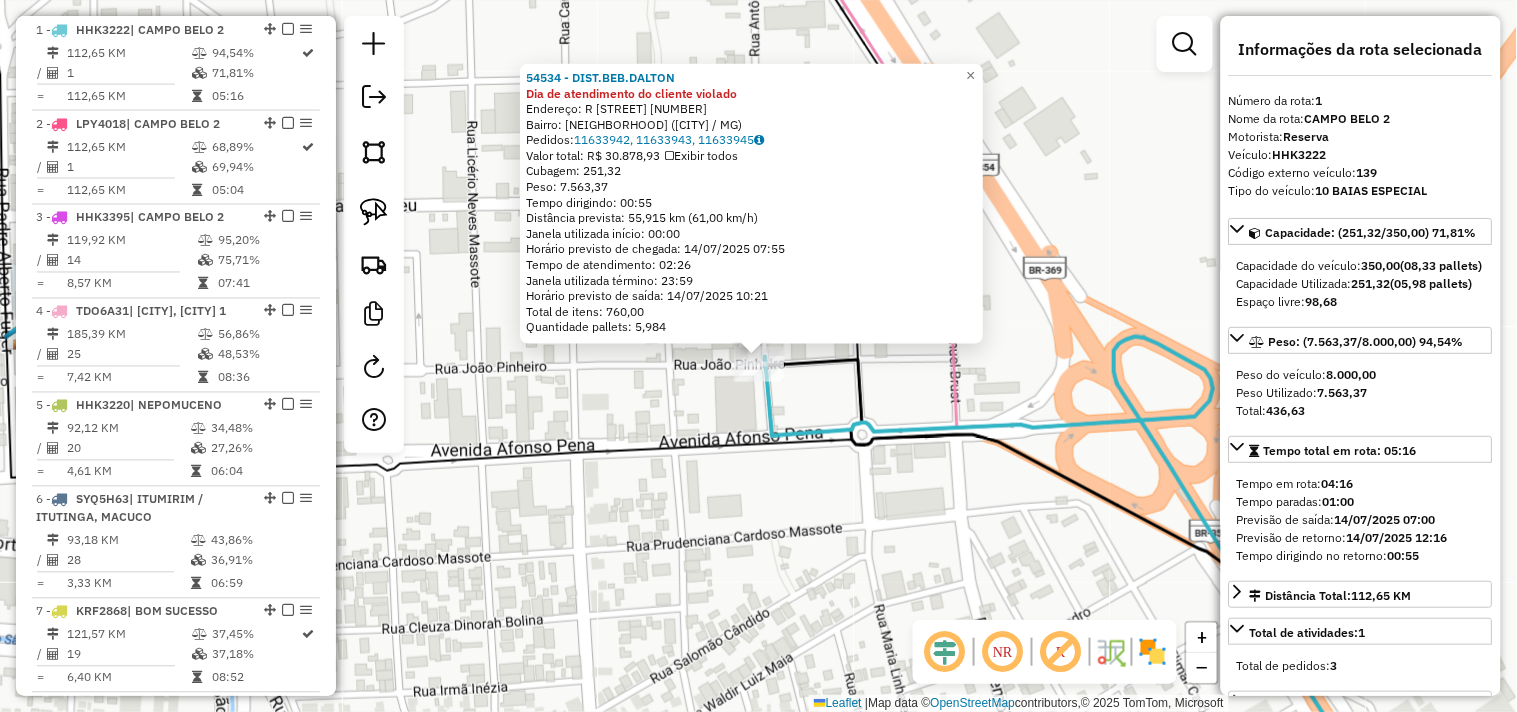 click on "[NUMBER] - [NAME] Dia de atendimento do cliente violado Endereço: [STREET] [NUMBER] Bairro: [NEIGHBORHOOD] ([CITY] / MG) Pedidos: [NUMBER], [NUMBER], [NUMBER] Valor total: [CURRENCY] [PRICE] Exibir todos Cubagem: [PRICE] Peso: [PRICE] Tempo dirigindo: [TIME] Distância prevista: [PRICE] km ([PRICE] km/h) Janela utilizada início: [TIME] Horário previsto de chegada: [DATE] [TIME] Tempo de atendimento: [TIME] Janela utilizada término: [TIME] Horário previsto de saída: [DATE] [TIME] Total de itens: [PRICE] Quantidade pallets: [PRICE] × Janela de atendimento Grade de atendimento Capacidade Transportadoras Veículos Cliente Pedidos Rotas Selecione os dias de semana para filtrar as janelas de atendimento Seg Ter Qua Qui Sex Sáb Dom Informe o período da janela de atendimento: De: Até: Filtrar exatamente a janela do cliente Considerar janela de atendimento padrão Selecione os dias de semana para filtrar as grades de atendimento Seg Ter Qua De:" 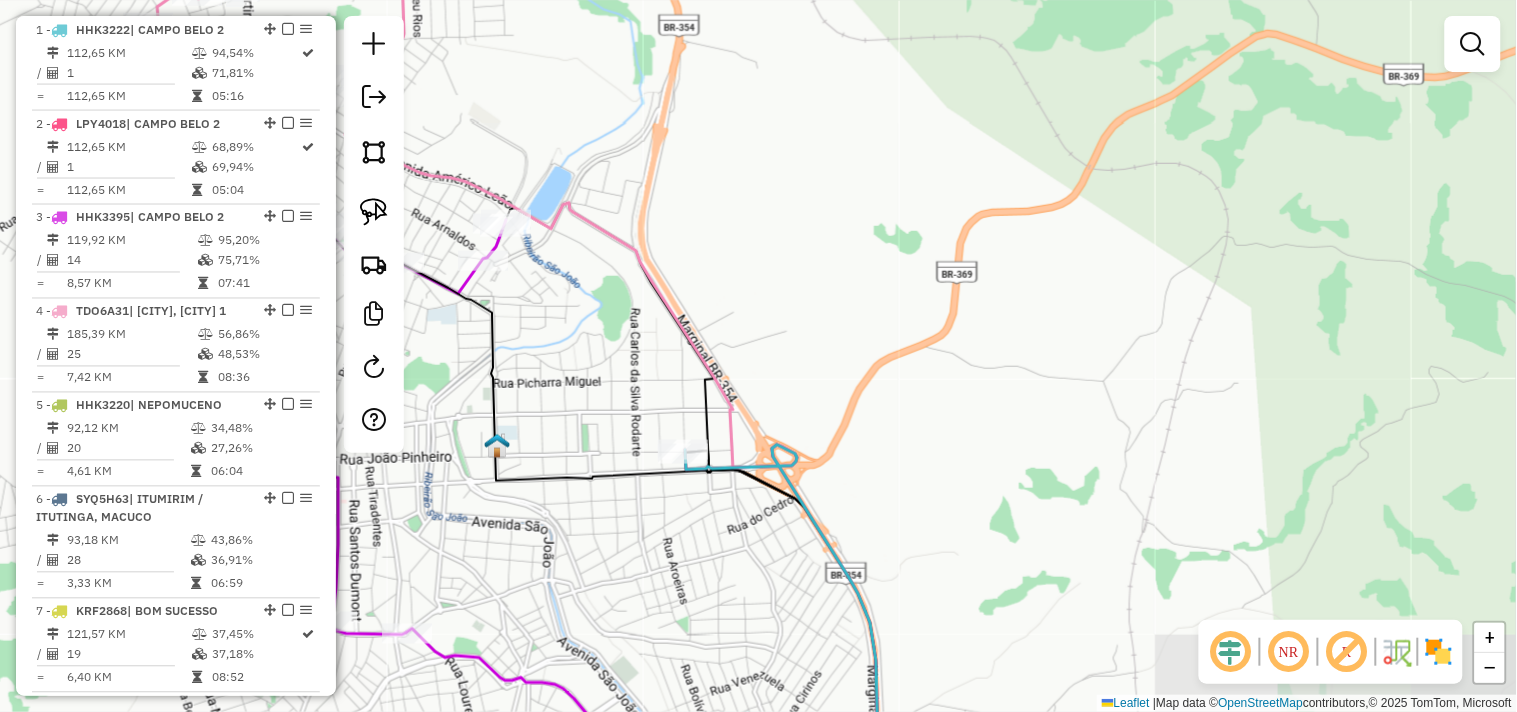 drag, startPoint x: 744, startPoint y: 451, endPoint x: 757, endPoint y: 455, distance: 13.601471 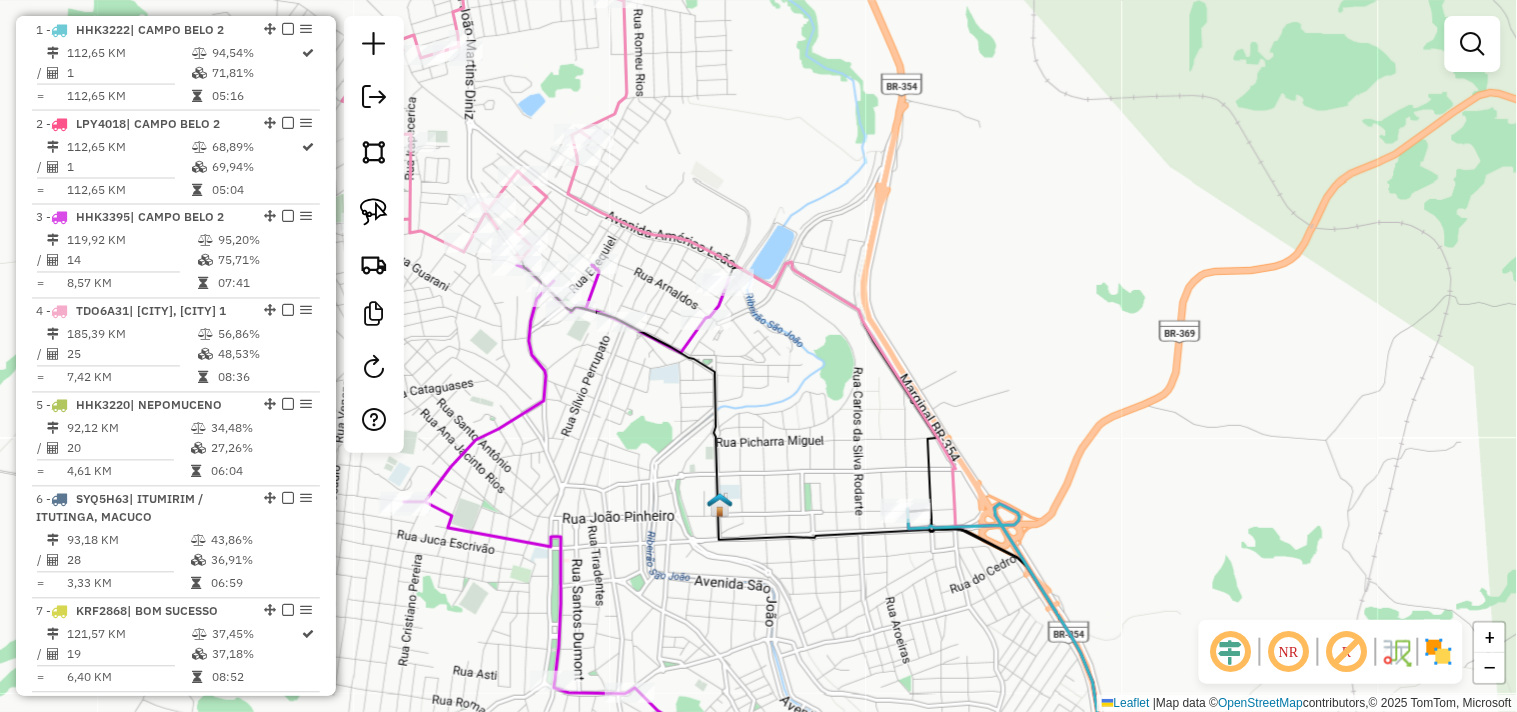 drag, startPoint x: 562, startPoint y: 413, endPoint x: 697, endPoint y: 486, distance: 153.47313 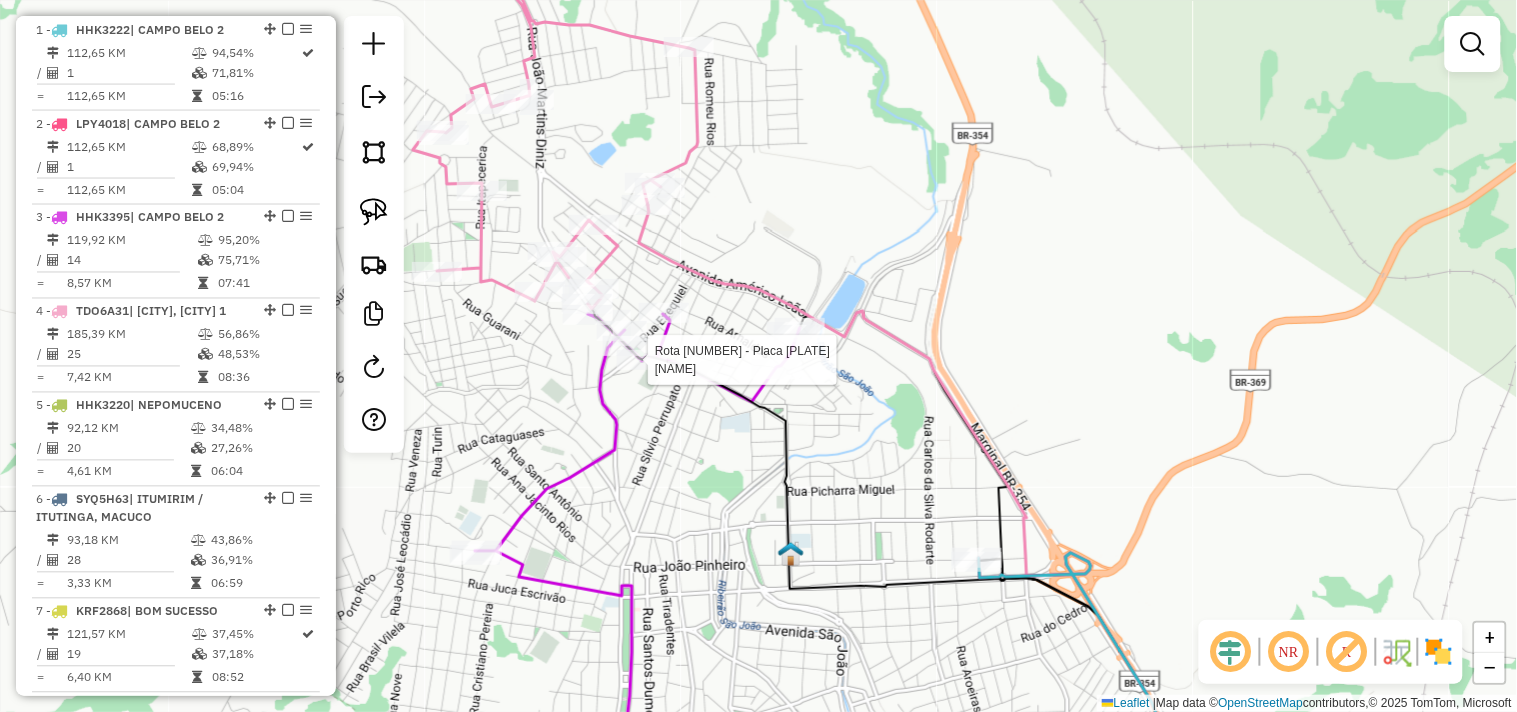 select on "**********" 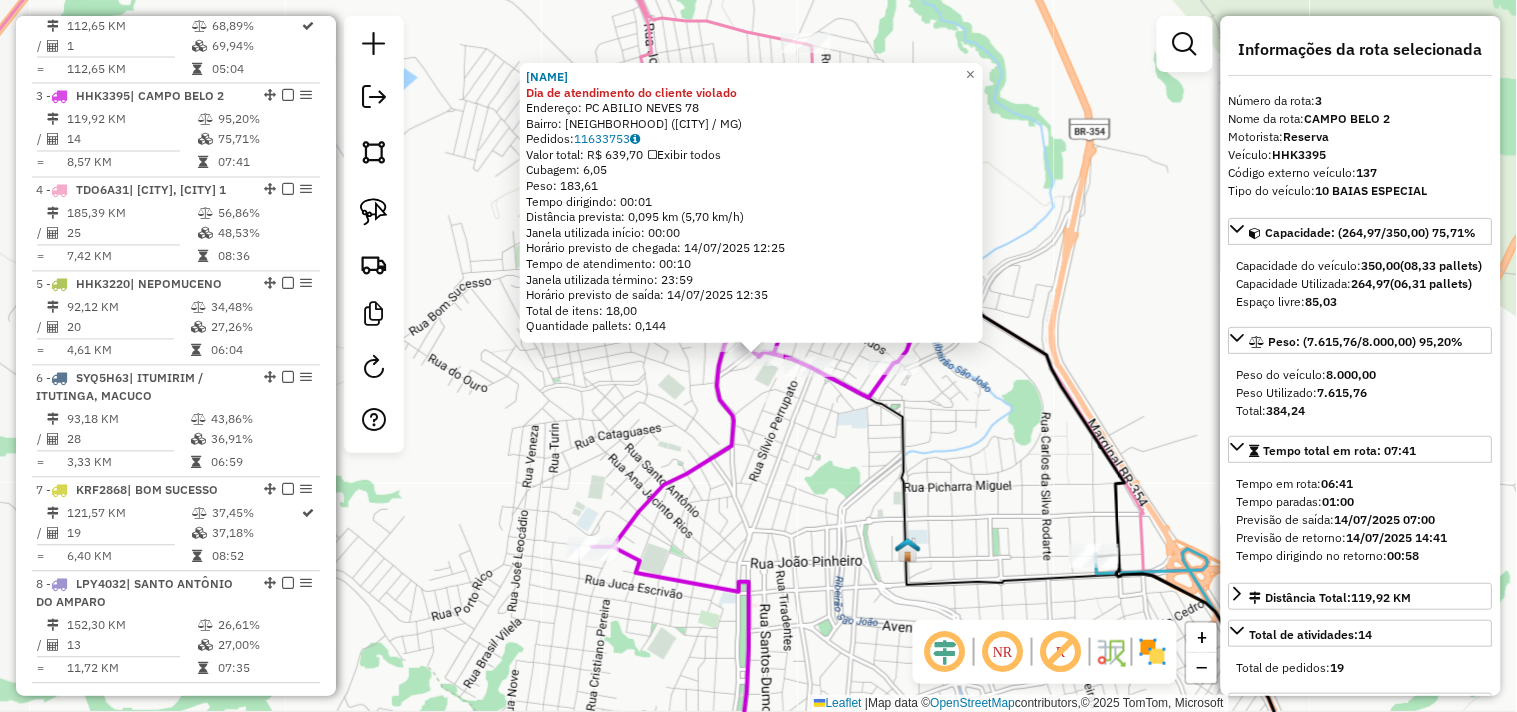 scroll, scrollTop: 961, scrollLeft: 0, axis: vertical 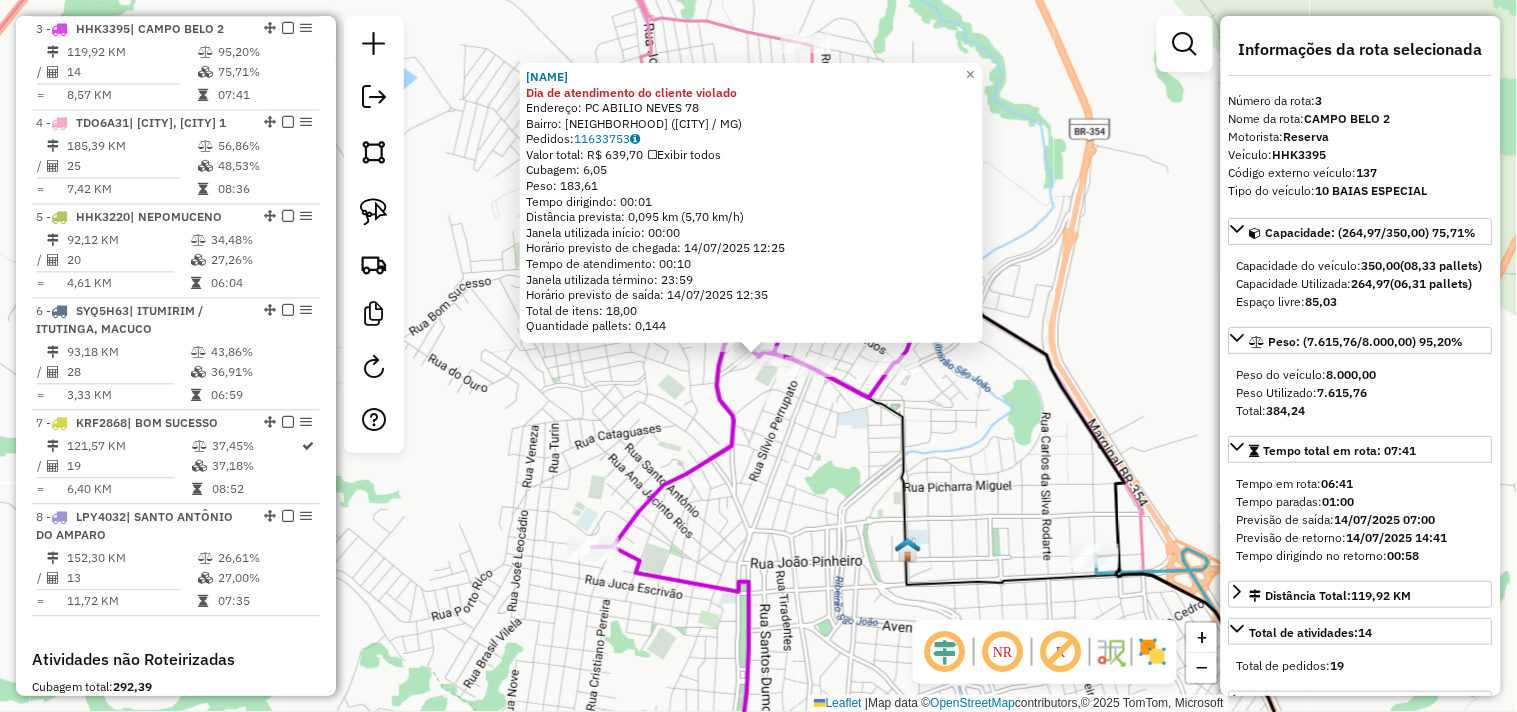 drag, startPoint x: 623, startPoint y: 390, endPoint x: 695, endPoint y: 370, distance: 74.726166 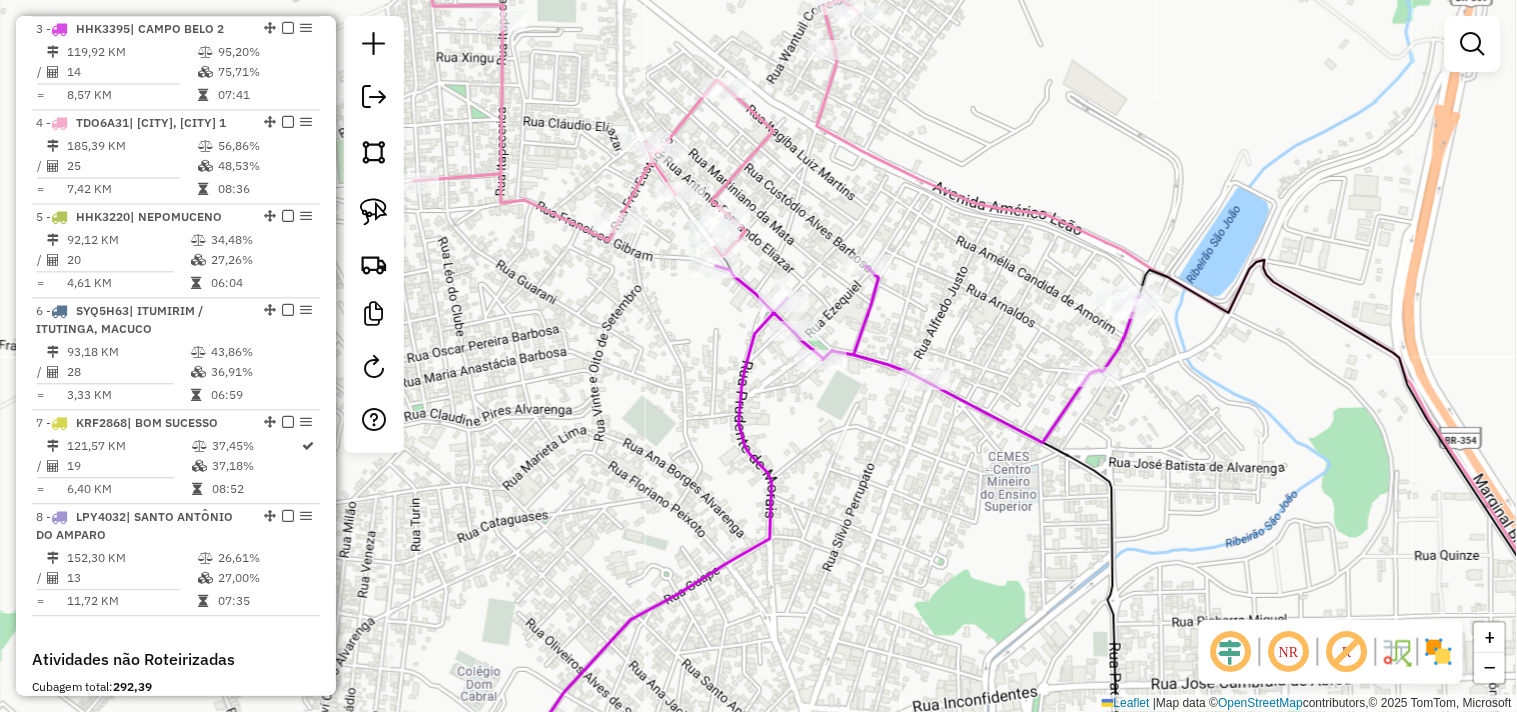 drag, startPoint x: 661, startPoint y: 328, endPoint x: 661, endPoint y: 390, distance: 62 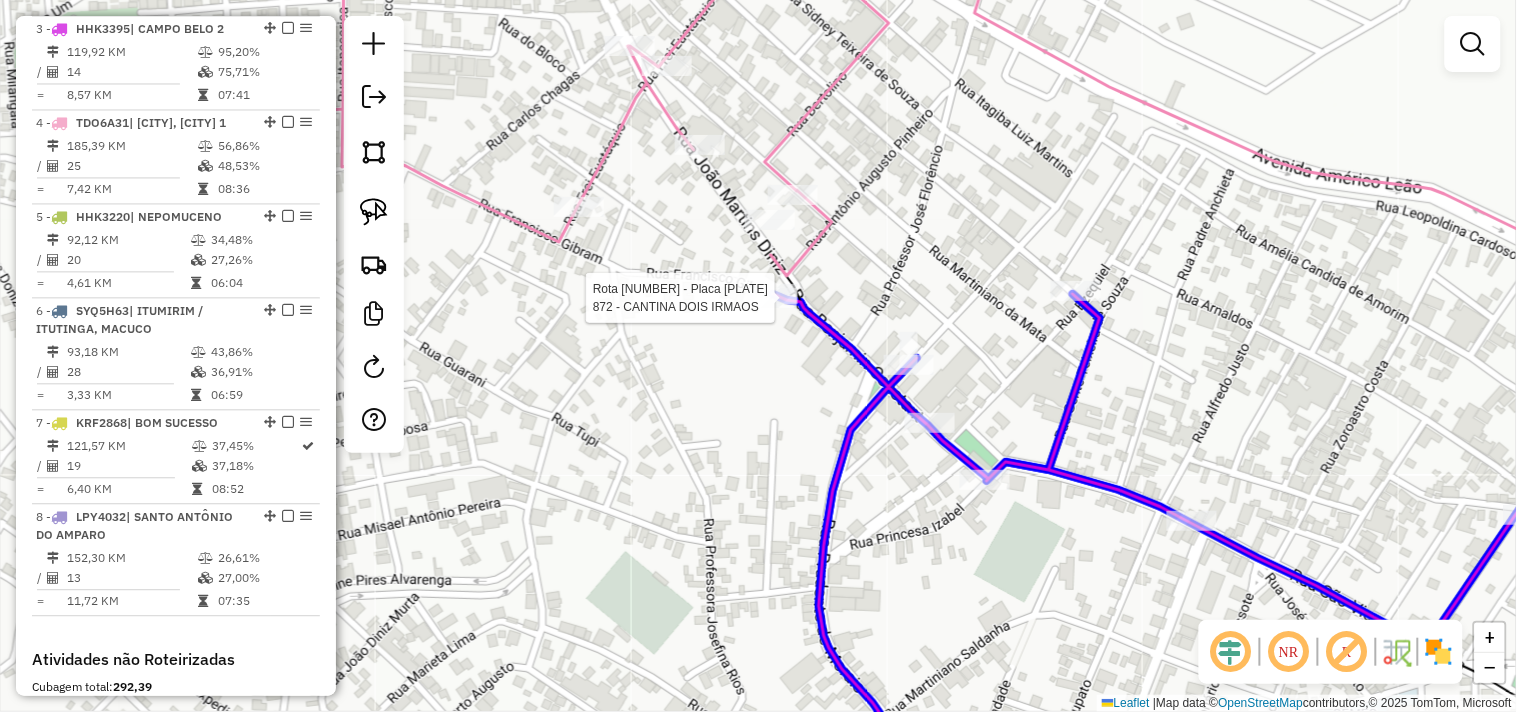 click 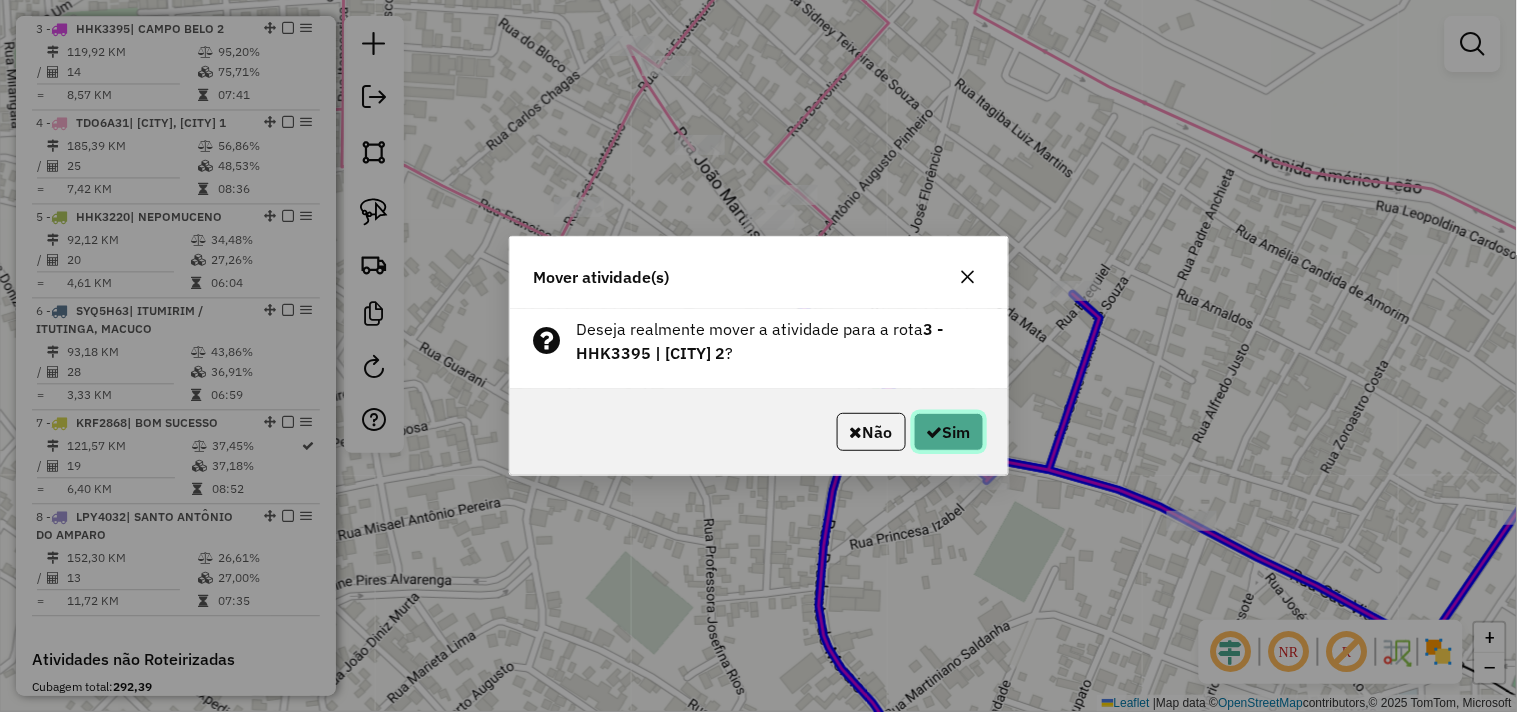 click on "Sim" 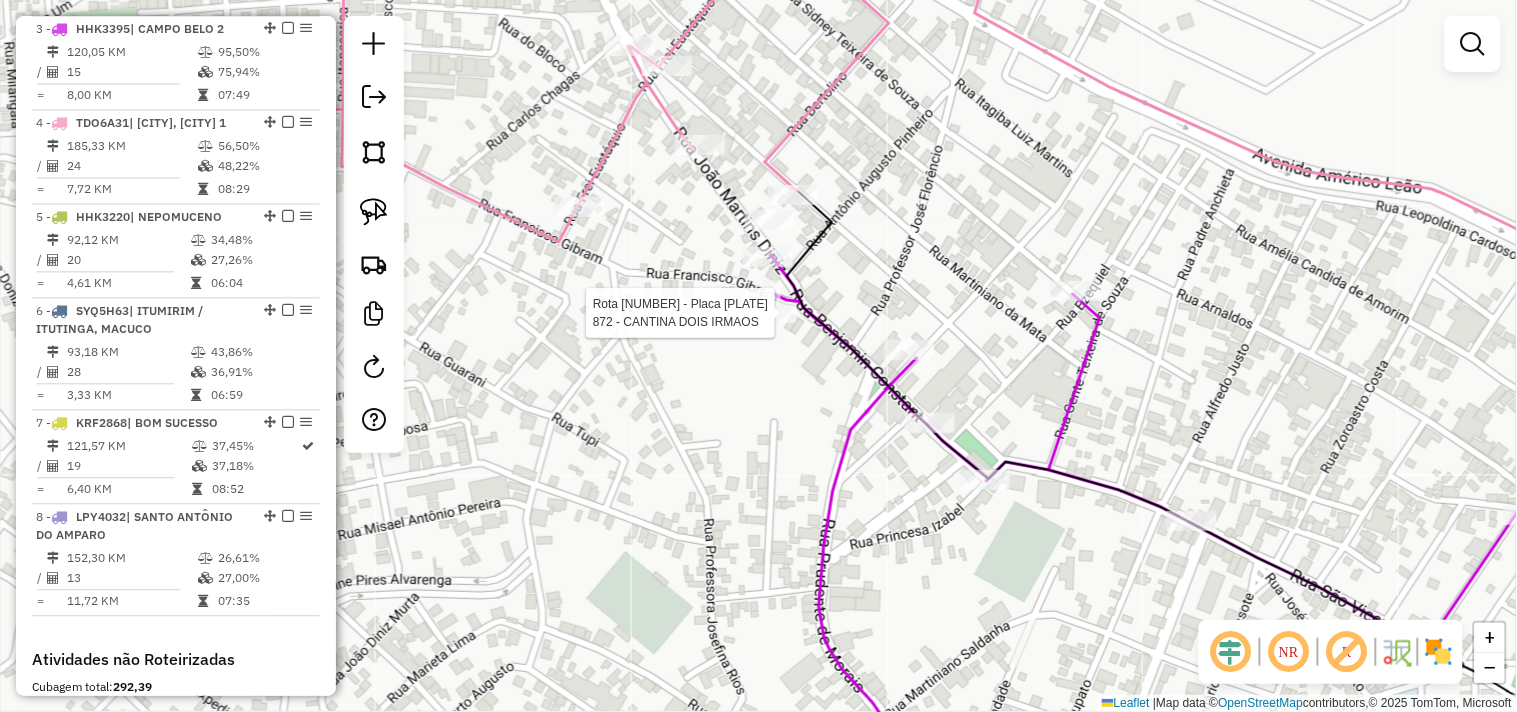 select on "**********" 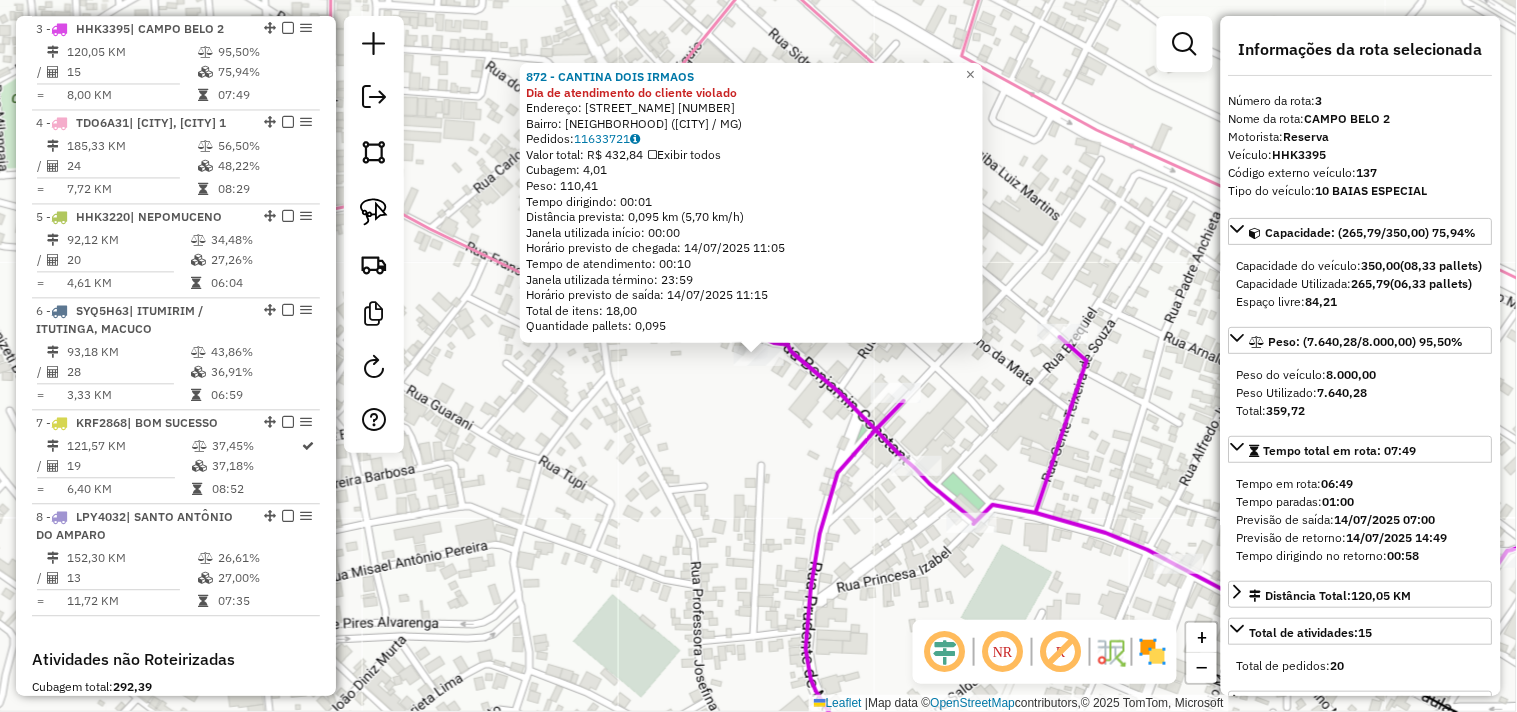 drag, startPoint x: 663, startPoint y: 378, endPoint x: 626, endPoint y: 405, distance: 45.80393 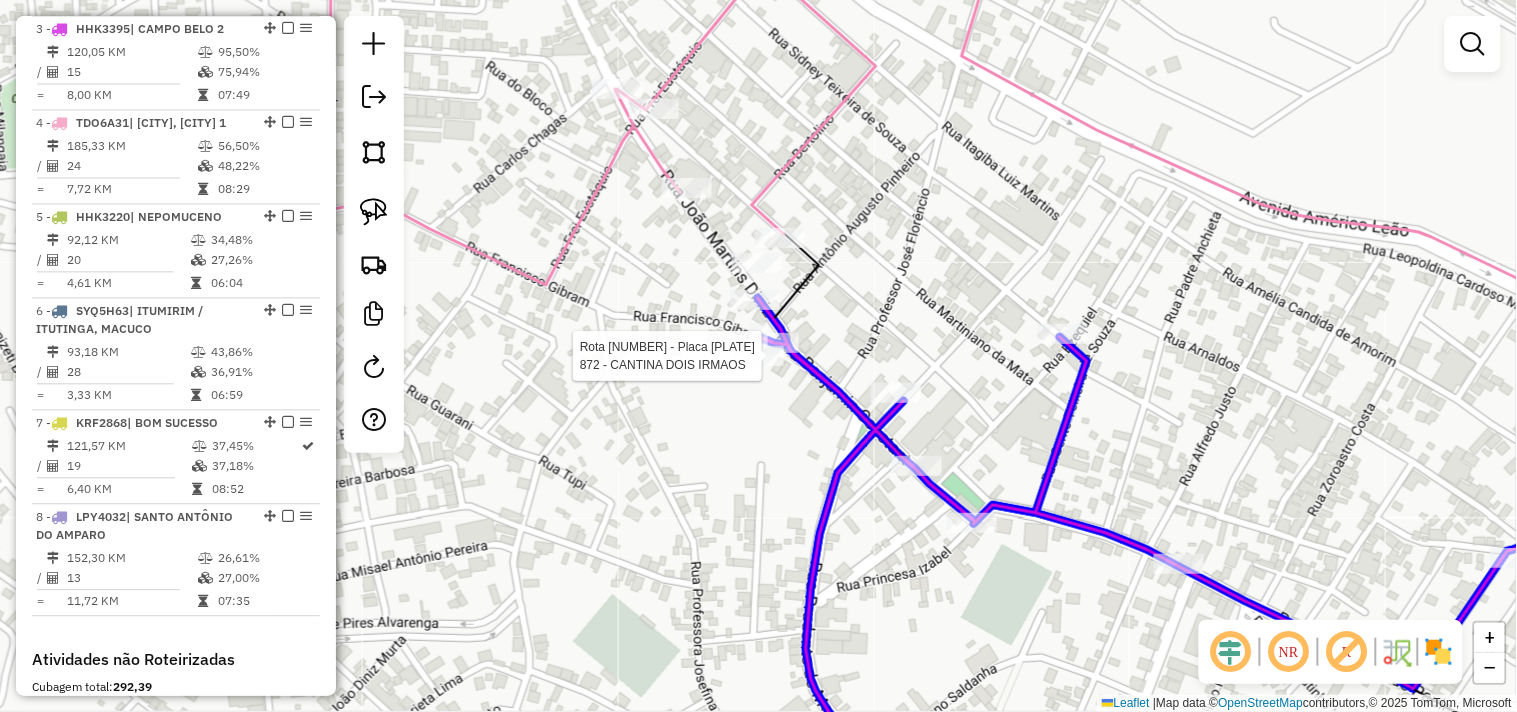 click 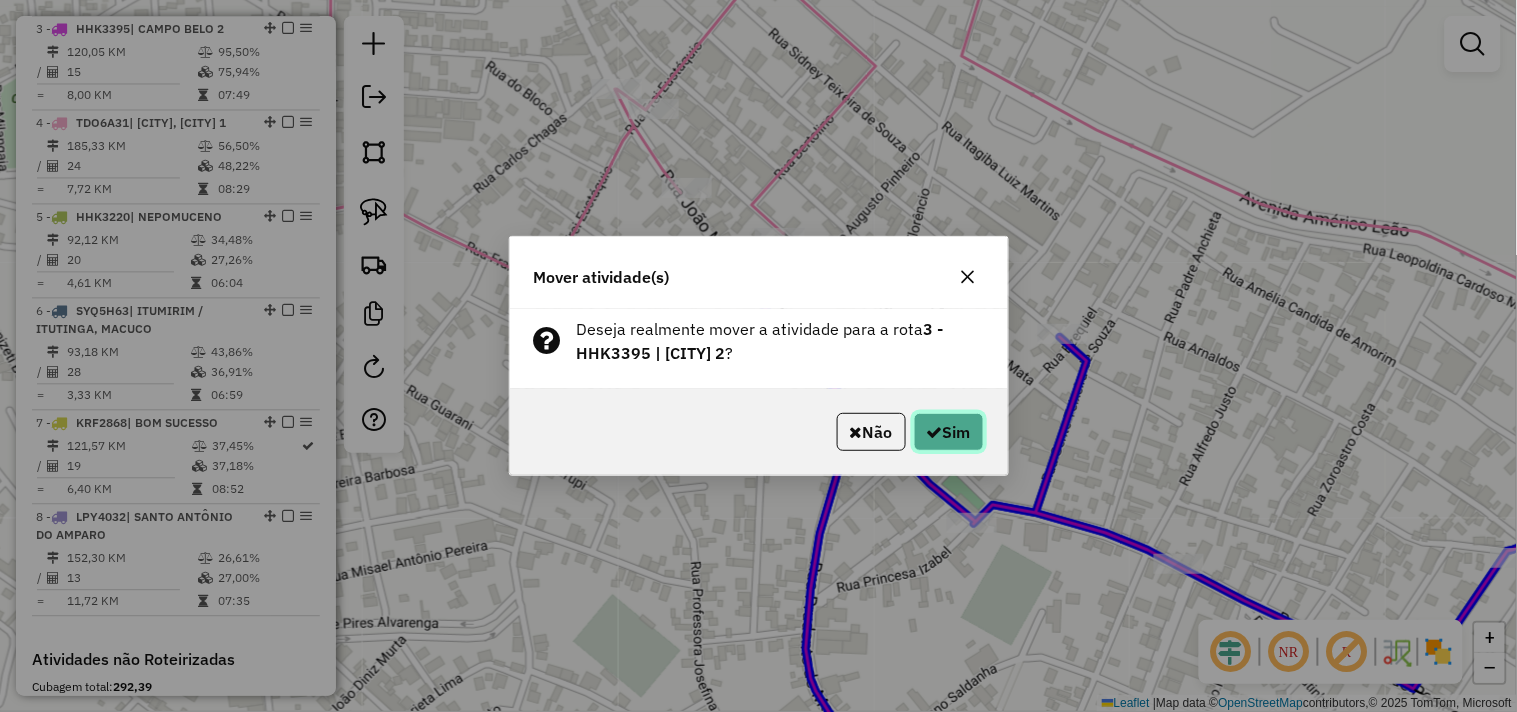click on "Sim" 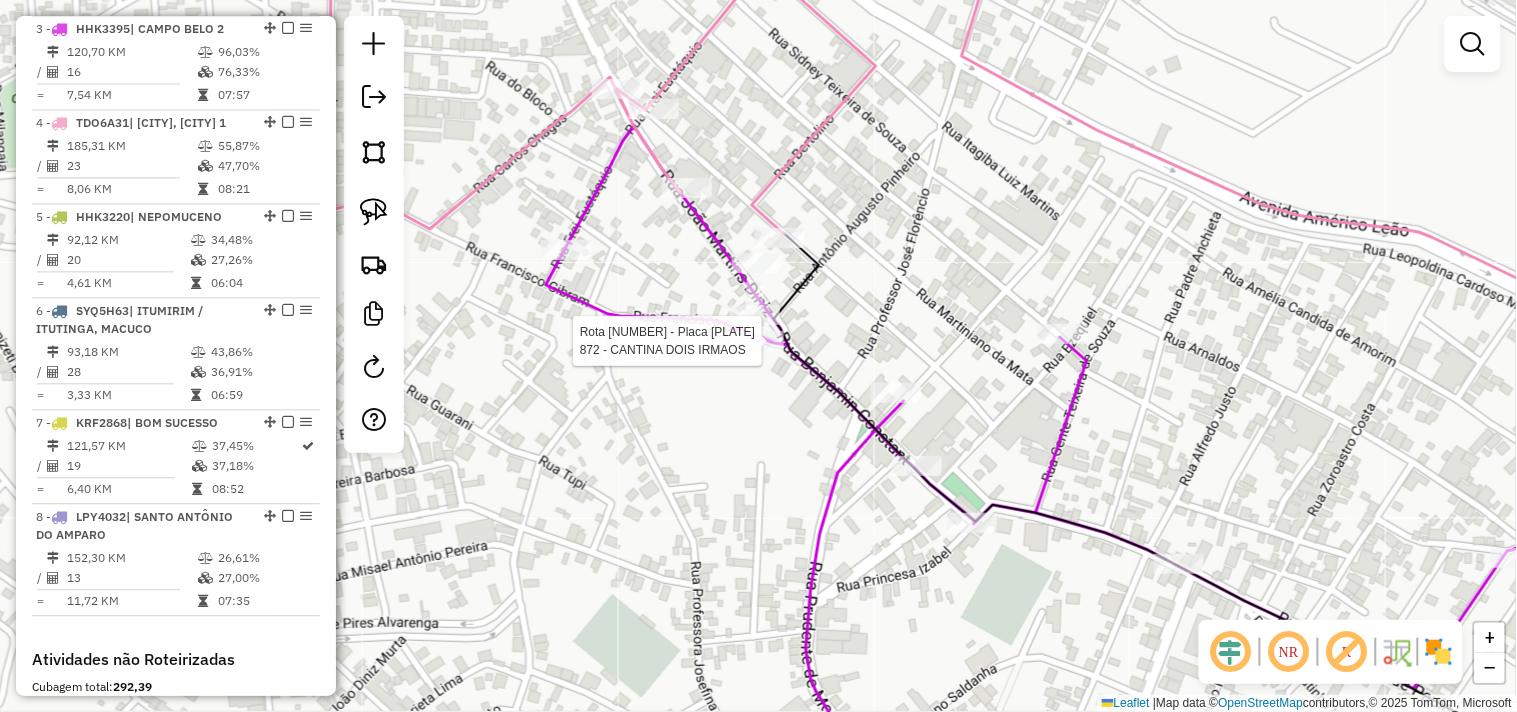 select on "**********" 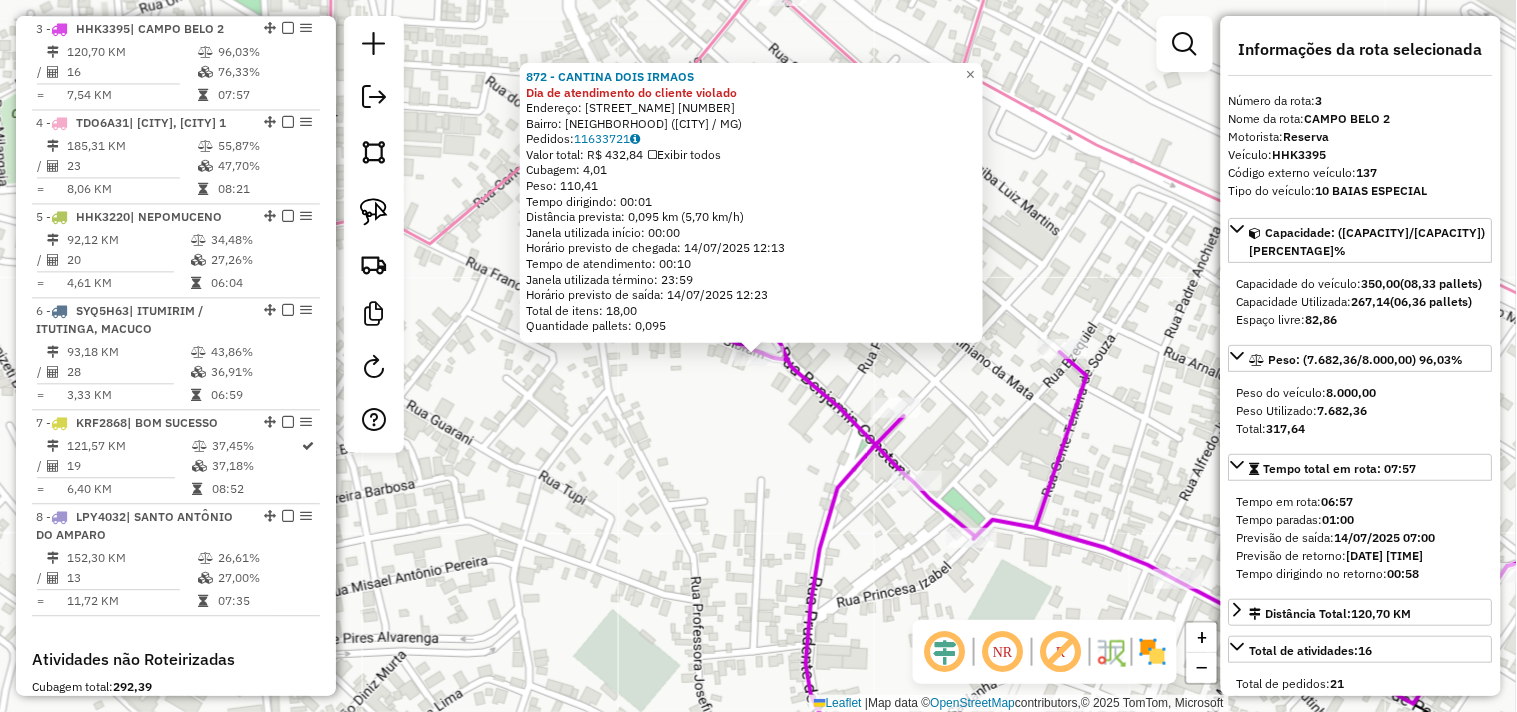 click on "[NUMBER] - [BRAND] Dia de atendimento do cliente violado  Endereço:  [STREET_NAME] [NUMBER]   Bairro: [NEIGHBORHOOD] ([CITY] / [STATE])   Pedidos:  11633721   Valor total: R$ 432,84   Exibir todos   Cubagem: 4,01  Peso: 110,41  Tempo dirigindo: 00:01   Distância prevista: 0,095 km (5,70 km/h)   Janela utilizada início: 00:00   Horário previsto de chegada: 14/07/2025 12:13   Tempo de atendimento: 00:10   Janela utilizada término: 23:59   Horário previsto de saída: 14/07/2025 12:23   Total de itens: 18,00   Quantidade pallets: 0,095  × Janela de atendimento Grade de atendimento Capacidade Transportadoras Veículos Cliente Pedidos  Rotas Selecione os dias de semana para filtrar as janelas de atendimento  Seg   Ter   Qua   Qui   Sex   Sáb   Dom  Informe o período da janela de atendimento: De: Até:  Filtrar exatamente a janela do cliente  Considerar janela de atendimento padrão  Selecione os dias de semana para filtrar as grades de atendimento  Seg   Ter   Qua   Qui   Sex   Sáb   Dom   De:  De:" 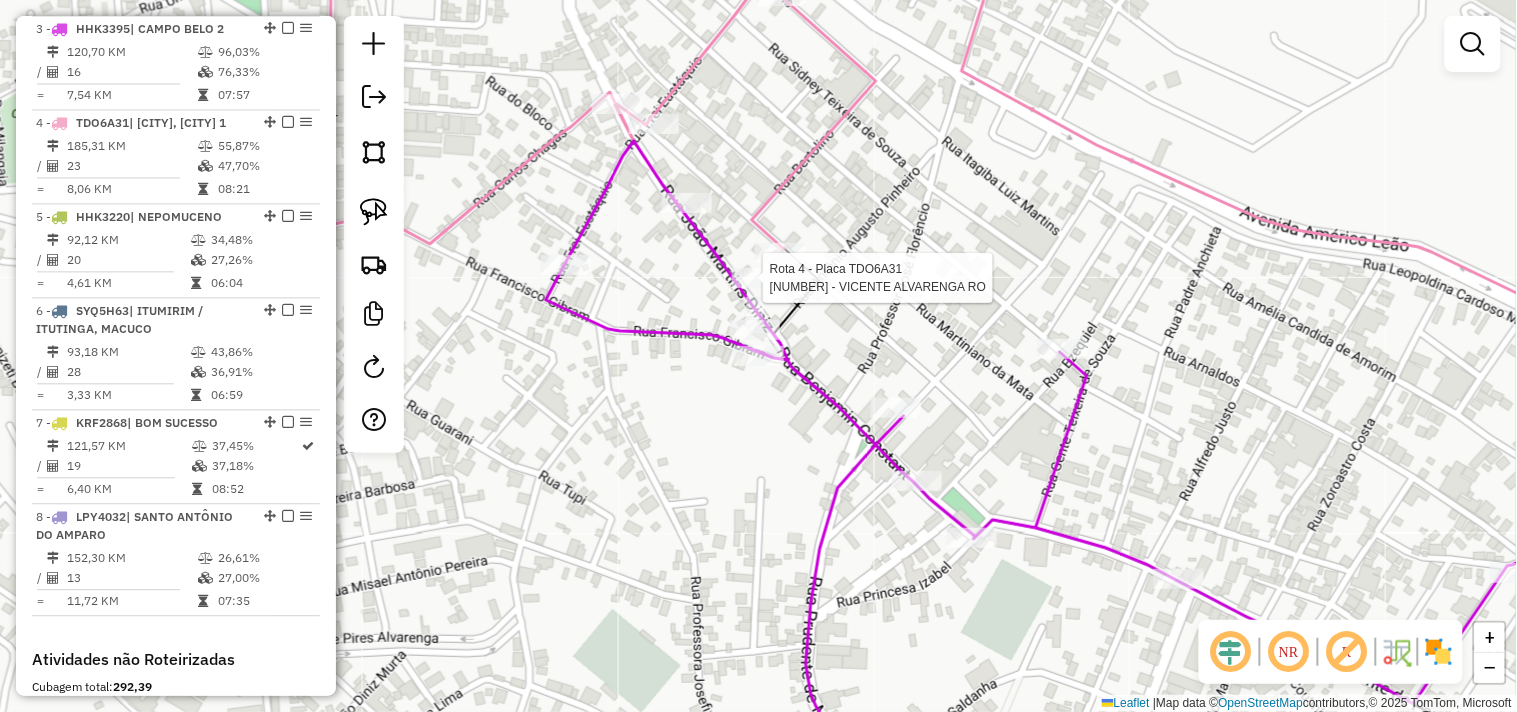 select on "**********" 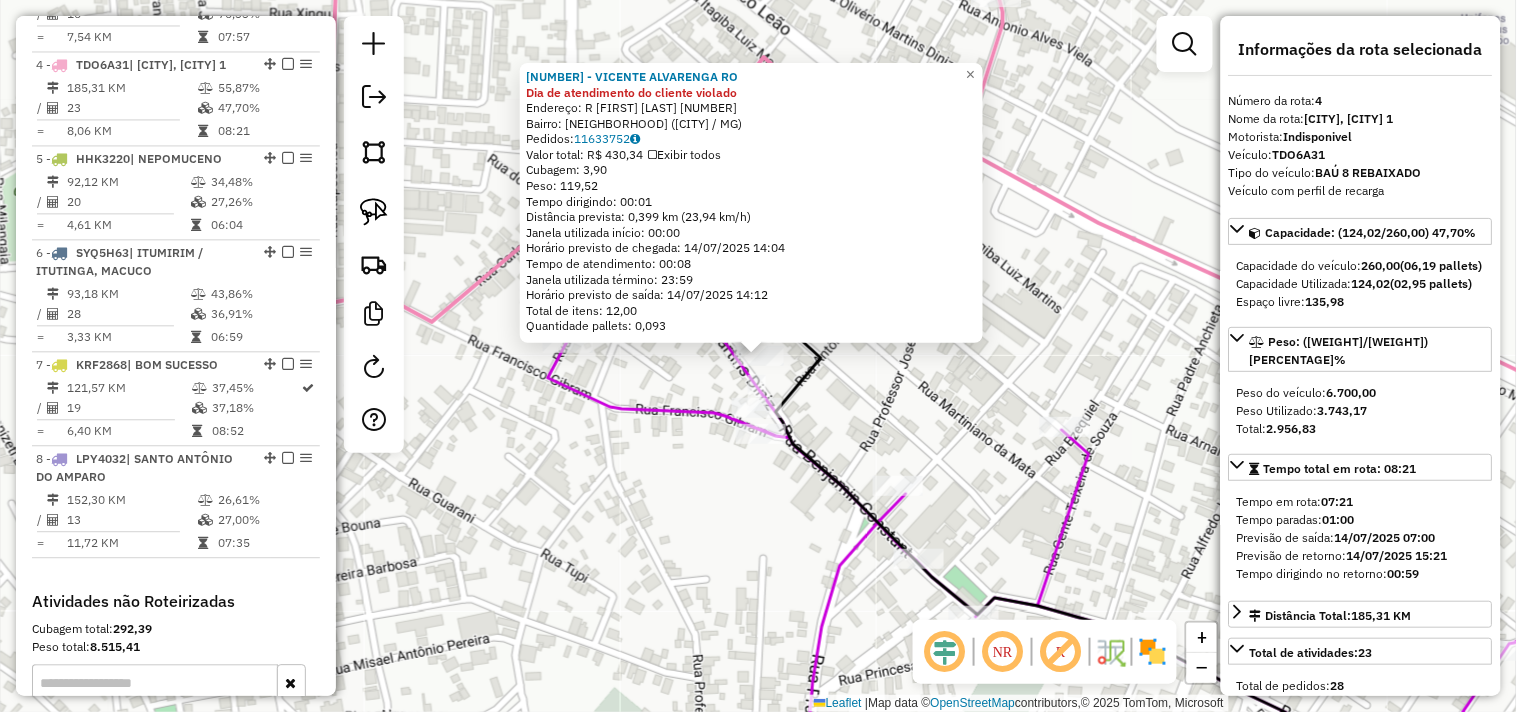 scroll, scrollTop: 1055, scrollLeft: 0, axis: vertical 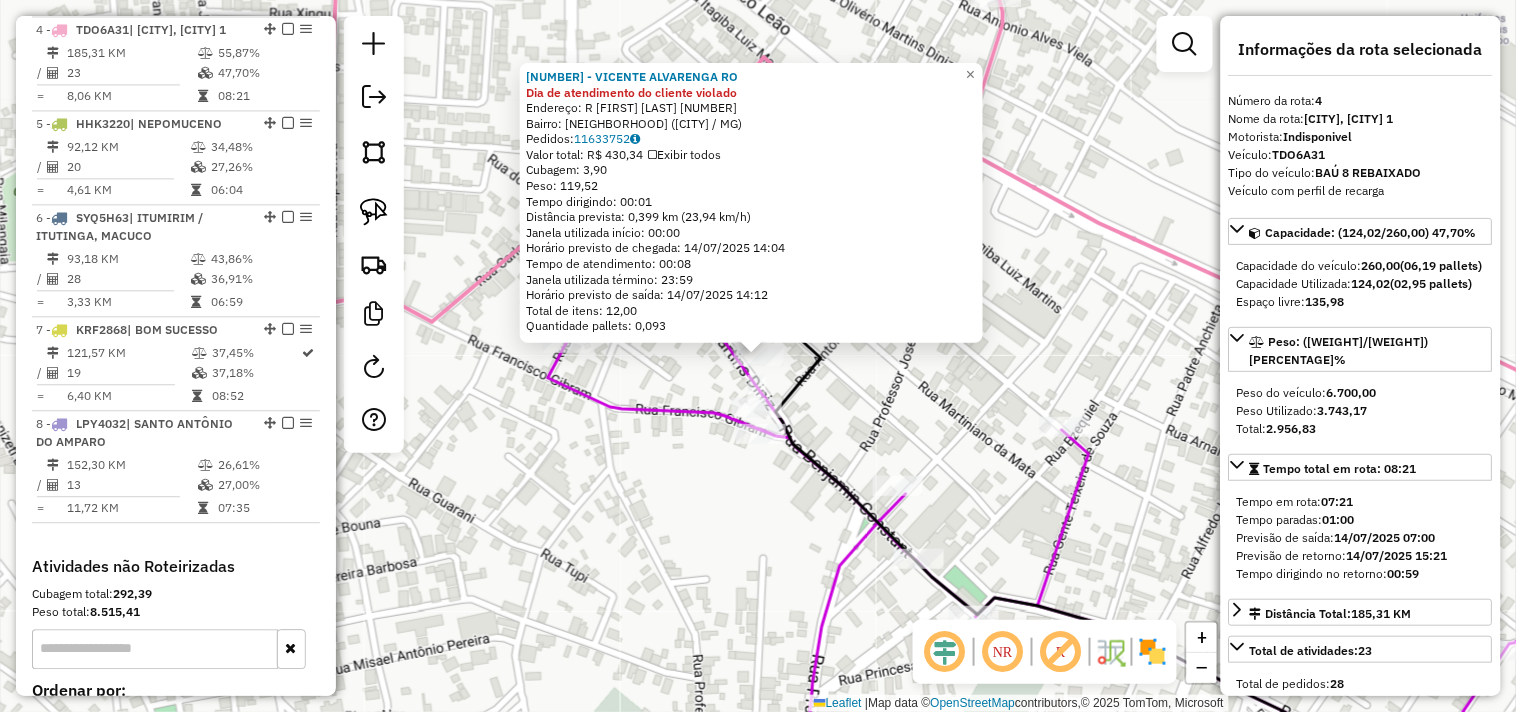 click on "[NUMBER] - VICENTE ALVARENGA RO Dia de atendimento do cliente violado Endereço: R ANTONIO F ELIAZAR [NUMBER] Bairro: ALTO DAS MERCES ([CITY] / [STATE]) Pedidos: [NUMBER] Valor total: R$ [PRICE] Exibir todos Cubagem: [NUMBER] Peso: [NUMBER] Tempo dirigindo: [TIME] Distância prevista: [NUMBER] km ([NUMBER]/h) Janela utilizada início: [TIME] Horário previsto de chegada: [DATE] [TIME] Tempo de atendimento: [TIME] Janela utilizada término: [TIME] Horário previsto de saída: [DATE] [TIME] Total de itens: [NUMBER] Quantidade pallets: [NUMBER] × Janela de atendimento Grade de atendimento Capacidade Transportadoras Veículos Cliente Pedidos Rotas Selecione os dias de semana para filtrar as janelas de atendimento Seg Ter Qua Qui Sex Sáb Dom Informe o período da janela de atendimento: De: Até: Filtrar exatamente a janela do cliente Considerar janela de atendimento padrão Selecione os dias de semana para filtrar as grades de atendimento Seg Ter Qua Qui Sex De:" 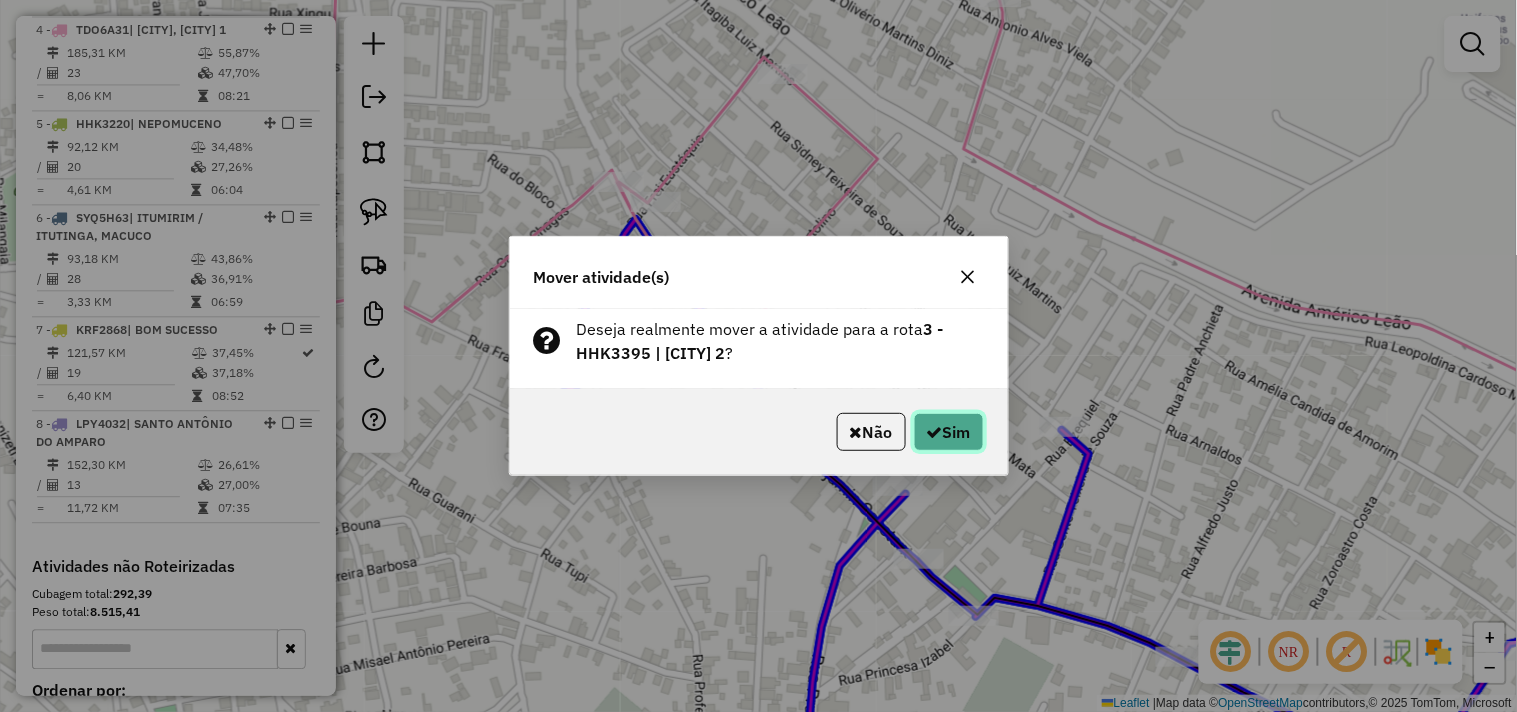 click on "Sim" 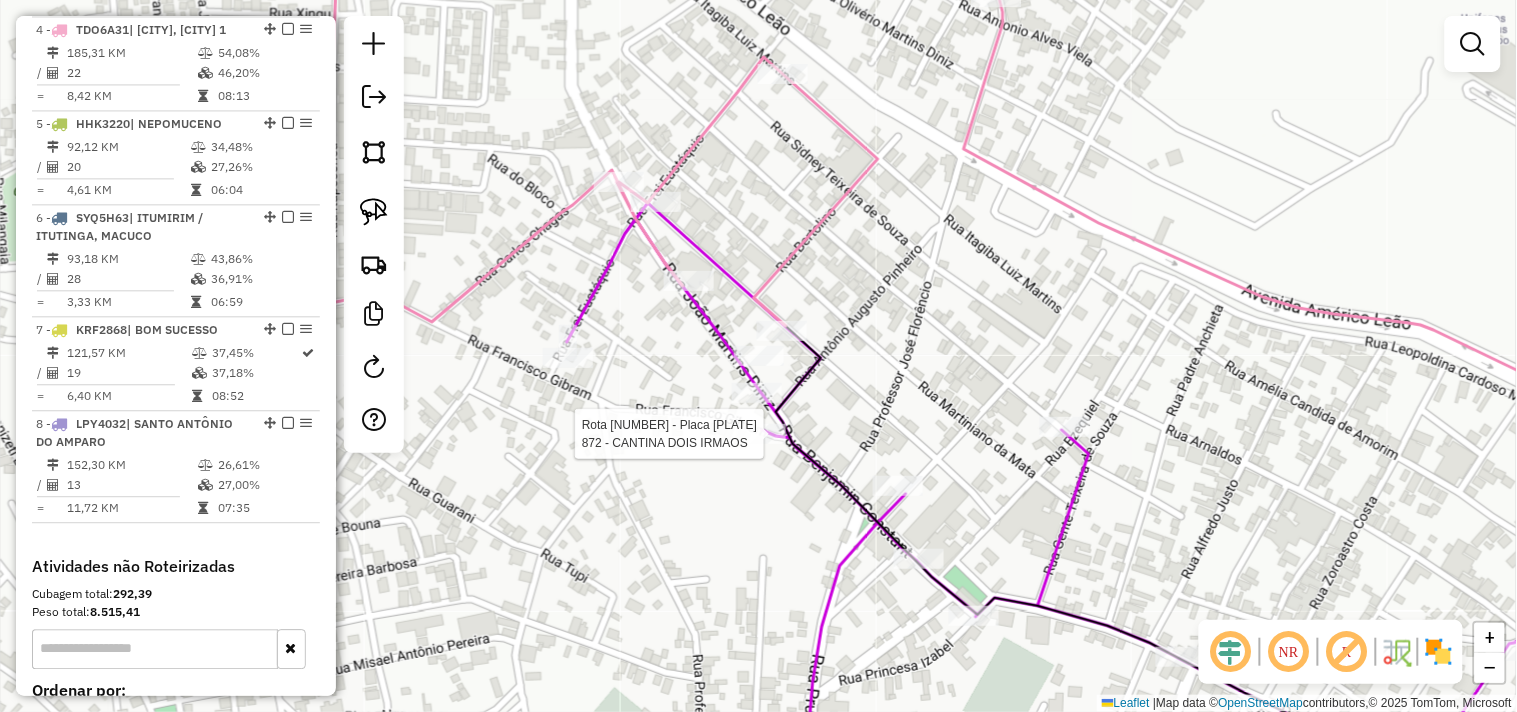 select on "**********" 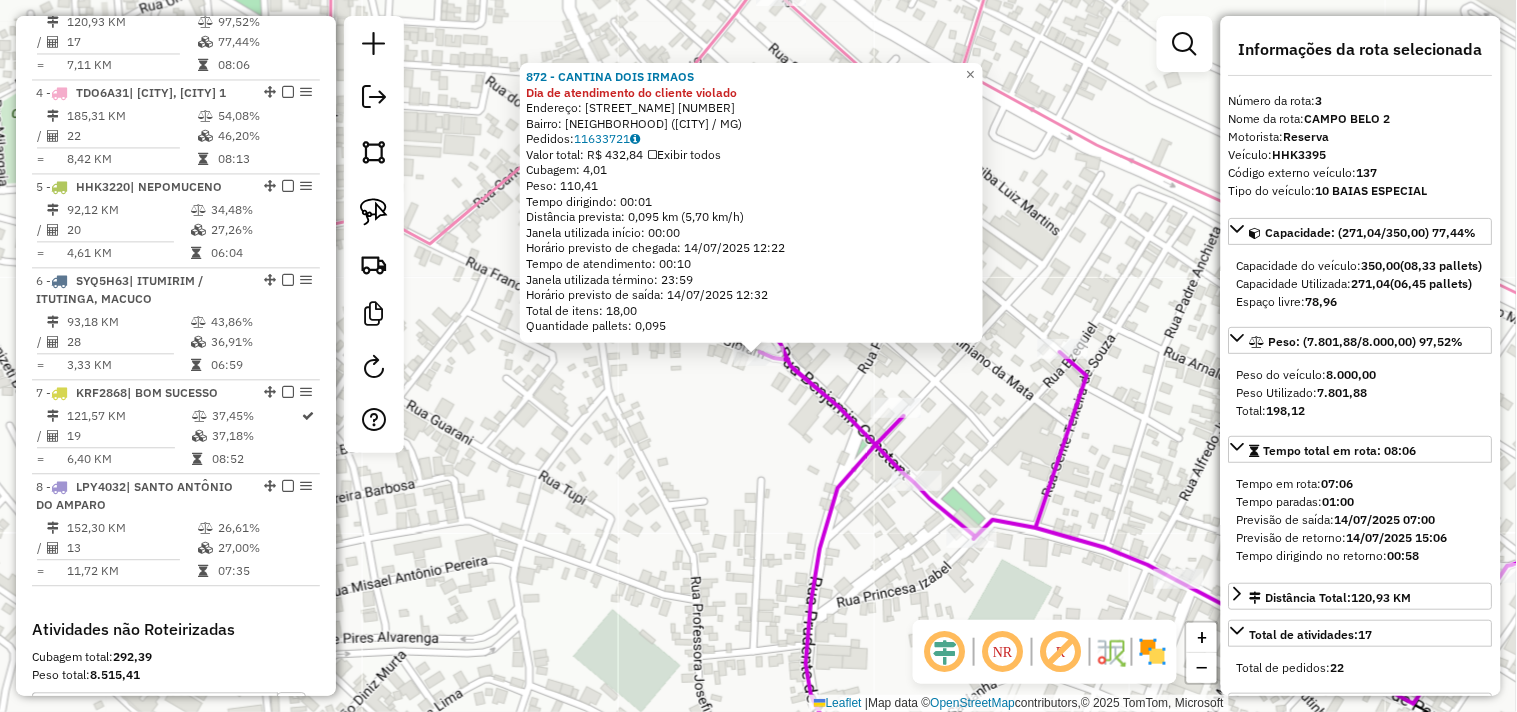 scroll, scrollTop: 961, scrollLeft: 0, axis: vertical 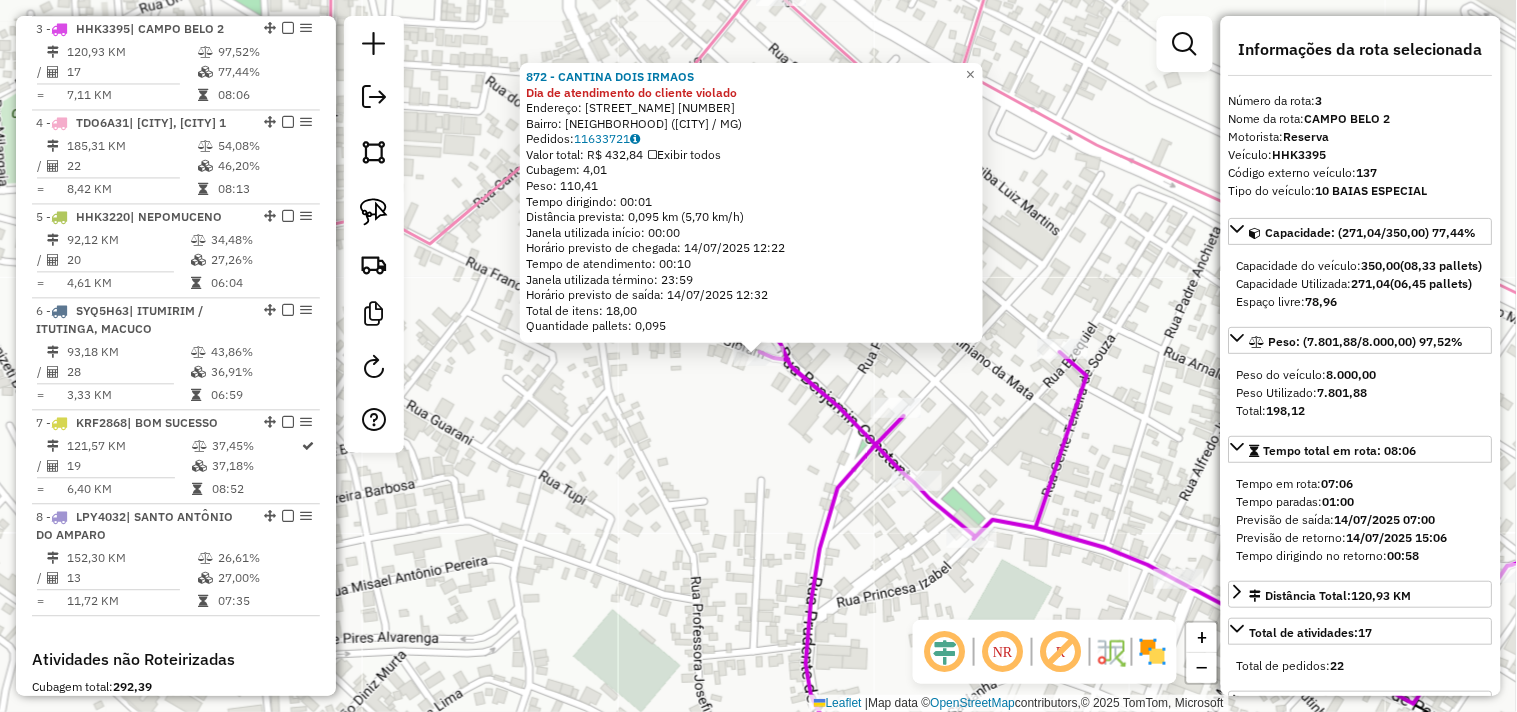 drag, startPoint x: 706, startPoint y: 487, endPoint x: 720, endPoint y: 478, distance: 16.643316 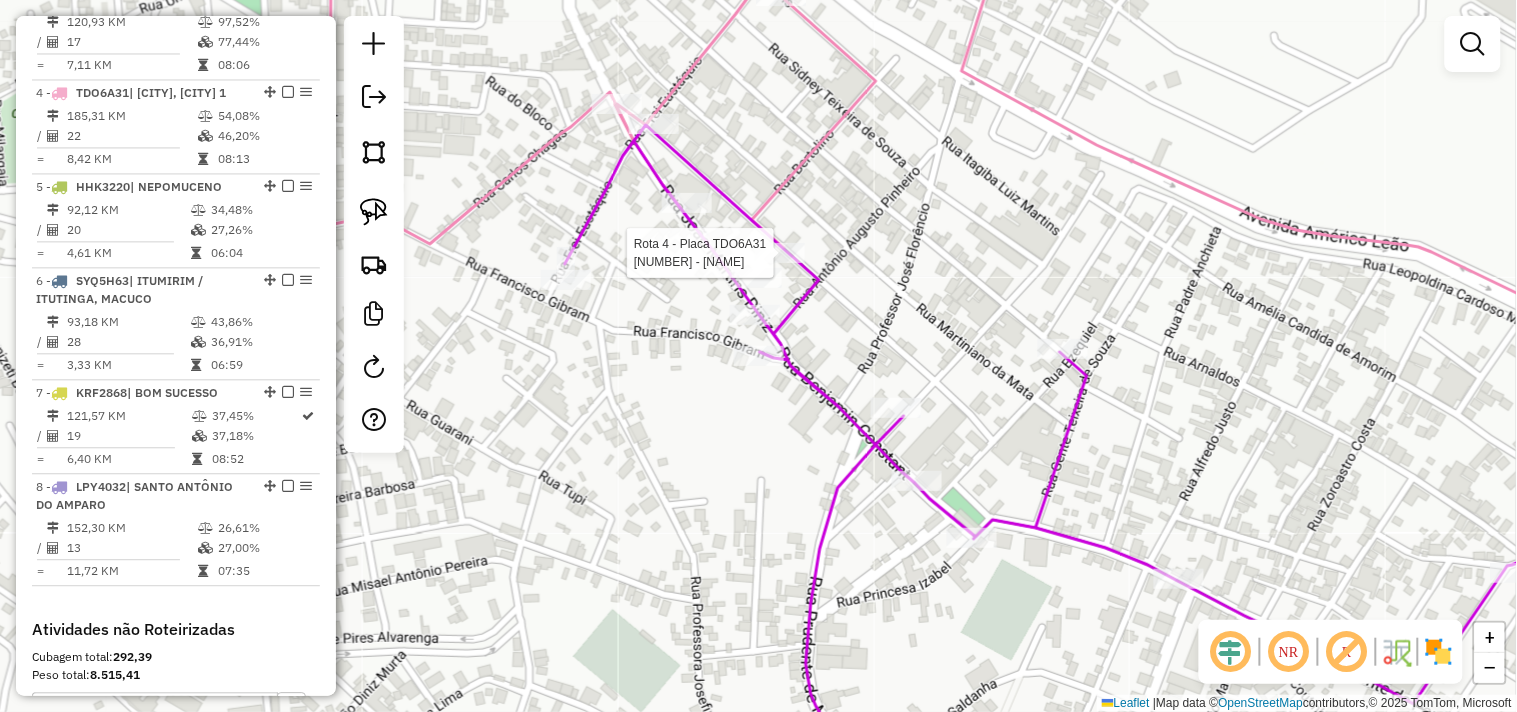 select on "**********" 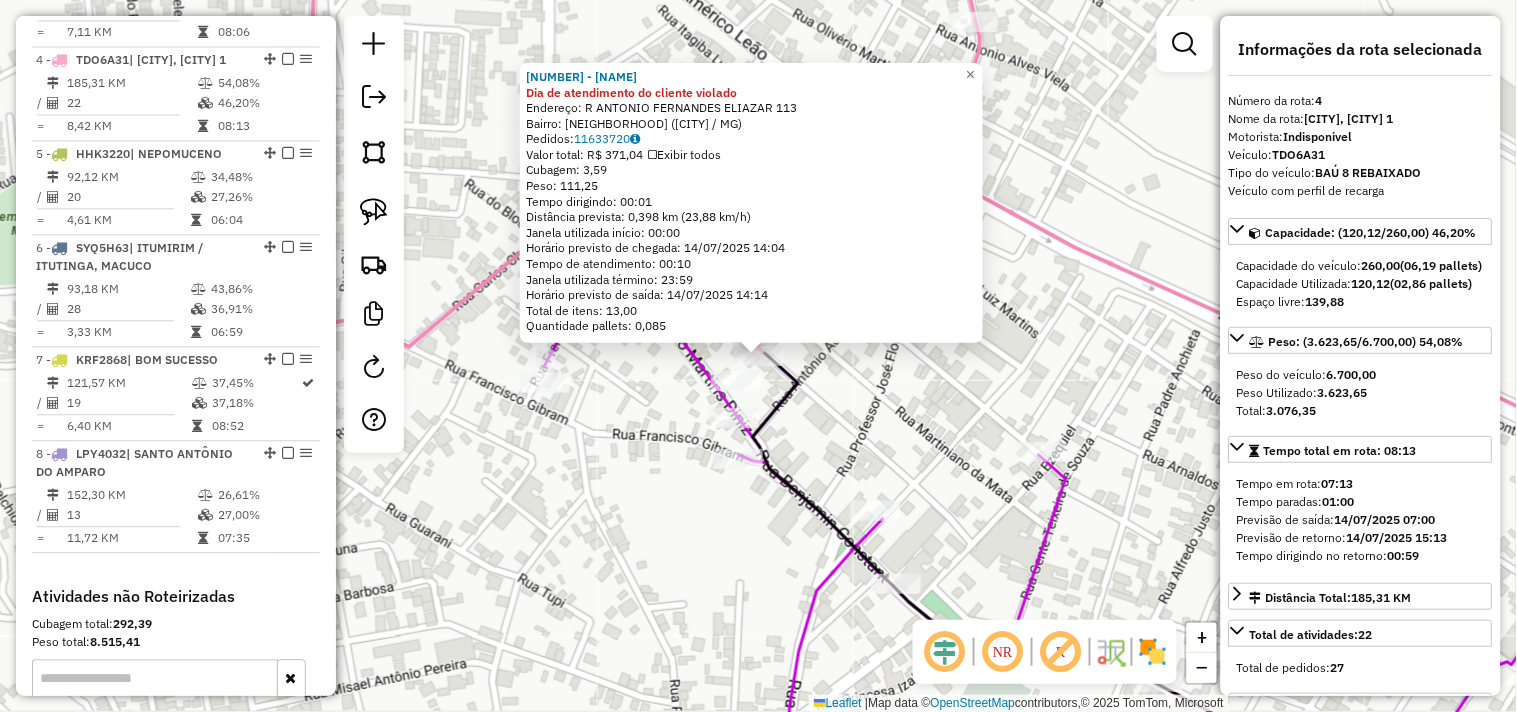 scroll, scrollTop: 1055, scrollLeft: 0, axis: vertical 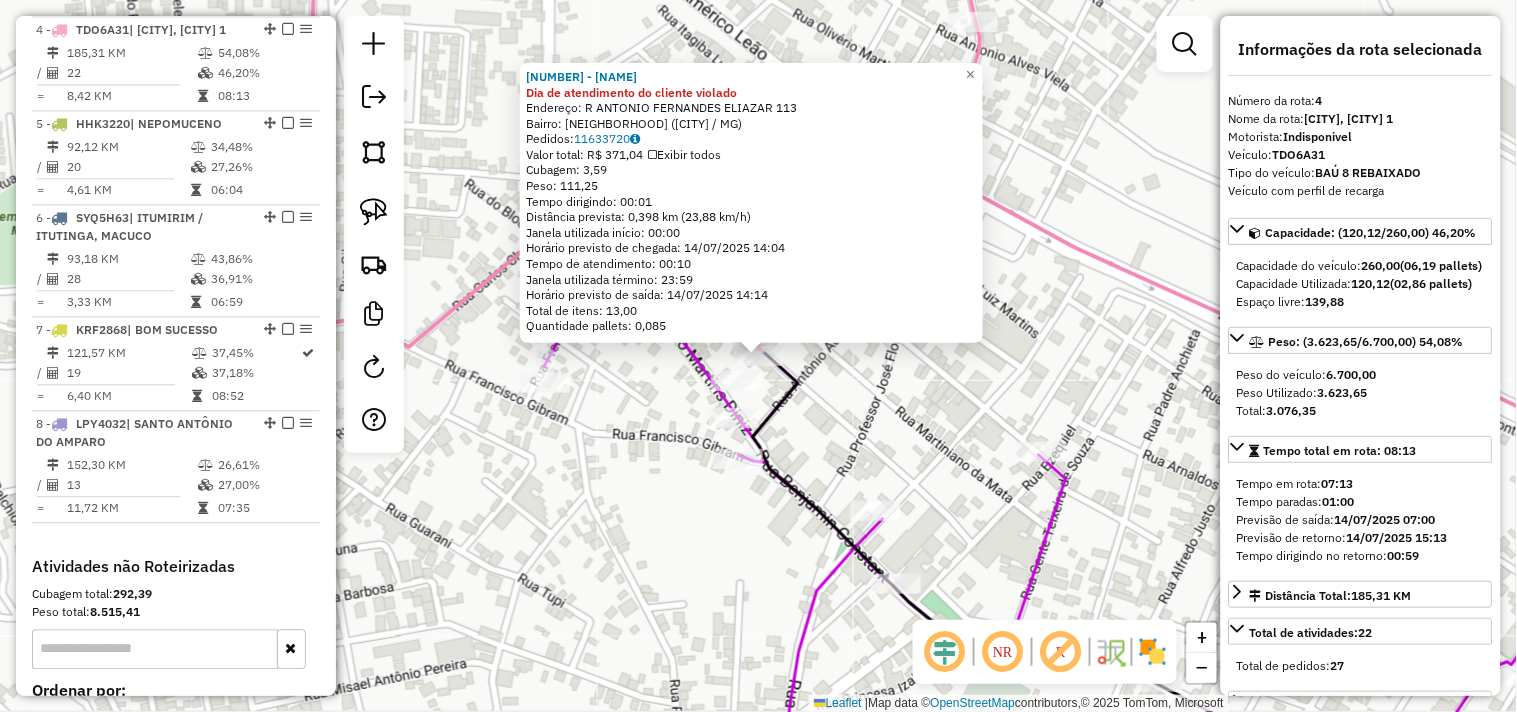 click on "[NUMBER] - BAR DO ISMAEL Dia de atendimento do cliente violado Endereço: R ANTONIO FERNANDES ELIAZAR [NUMBER] Bairro: ALTO DAS MERCES ([CITY] / [STATE]) Pedidos: [NUMBER] Valor total: R$ [PRICE] Exibir todos Cubagem: [NUMBER] Peso: [NUMBER] Tempo dirigindo: [TIME] Distância prevista: [NUMBER] km ([NUMBER]/h) Janela utilizada início: [TIME] Horário previsto de chegada: [DATE] [TIME] Tempo de atendimento: [TIME] Janela utilizada término: [TIME] Horário previsto de saída: [DATE] [TIME] Total de itens: [NUMBER] Quantidade pallets: [NUMBER] × Janela de atendimento Grade de atendimento Capacidade Transportadoras Veículos Cliente Pedidos Rotas Selecione os dias de semana para filtrar as janelas de atendimento Seg Ter Qua Qui Sex Sáb Dom Informe o período da janela de atendimento: De: Até: Filtrar exatamente a janela do cliente Considerar janela de atendimento padrão Selecione os dias de semana para filtrar as grades de atendimento Seg Ter Qua Qui Sex De:" 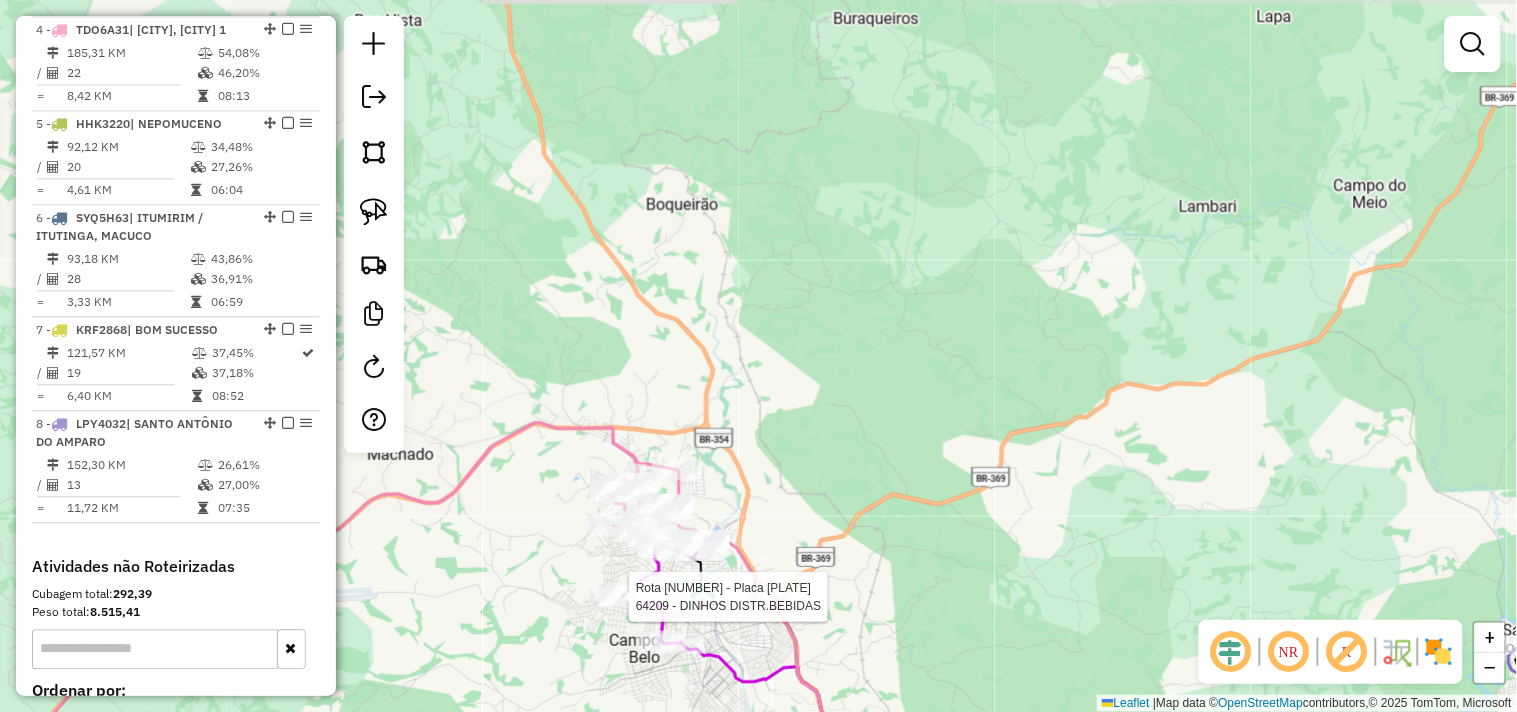 drag, startPoint x: 594, startPoint y: 575, endPoint x: 632, endPoint y: 465, distance: 116.37869 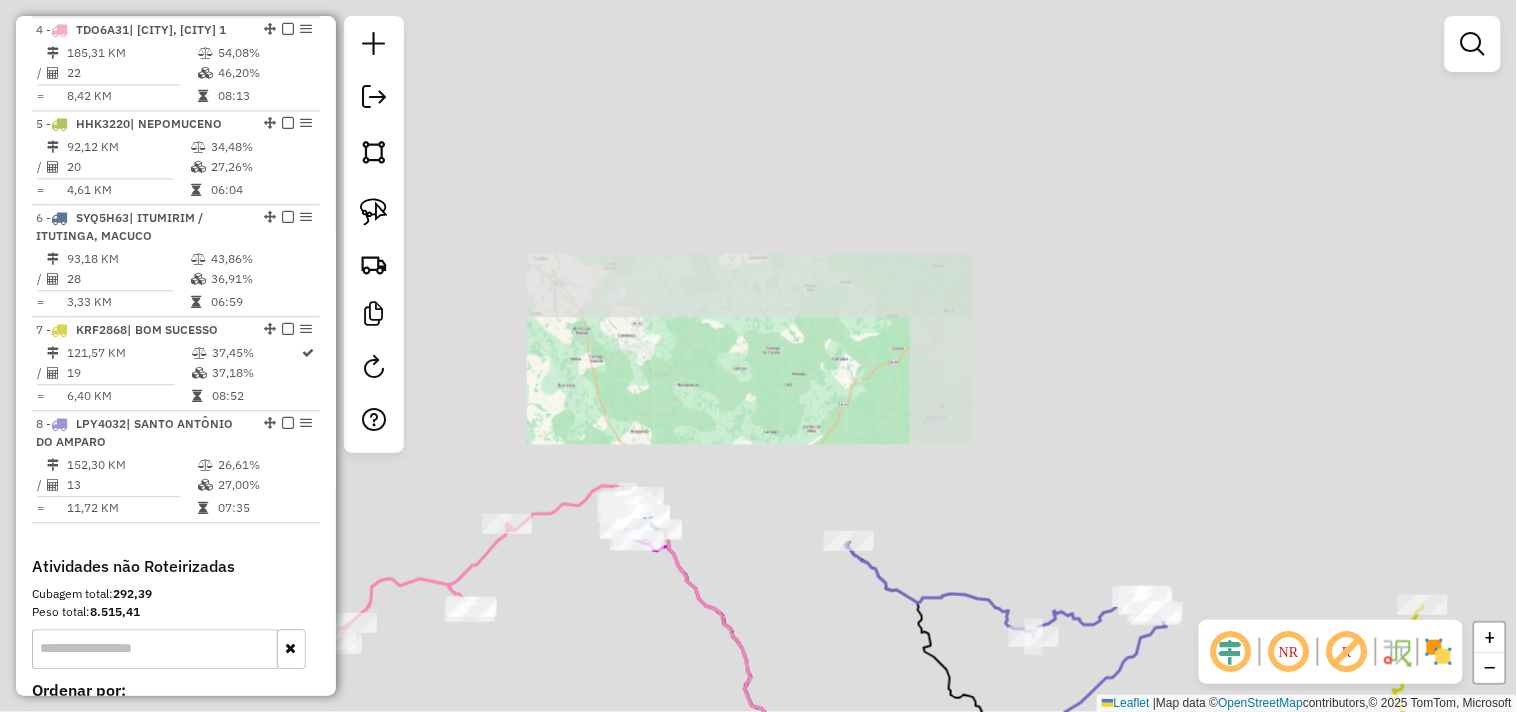 drag, startPoint x: 594, startPoint y: 663, endPoint x: 656, endPoint y: 475, distance: 197.9596 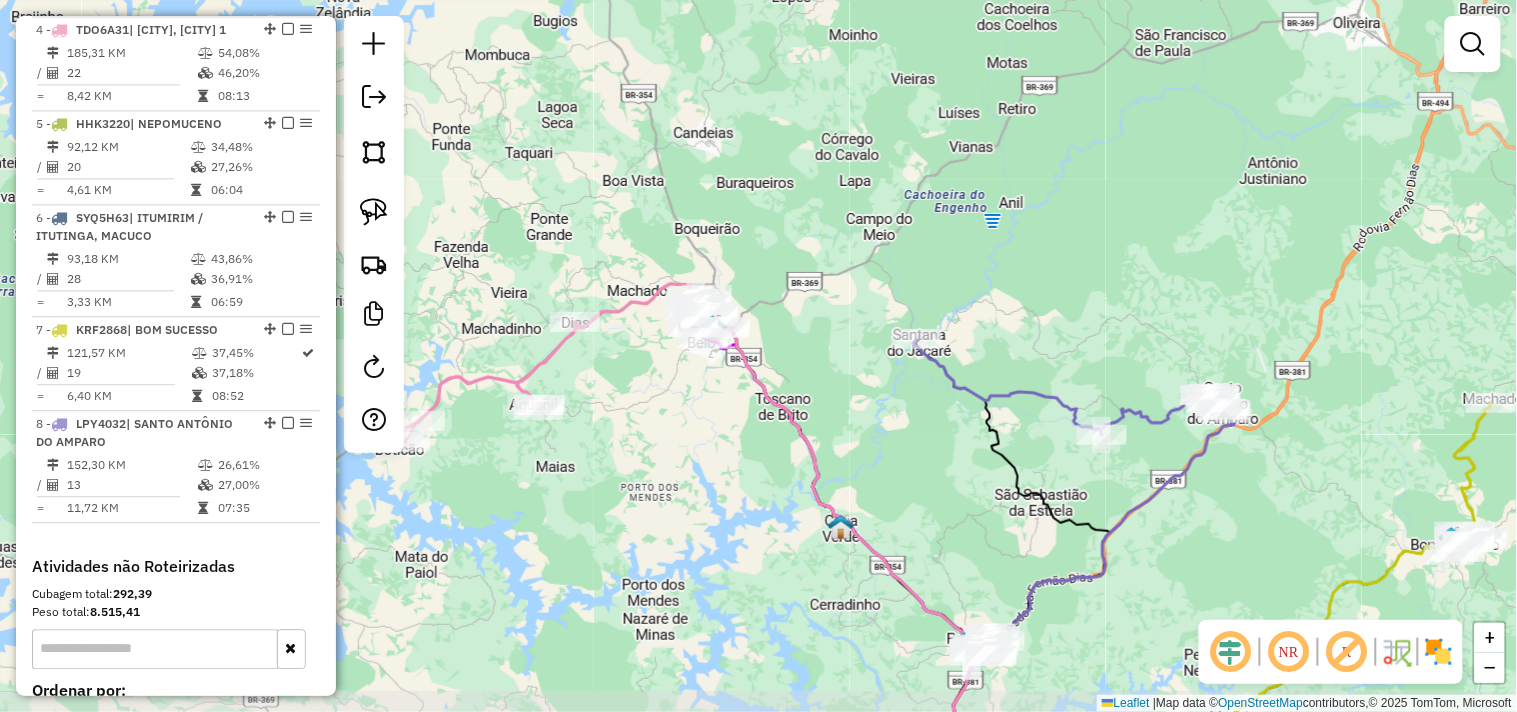 drag, startPoint x: 716, startPoint y: 546, endPoint x: 615, endPoint y: 368, distance: 204.65825 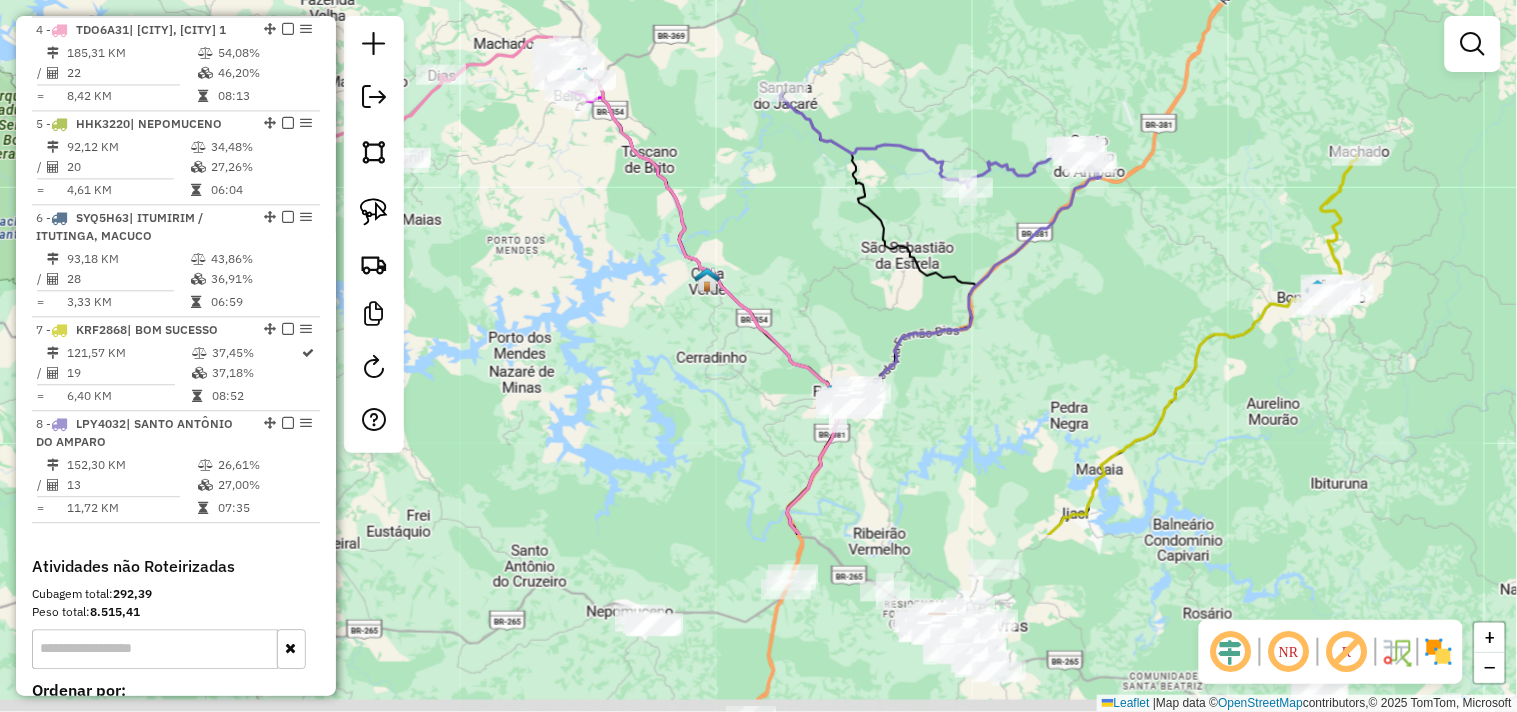 drag, startPoint x: 691, startPoint y: 471, endPoint x: 570, endPoint y: 475, distance: 121.0661 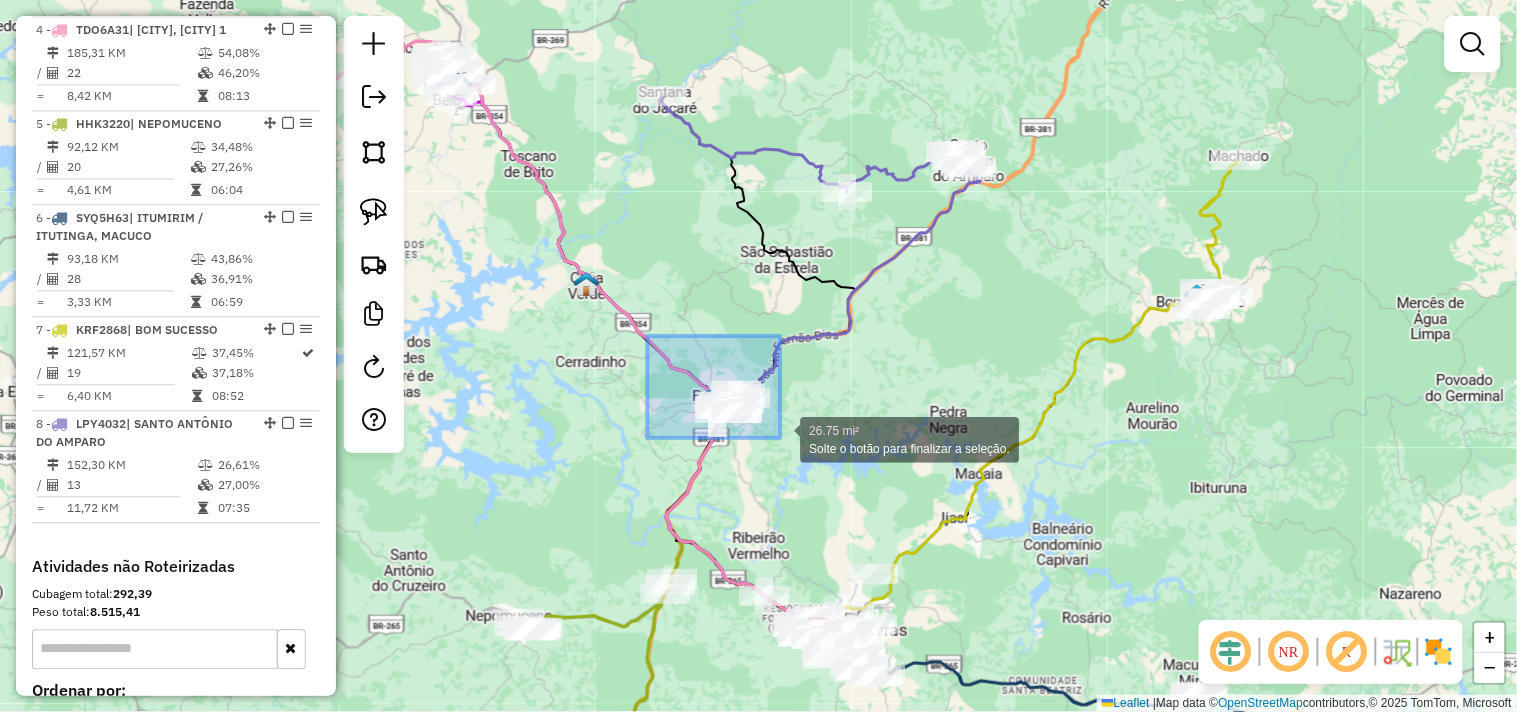 drag, startPoint x: 647, startPoint y: 350, endPoint x: 780, endPoint y: 438, distance: 159.47726 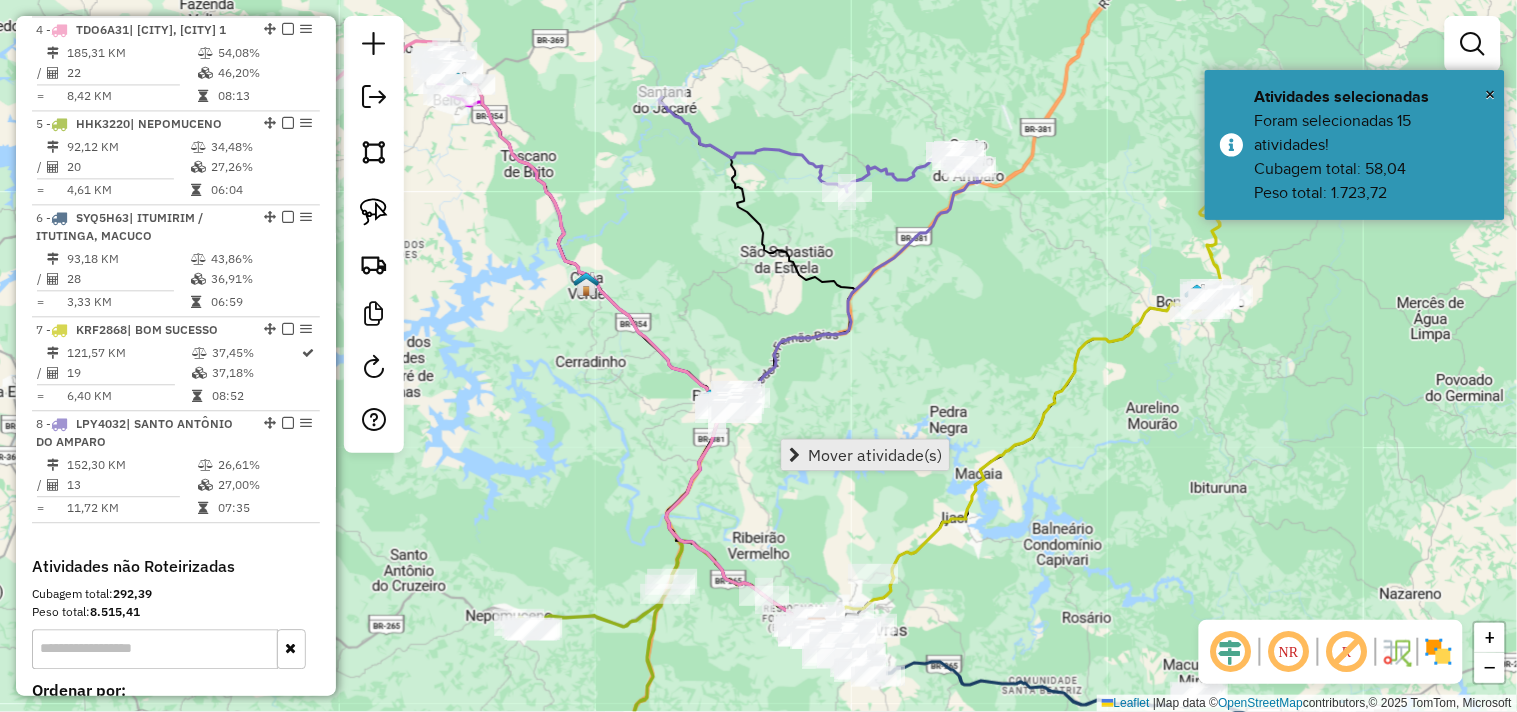 click on "Mover atividade(s)" at bounding box center [875, 455] 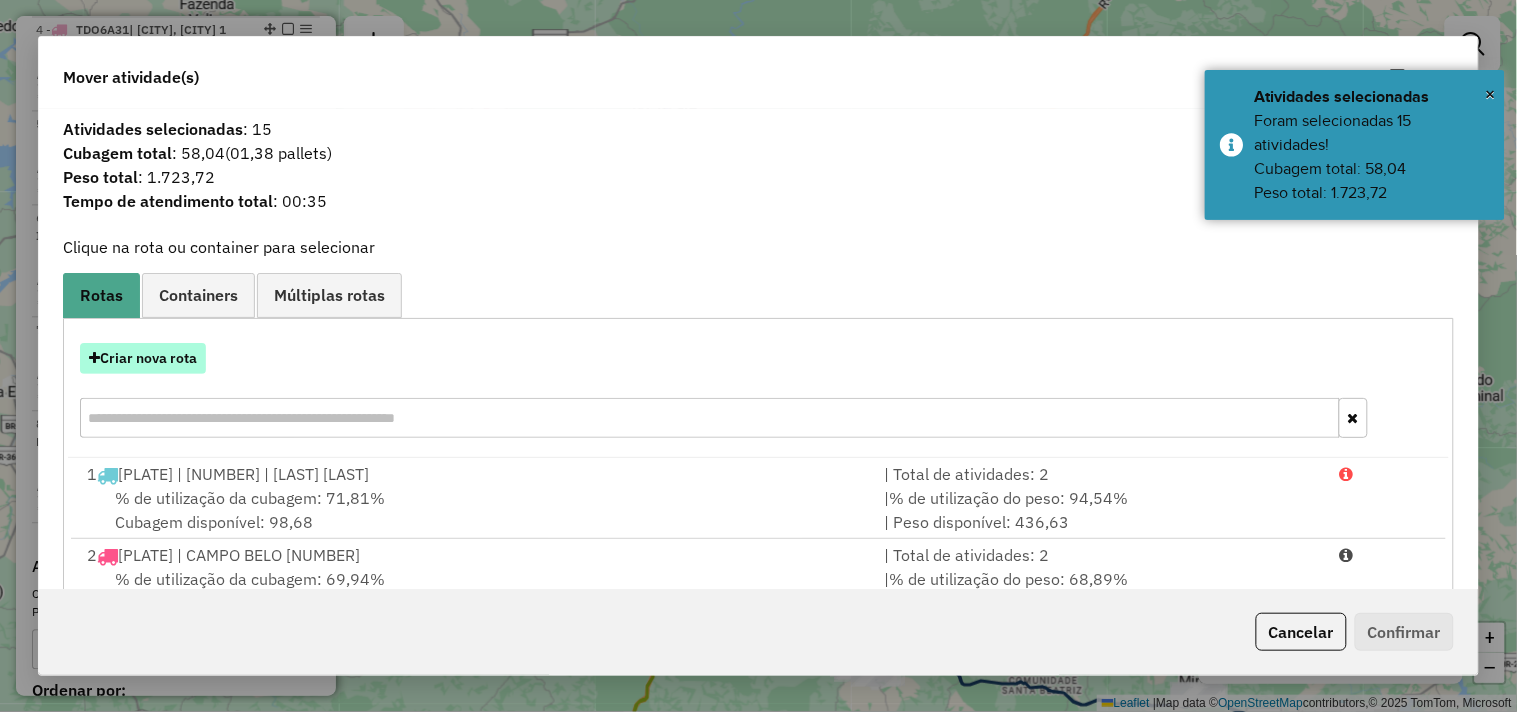 click on "Criar nova rota" at bounding box center (143, 358) 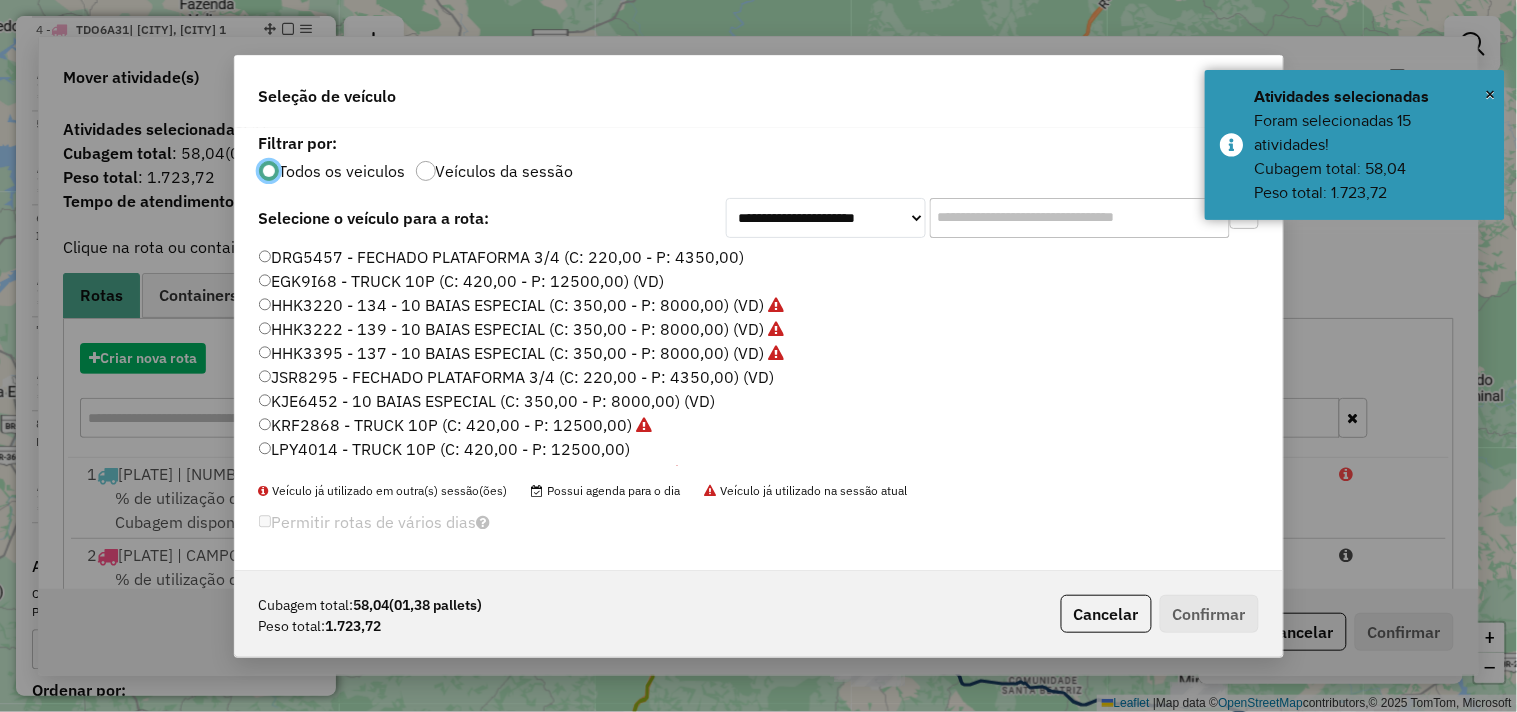 scroll, scrollTop: 11, scrollLeft: 5, axis: both 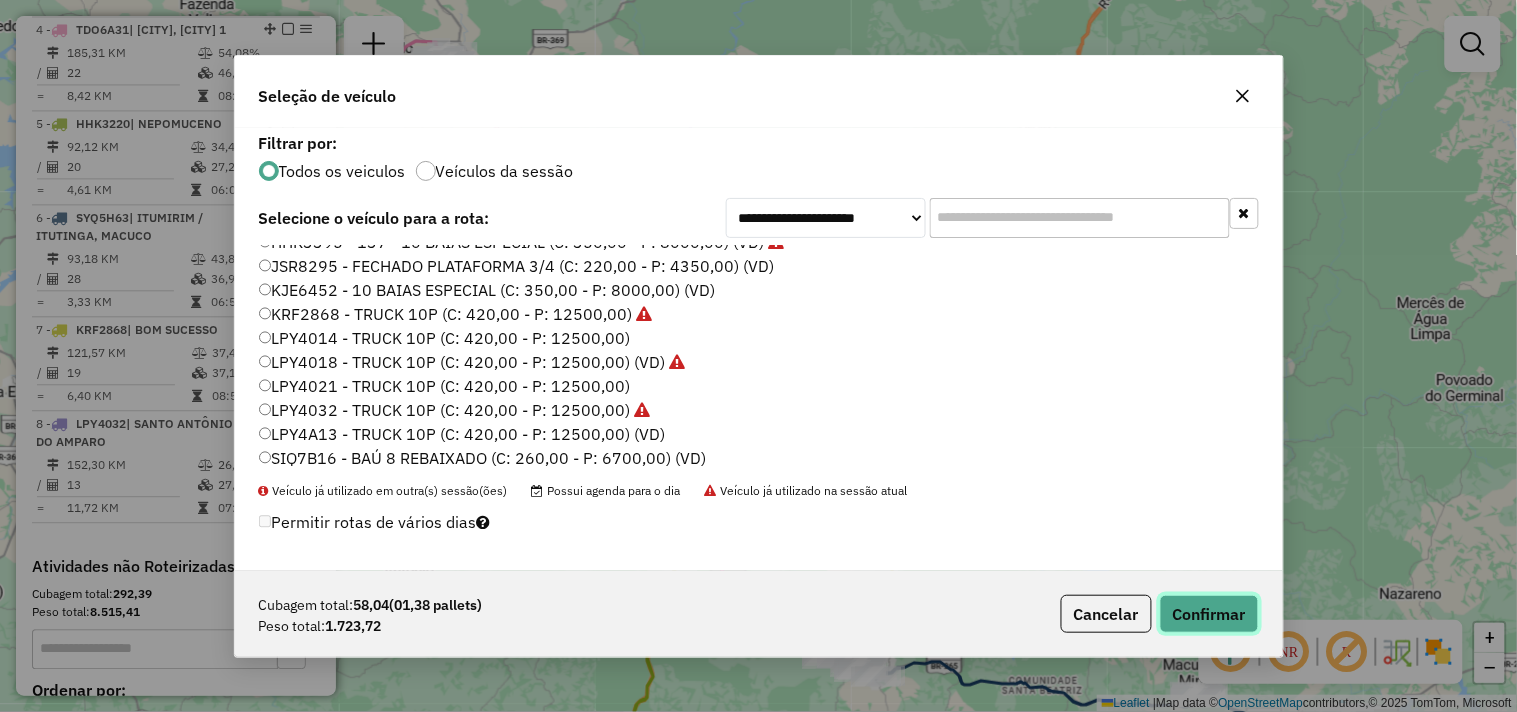 click on "Confirmar" 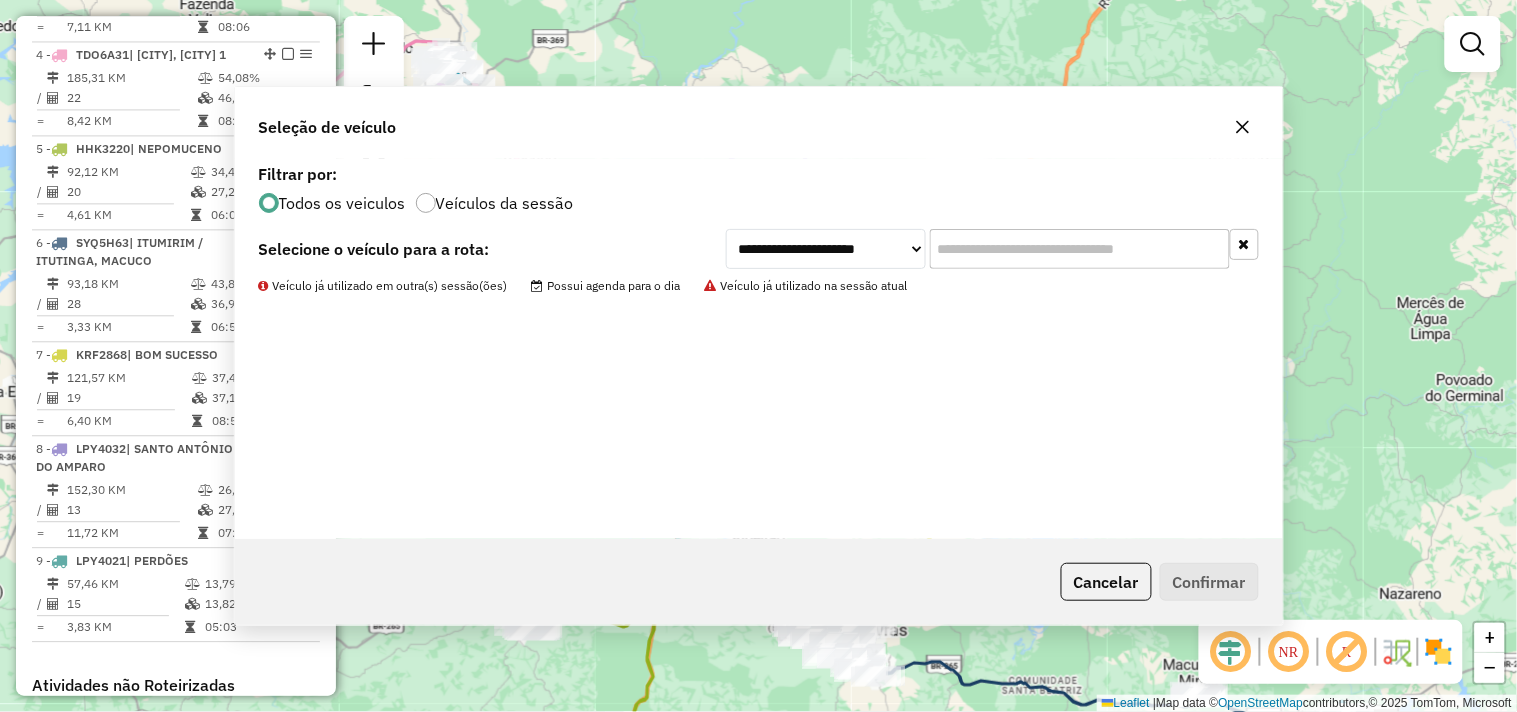 scroll, scrollTop: 1081, scrollLeft: 0, axis: vertical 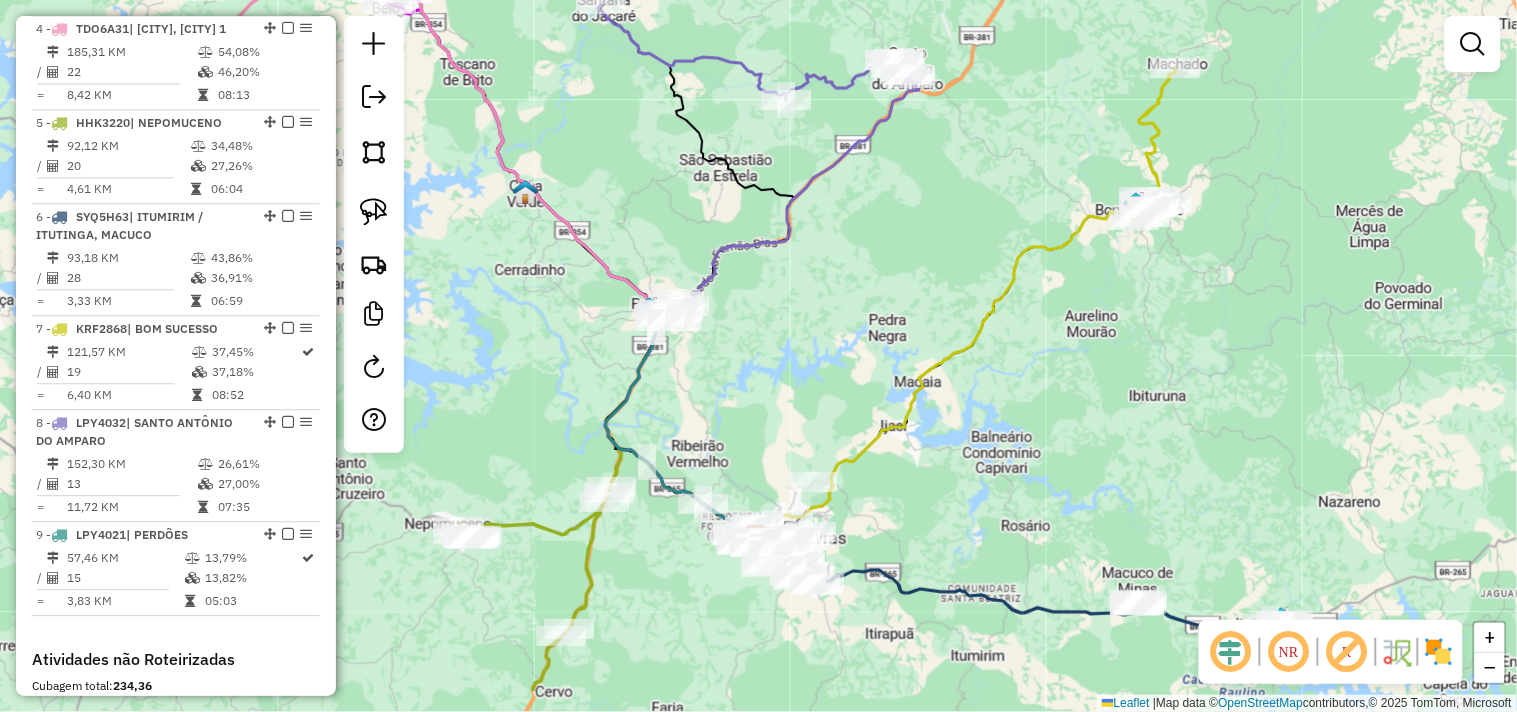 drag, startPoint x: 742, startPoint y: 460, endPoint x: 705, endPoint y: 416, distance: 57.48913 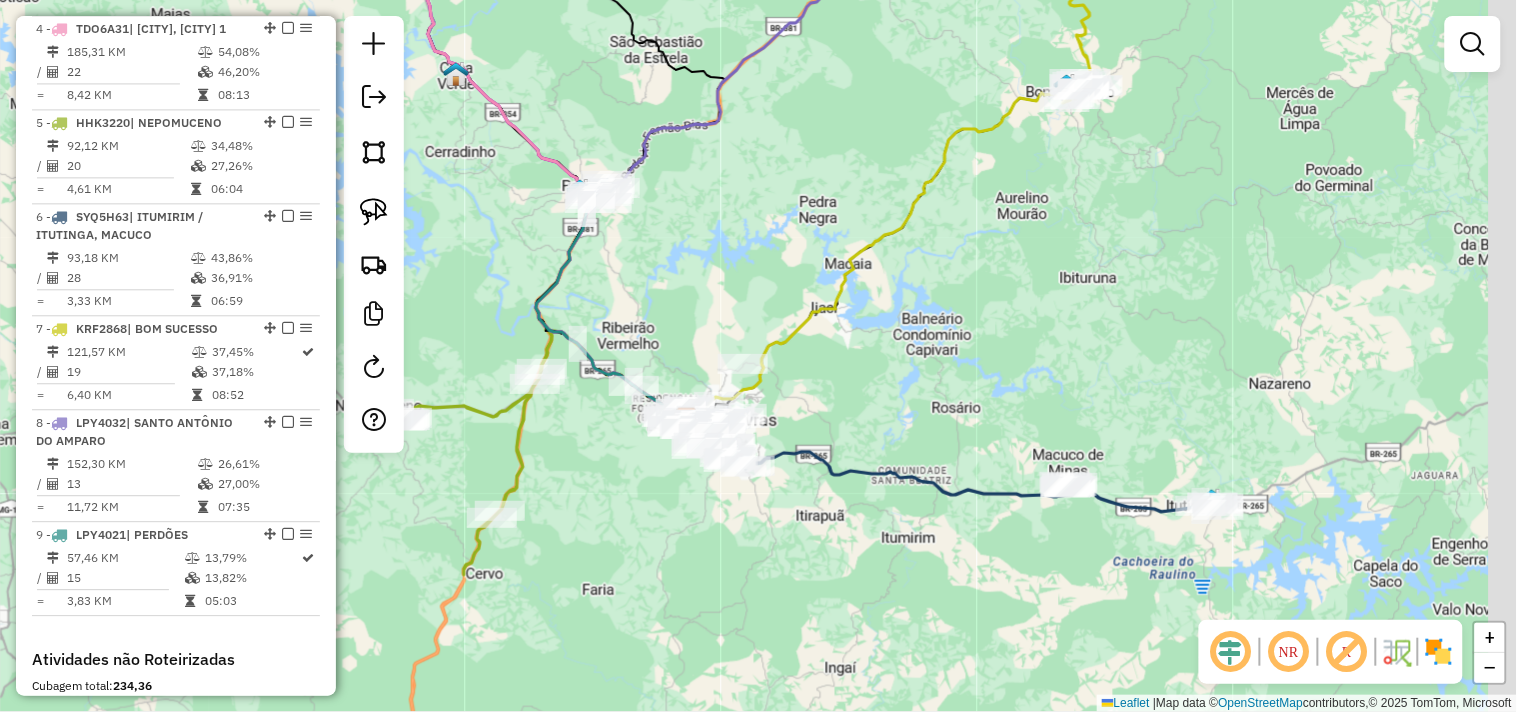 drag, startPoint x: 737, startPoint y: 423, endPoint x: 690, endPoint y: 336, distance: 98.88377 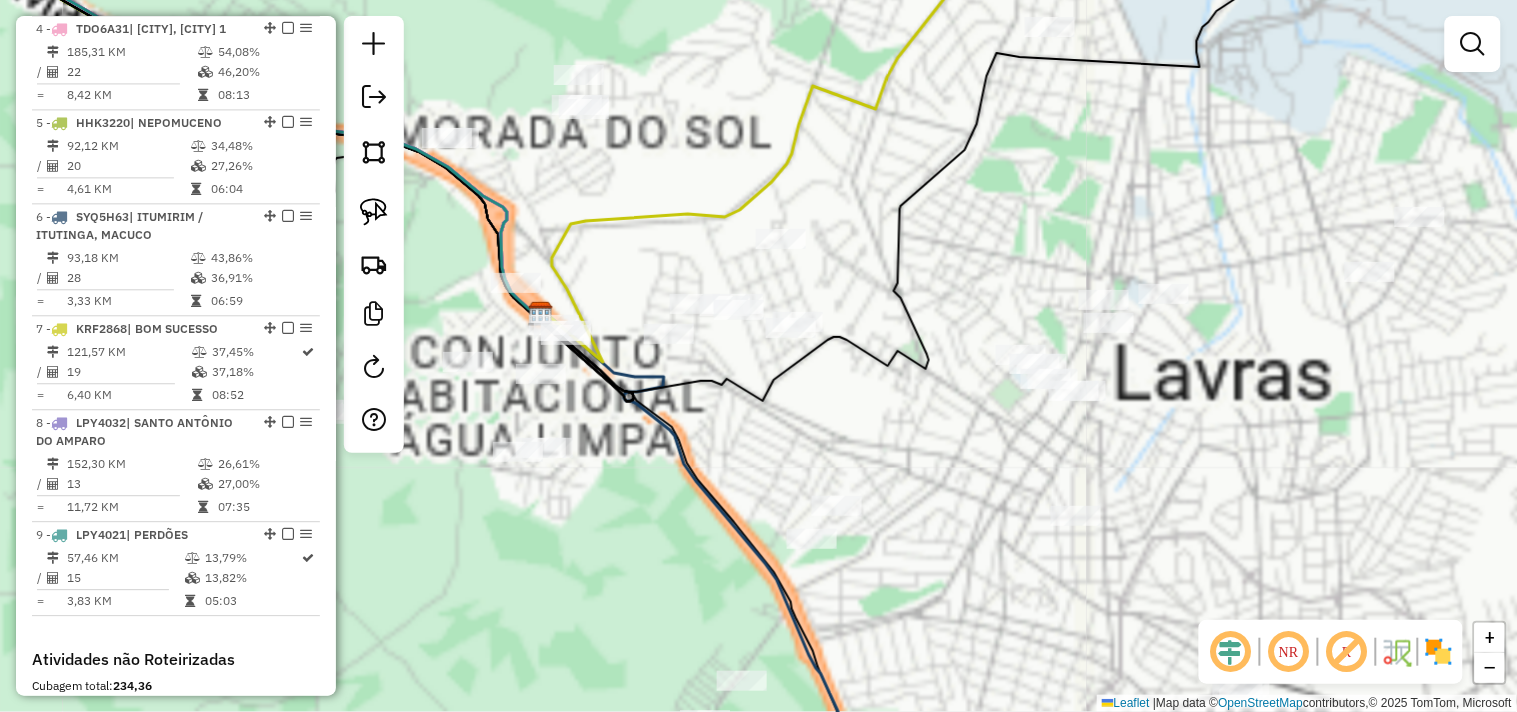 drag, startPoint x: 598, startPoint y: 586, endPoint x: 831, endPoint y: 654, distance: 242.72 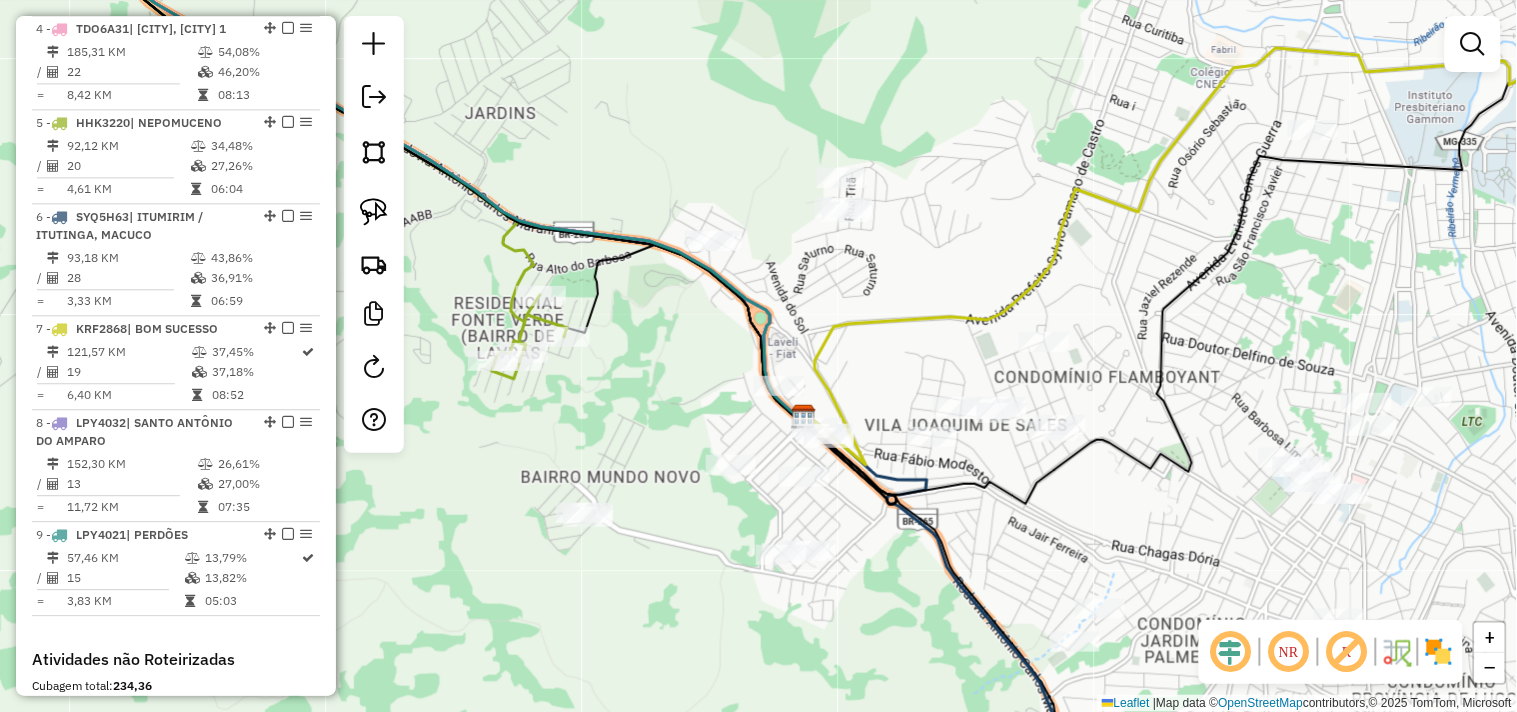 drag, startPoint x: 615, startPoint y: 316, endPoint x: 626, endPoint y: 350, distance: 35.735138 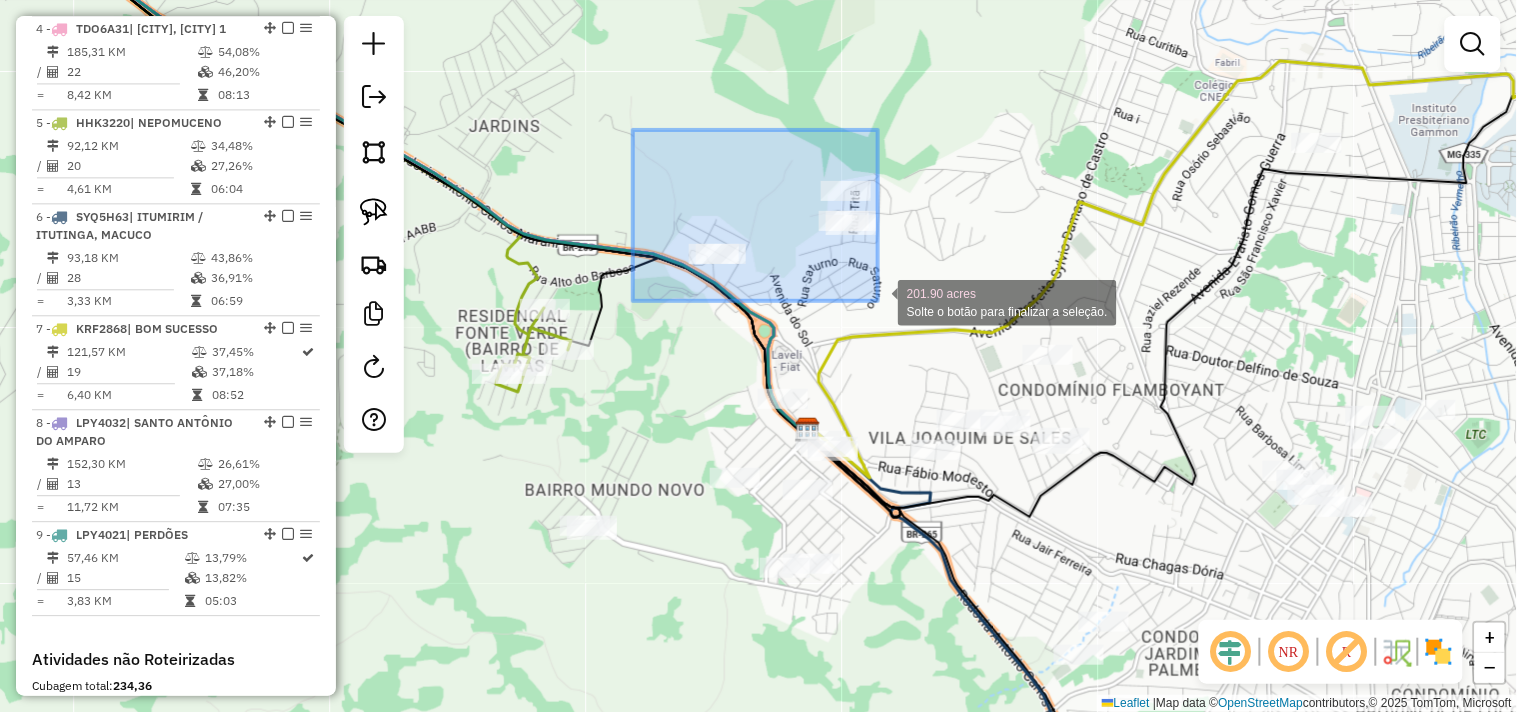 drag, startPoint x: 636, startPoint y: 142, endPoint x: 878, endPoint y: 301, distance: 289.56 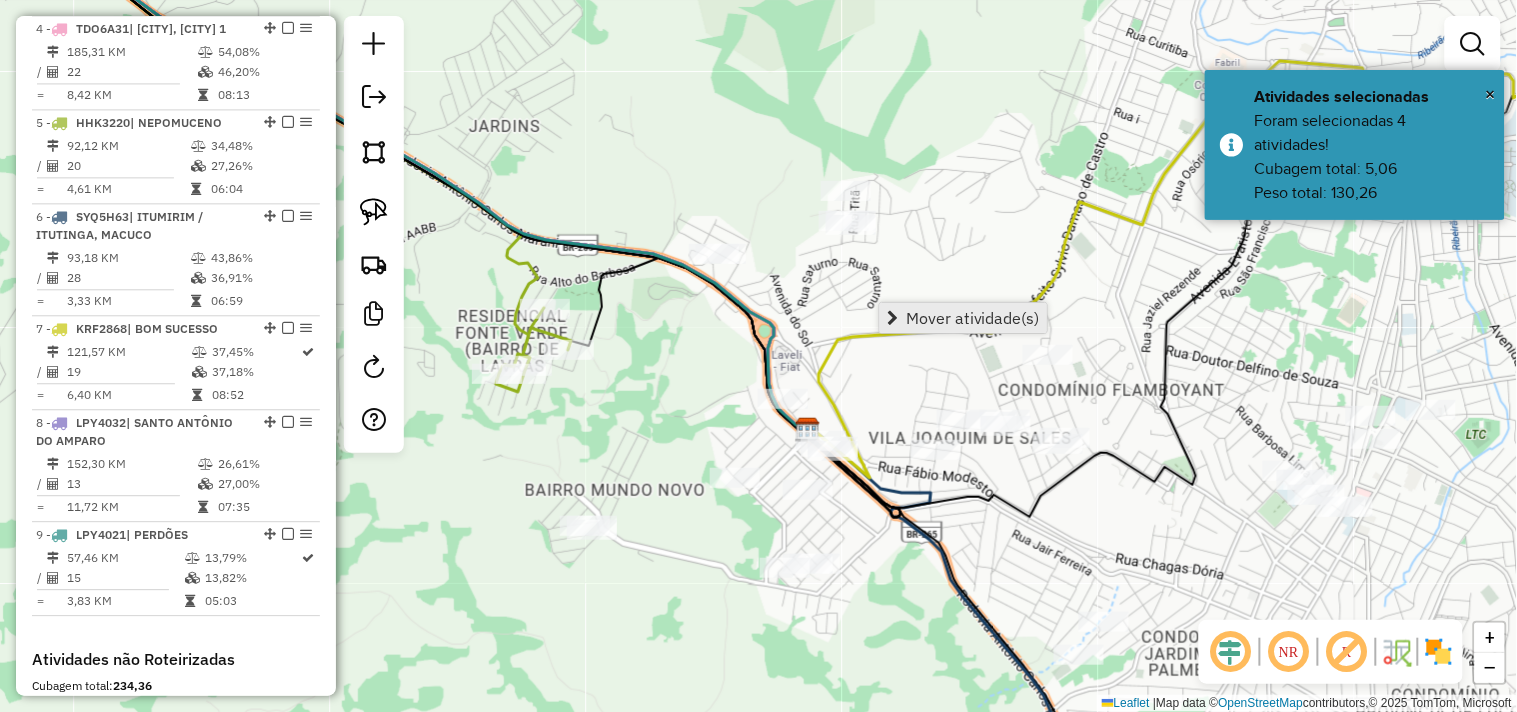 click on "Mover atividade(s)" at bounding box center [973, 318] 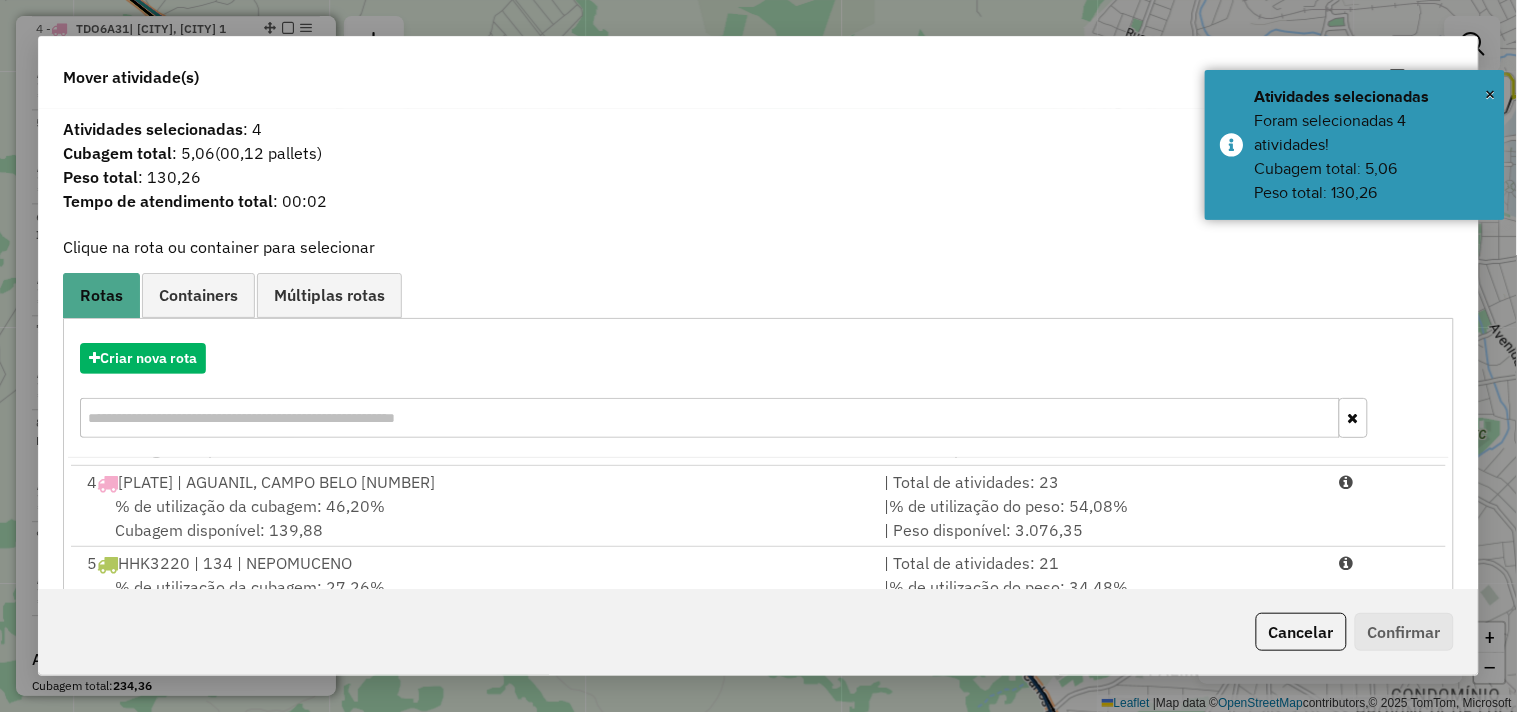 scroll, scrollTop: 330, scrollLeft: 0, axis: vertical 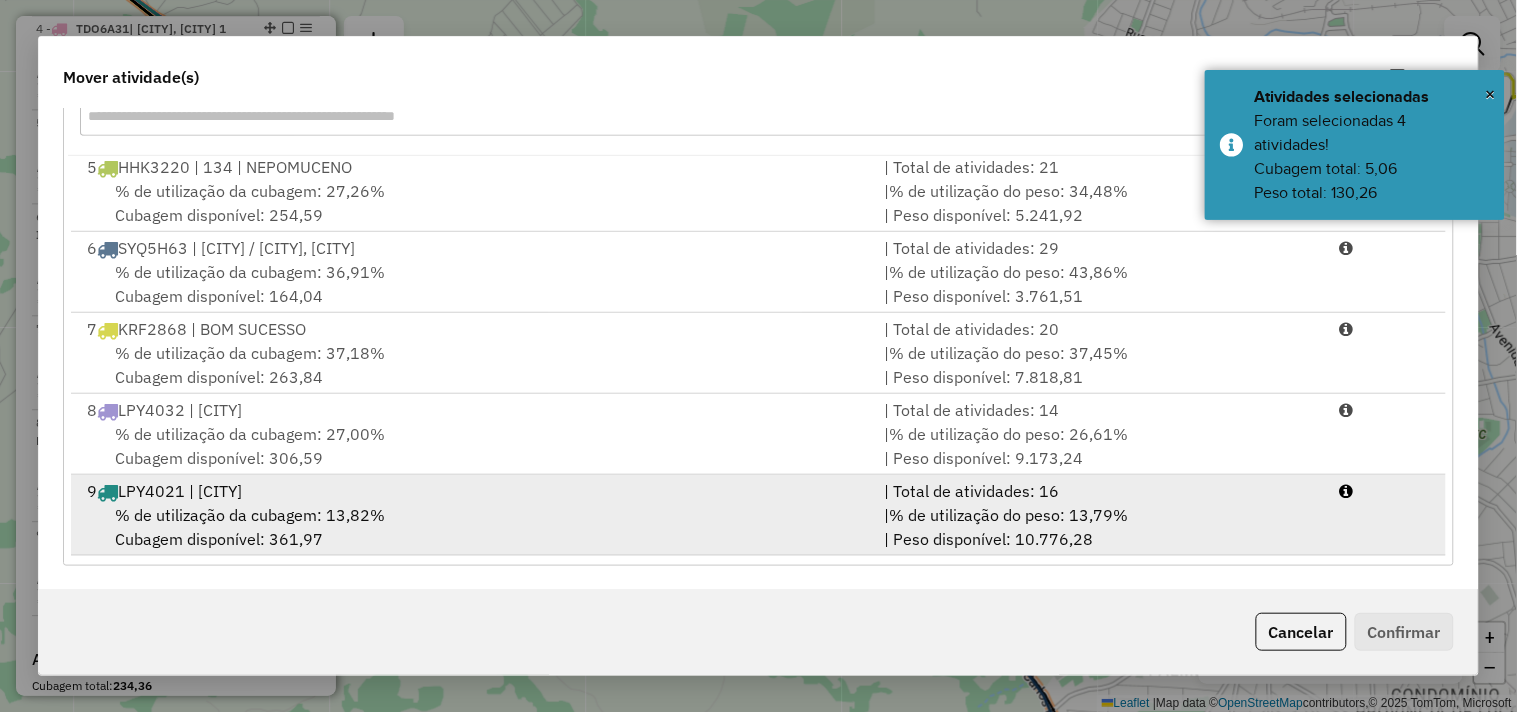 click on "% de utilização da cubagem: [PERCENTAGE]%  Cubagem disponível: [CUBAGE]" at bounding box center (473, 527) 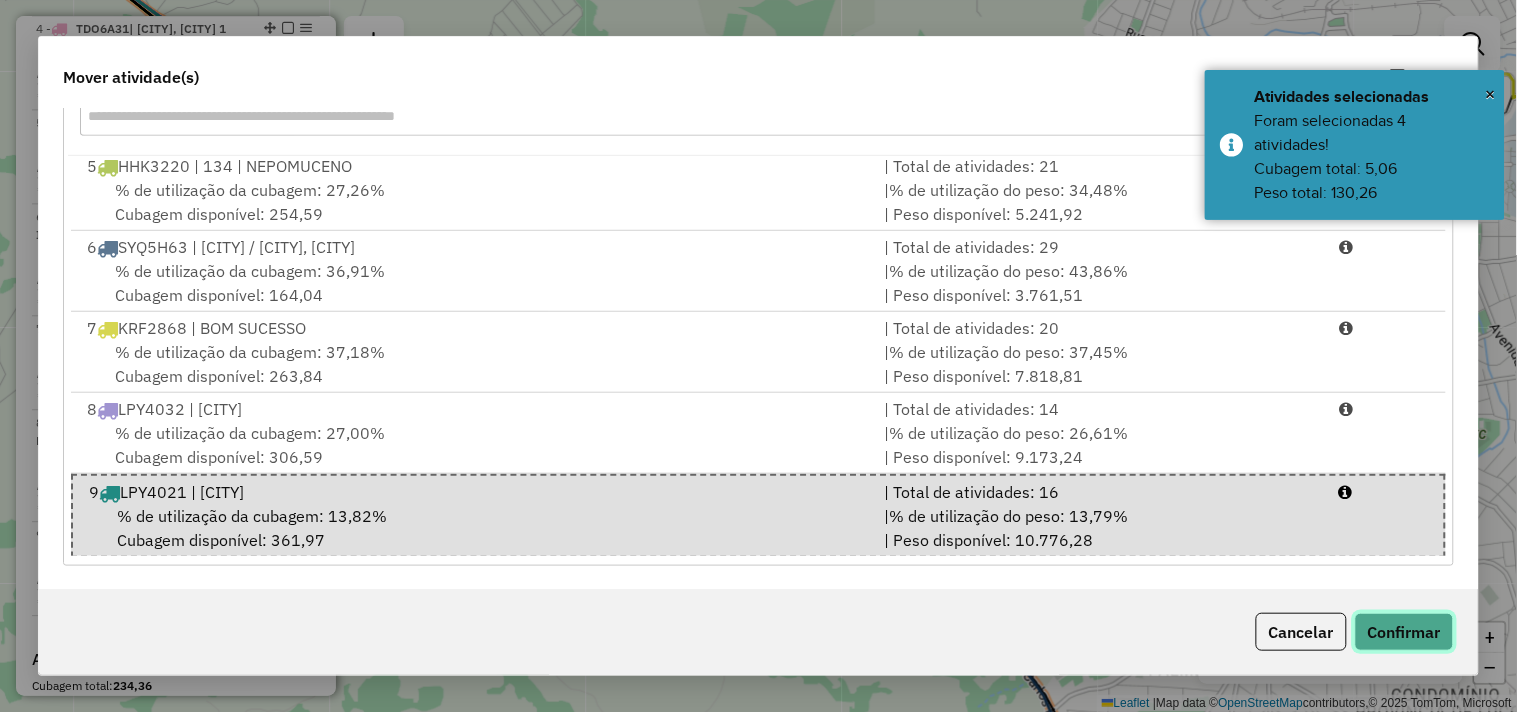 click on "Confirmar" 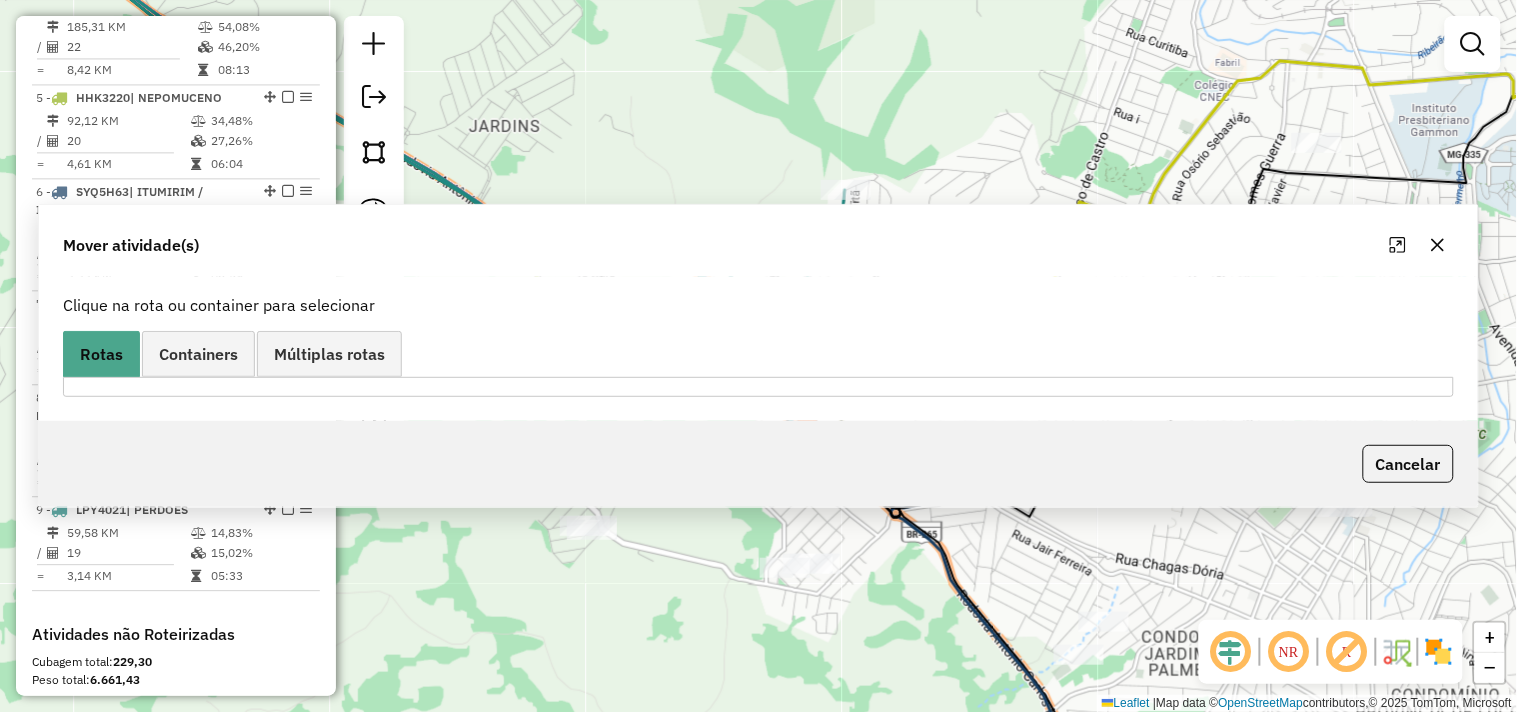 scroll, scrollTop: 0, scrollLeft: 0, axis: both 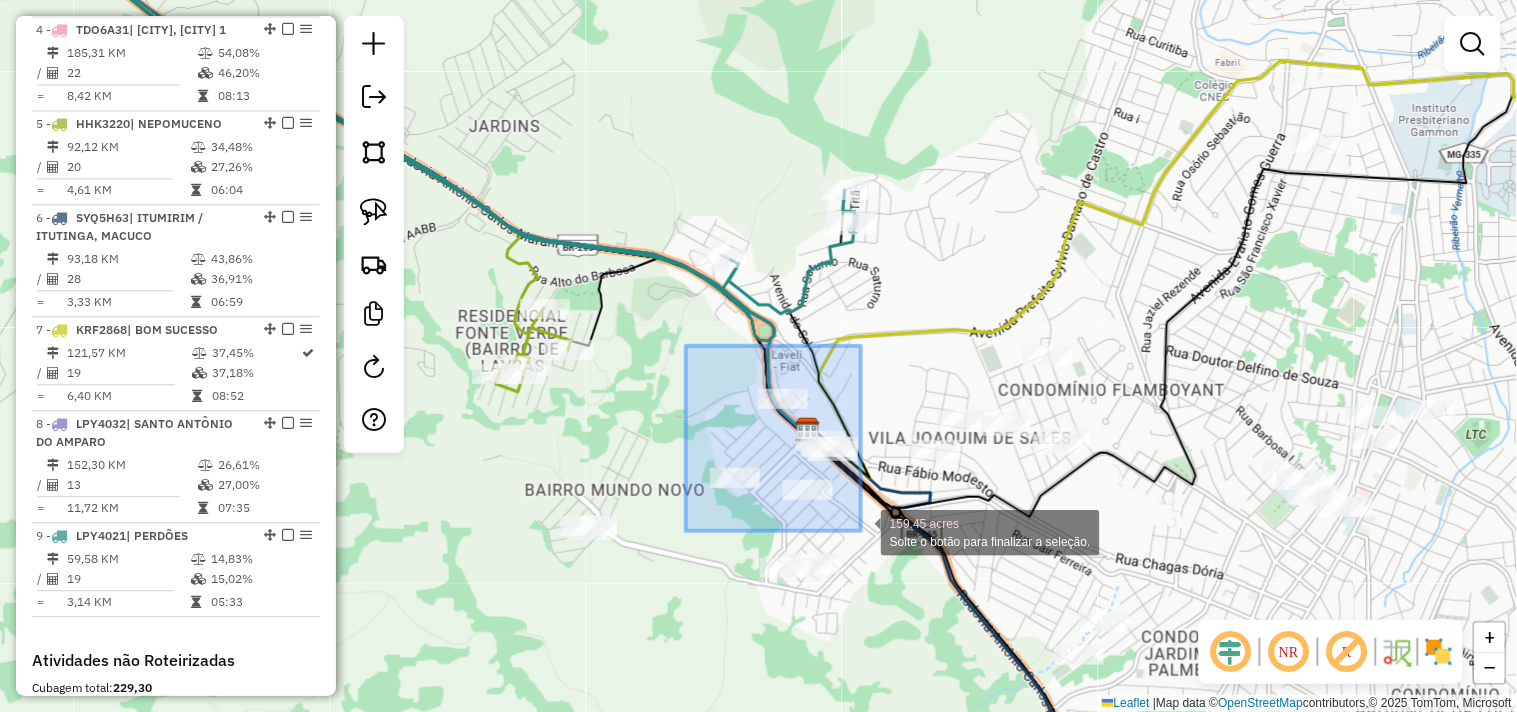 drag, startPoint x: 732, startPoint y: 498, endPoint x: 861, endPoint y: 531, distance: 133.15405 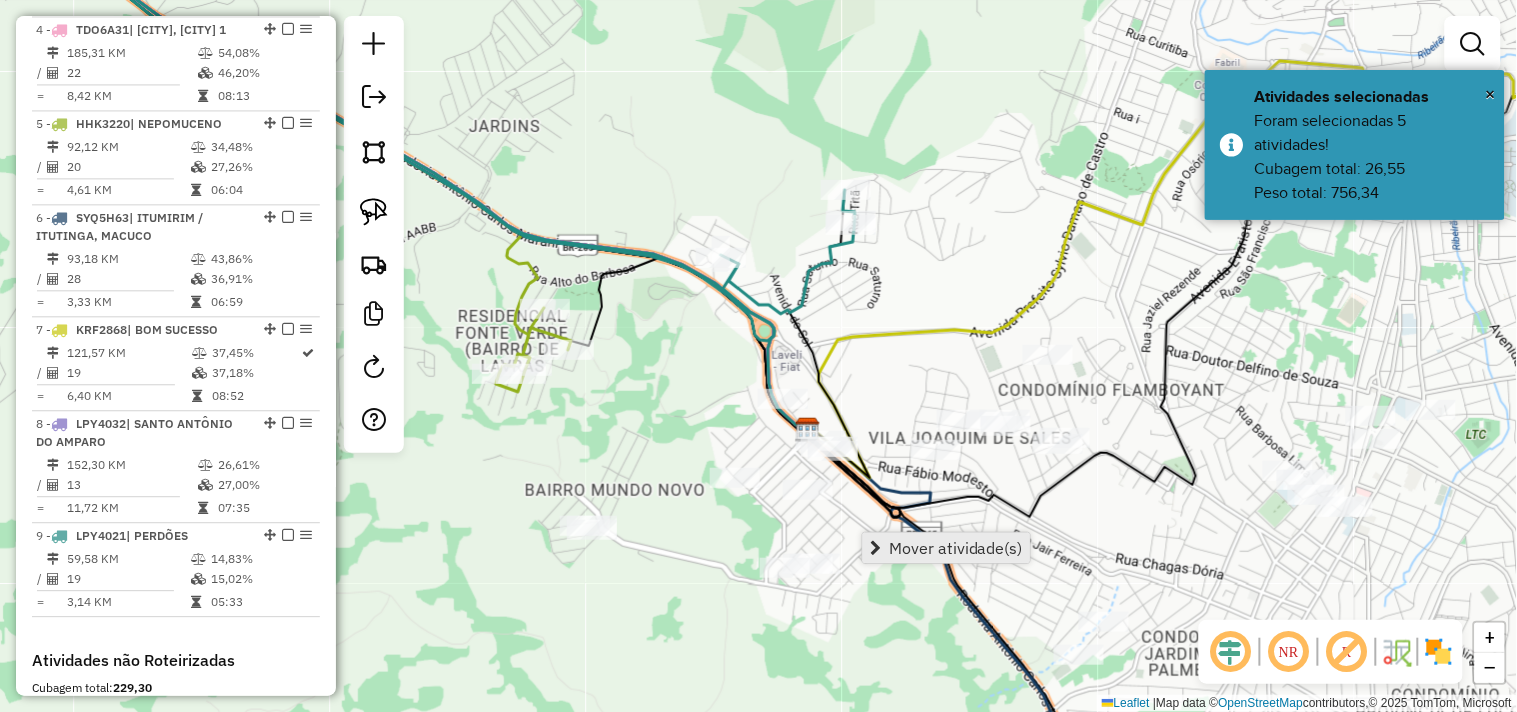 click on "Mover atividade(s)" at bounding box center [956, 548] 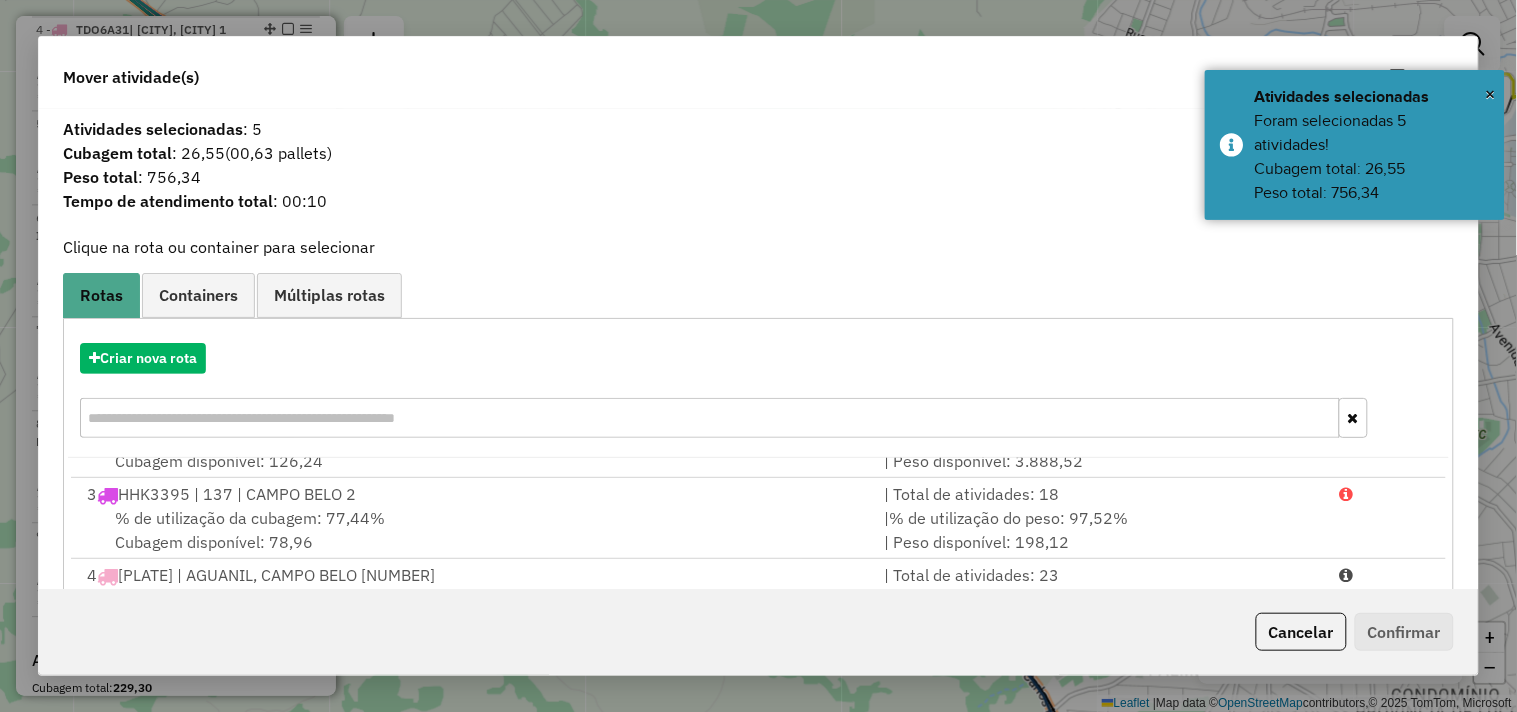 scroll, scrollTop: 330, scrollLeft: 0, axis: vertical 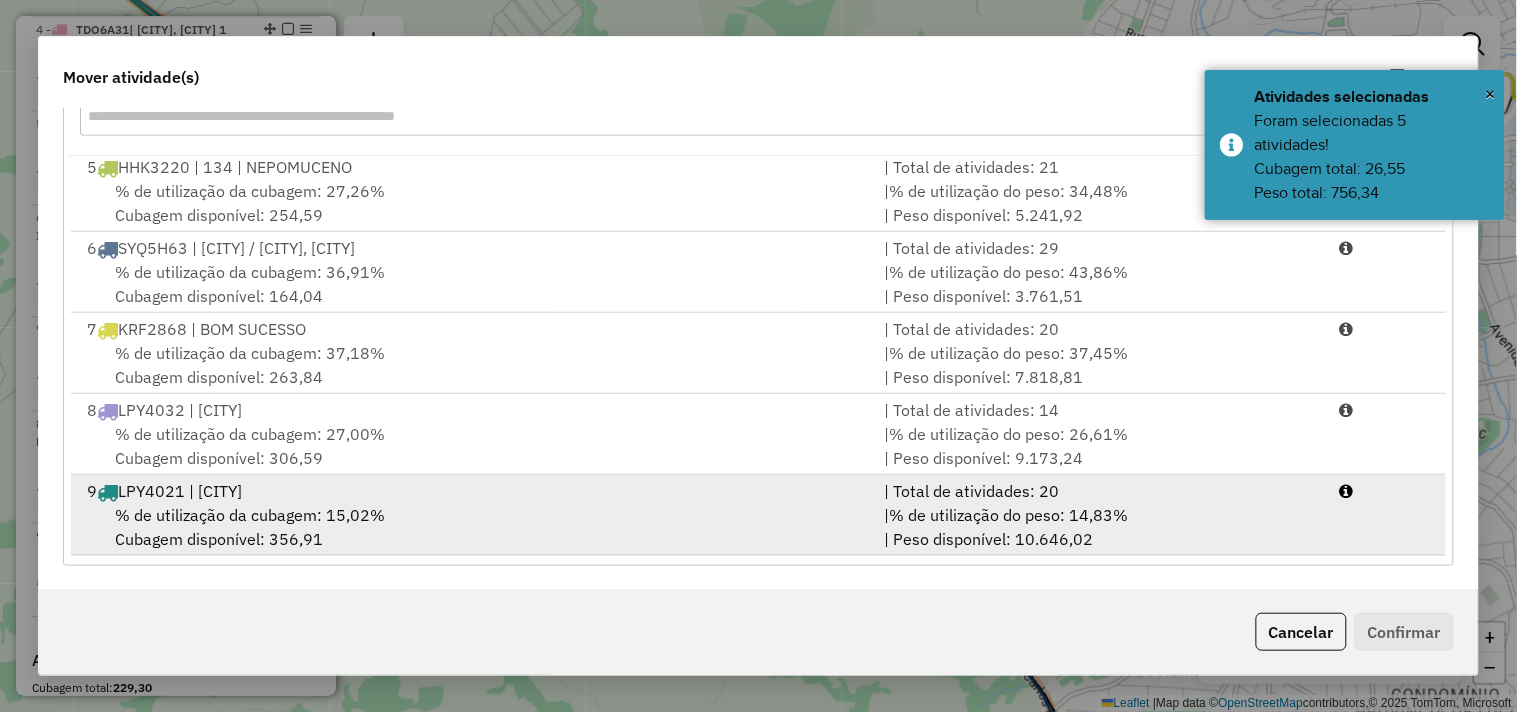 click on "[NUMBER] [PLATE] | [CITY]" at bounding box center [473, 491] 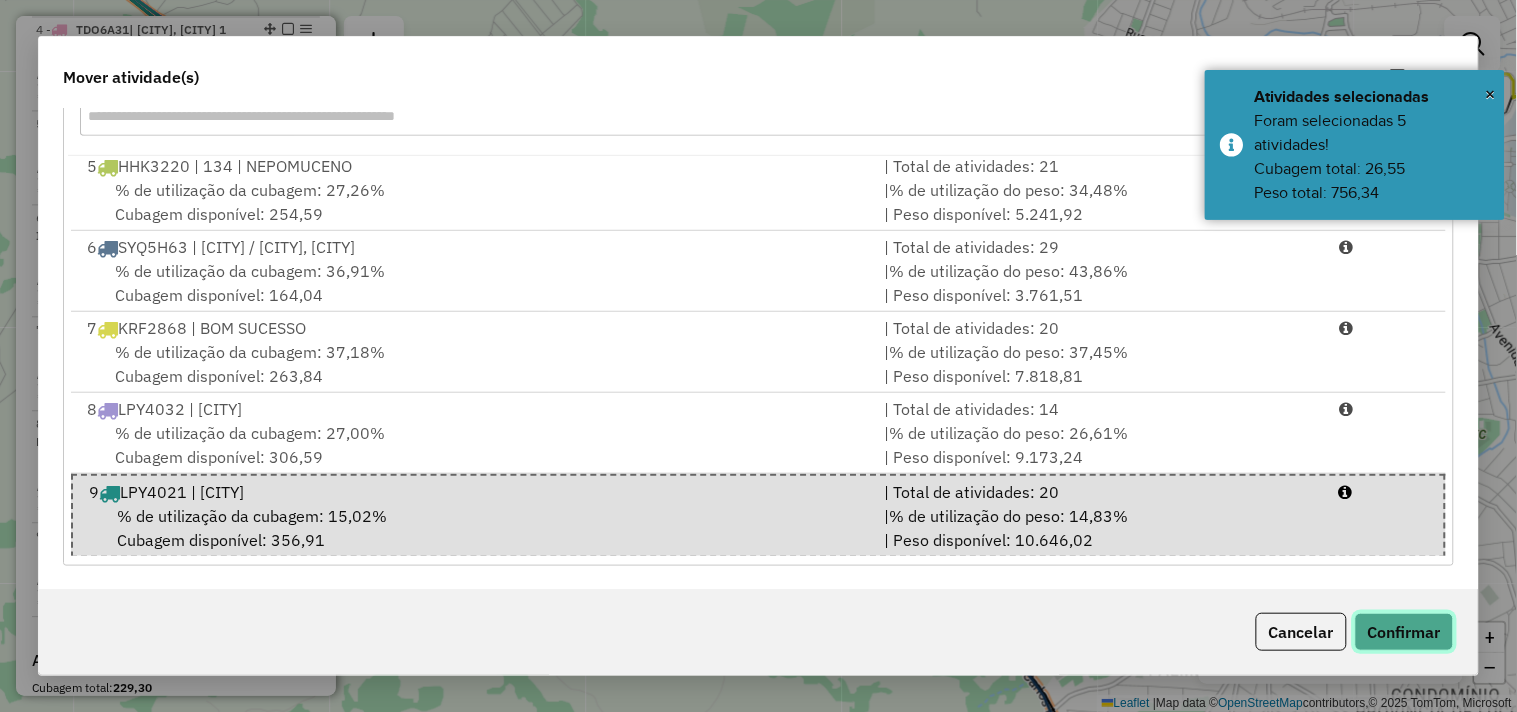 click on "Confirmar" 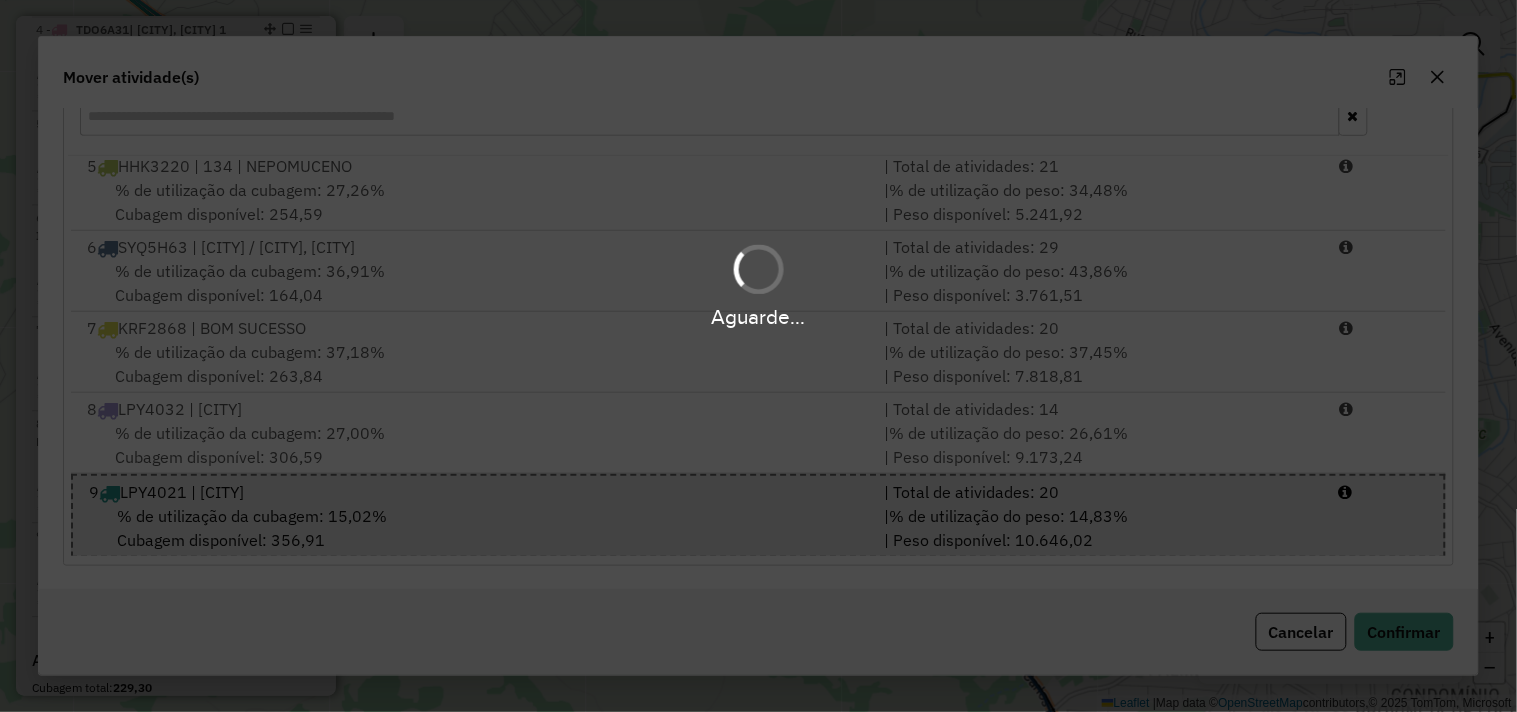 scroll, scrollTop: 0, scrollLeft: 0, axis: both 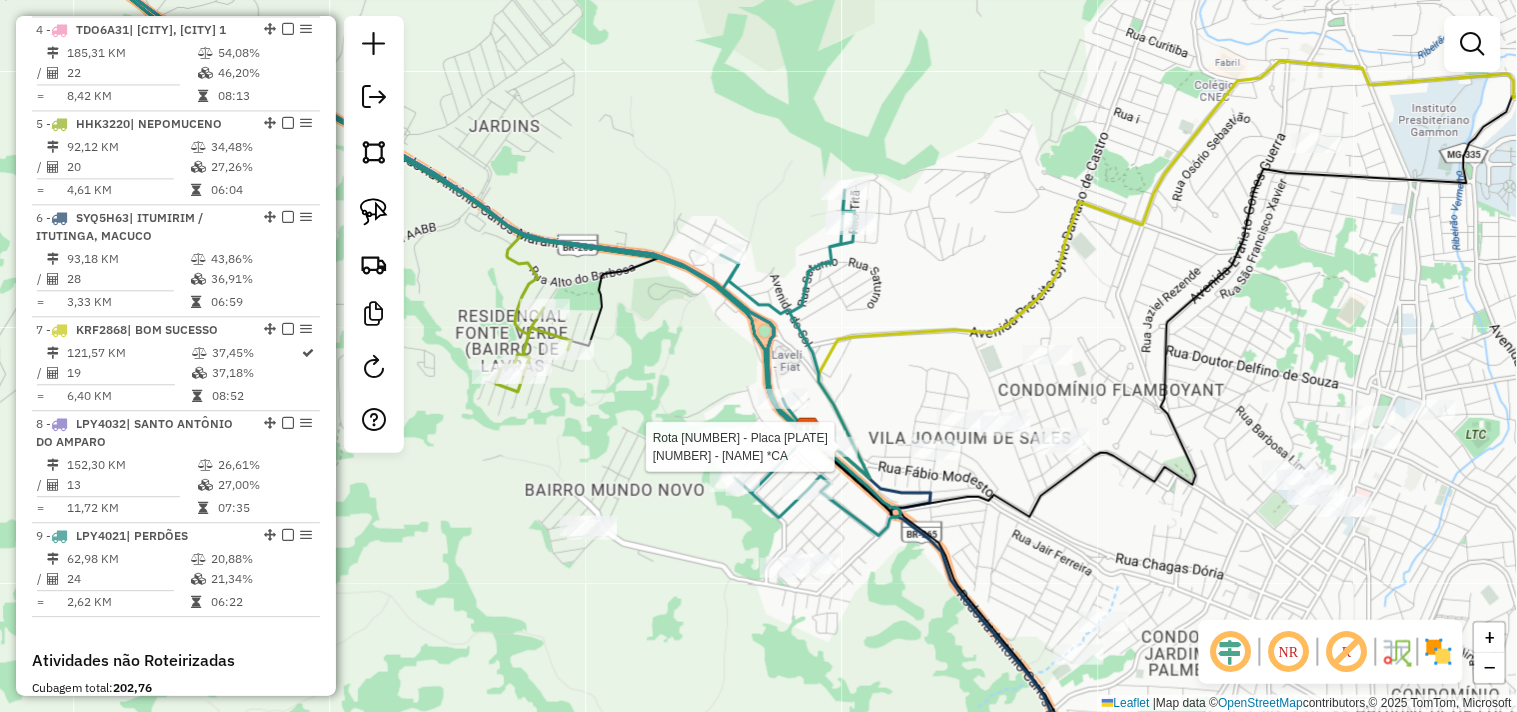 select on "**********" 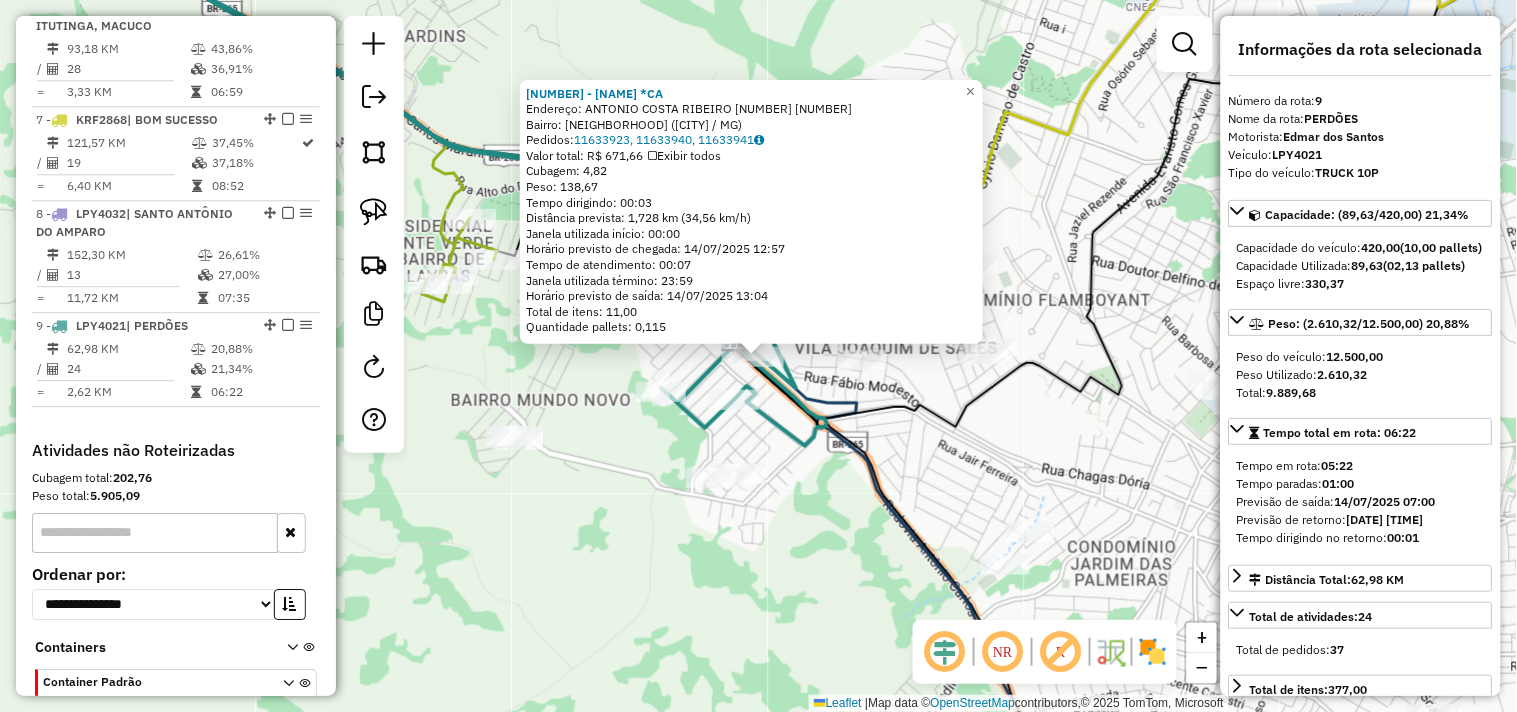 scroll, scrollTop: 1386, scrollLeft: 0, axis: vertical 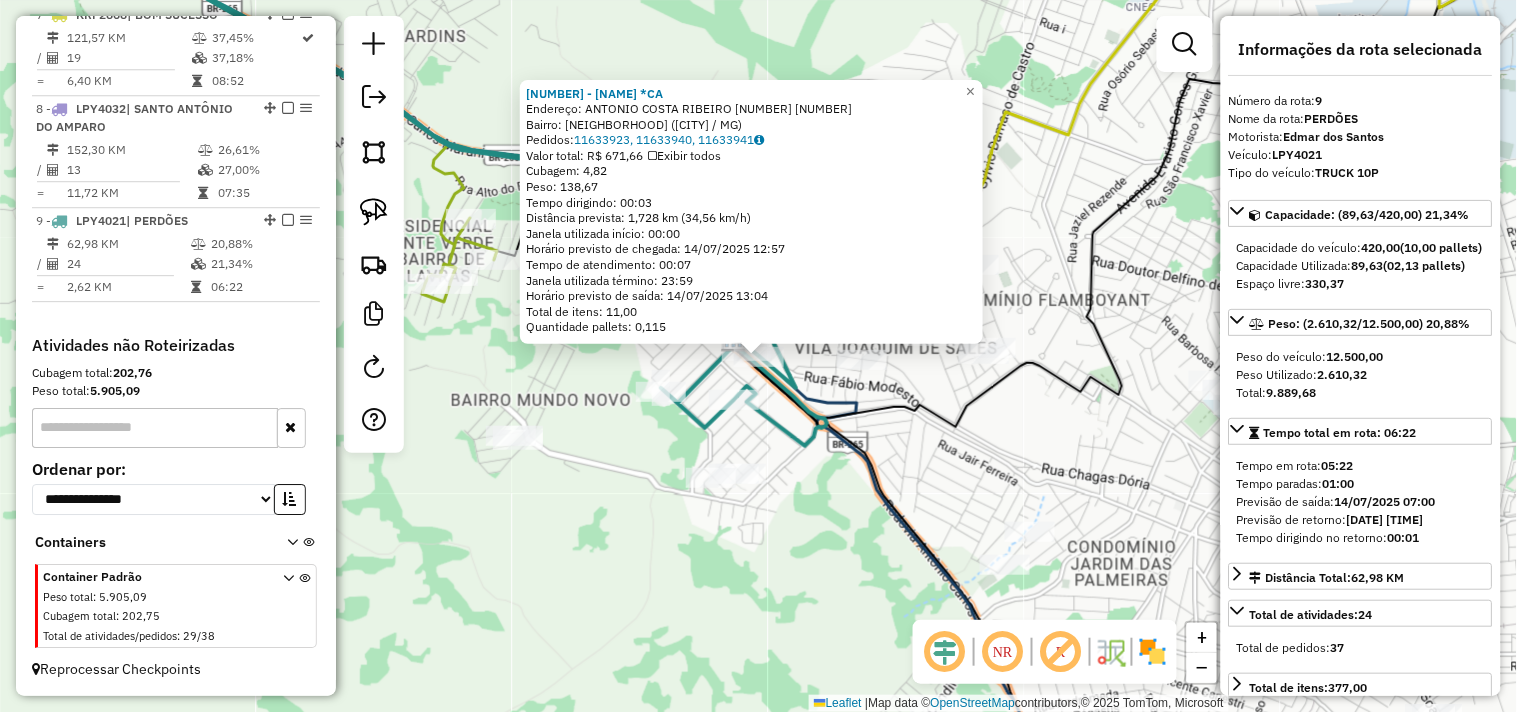 click on "[NUMBER] - [NAME] *CA Endereço: [STREET] [NUMBER] [NUMBER] Bairro: [NEIGHBORHOOD] ([CITY] / MG) Pedidos: [NUMBER], [NUMBER], [NUMBER] Valor total: [CURRENCY] [PRICE] Exibir todos Cubagem: [PRICE] Peso: [PRICE] Tempo dirigindo: [TIME] Distância prevista: [PRICE] km ([PRICE] km/h) Janela utilizada início: [TIME] Horário previsto de chegada: [DATE] [TIME] Tempo de atendimento: [TIME] Janela utilizada término: [TIME] Horário previsto de saída: [DATE] [TIME] Total de itens: [PRICE] Quantidade pallets: [PRICE] × Janela de atendimento Grade de atendimento Capacidade Transportadoras Veículos Cliente Pedidos Rotas Selecione os dias de semana para filtrar as janelas de atendimento Seg Ter Qua Qui Sex Sáb Dom Informe o período da janela de atendimento: De: Até: Filtrar exatamente a janela do cliente Considerar janela de atendimento padrão Selecione os dias de semana para filtrar as grades de atendimento Seg Ter Qua Qui Sex Sáb Dom De: De:" 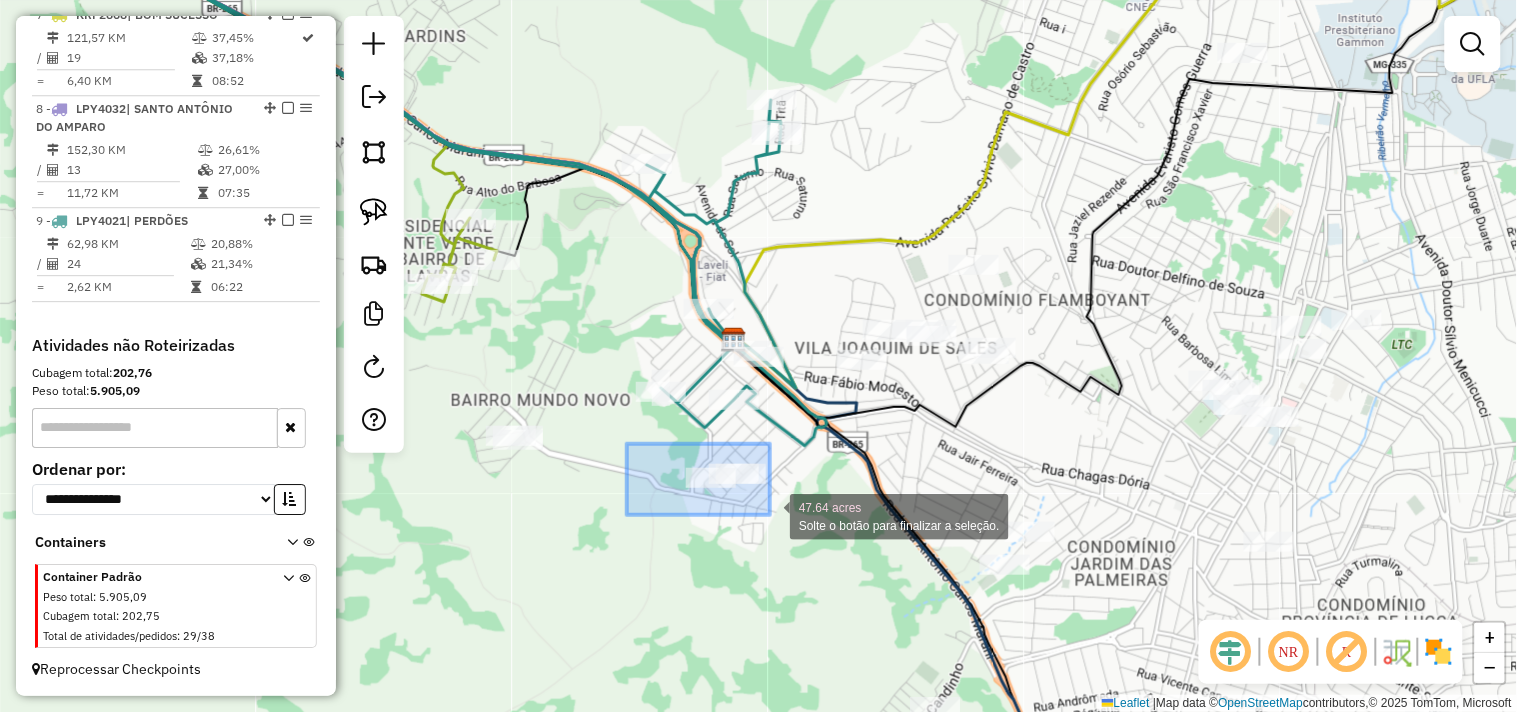 drag, startPoint x: 638, startPoint y: 456, endPoint x: 770, endPoint y: 515, distance: 144.58562 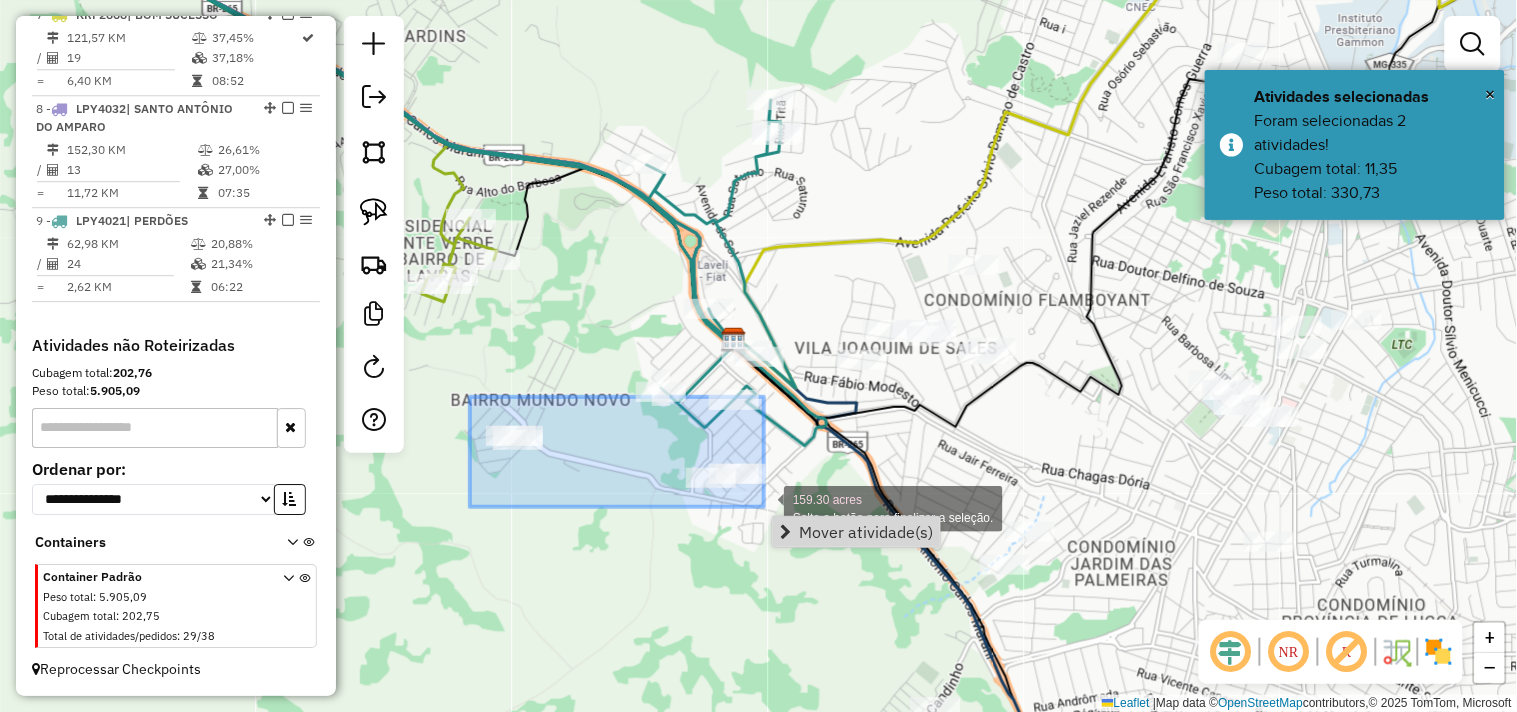 drag, startPoint x: 470, startPoint y: 397, endPoint x: 778, endPoint y: 504, distance: 326.05673 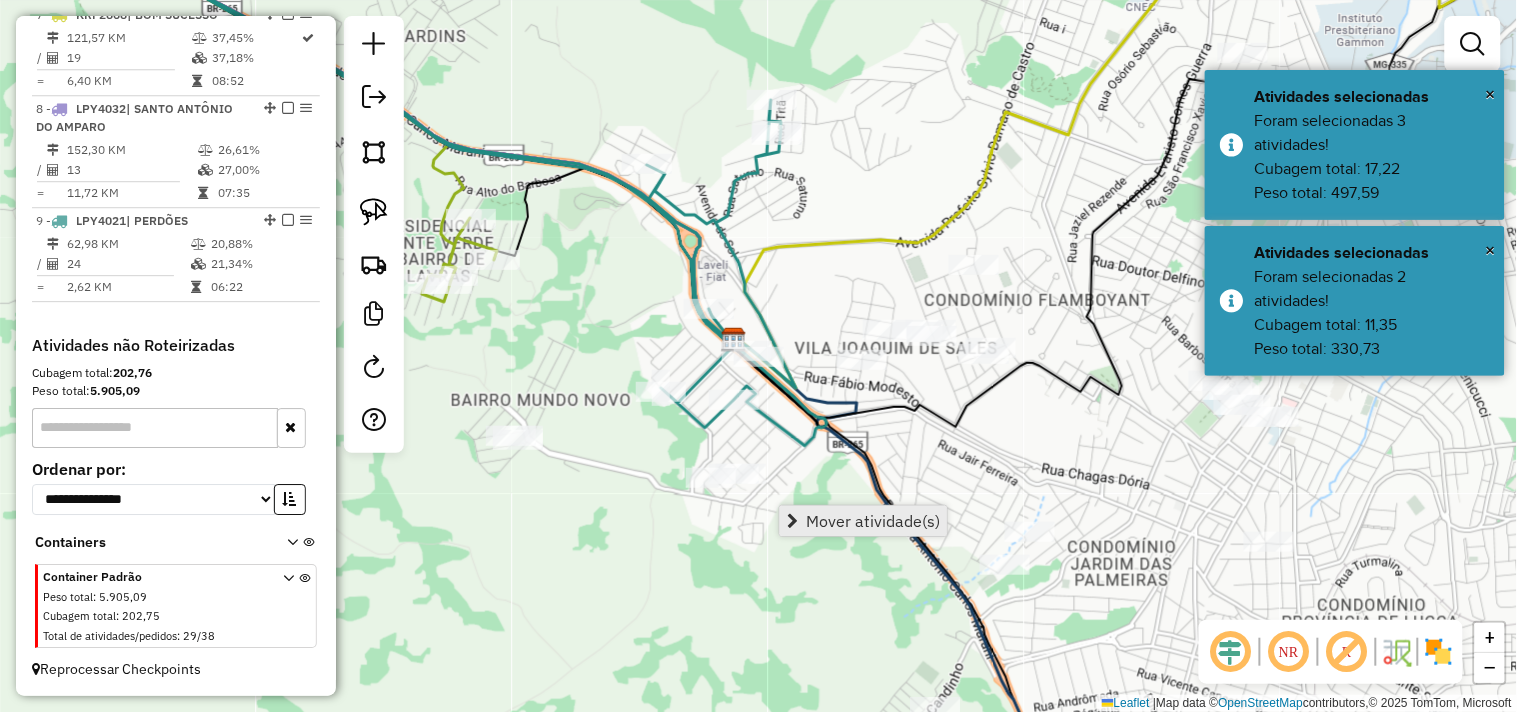 click on "Mover atividade(s)" at bounding box center [873, 521] 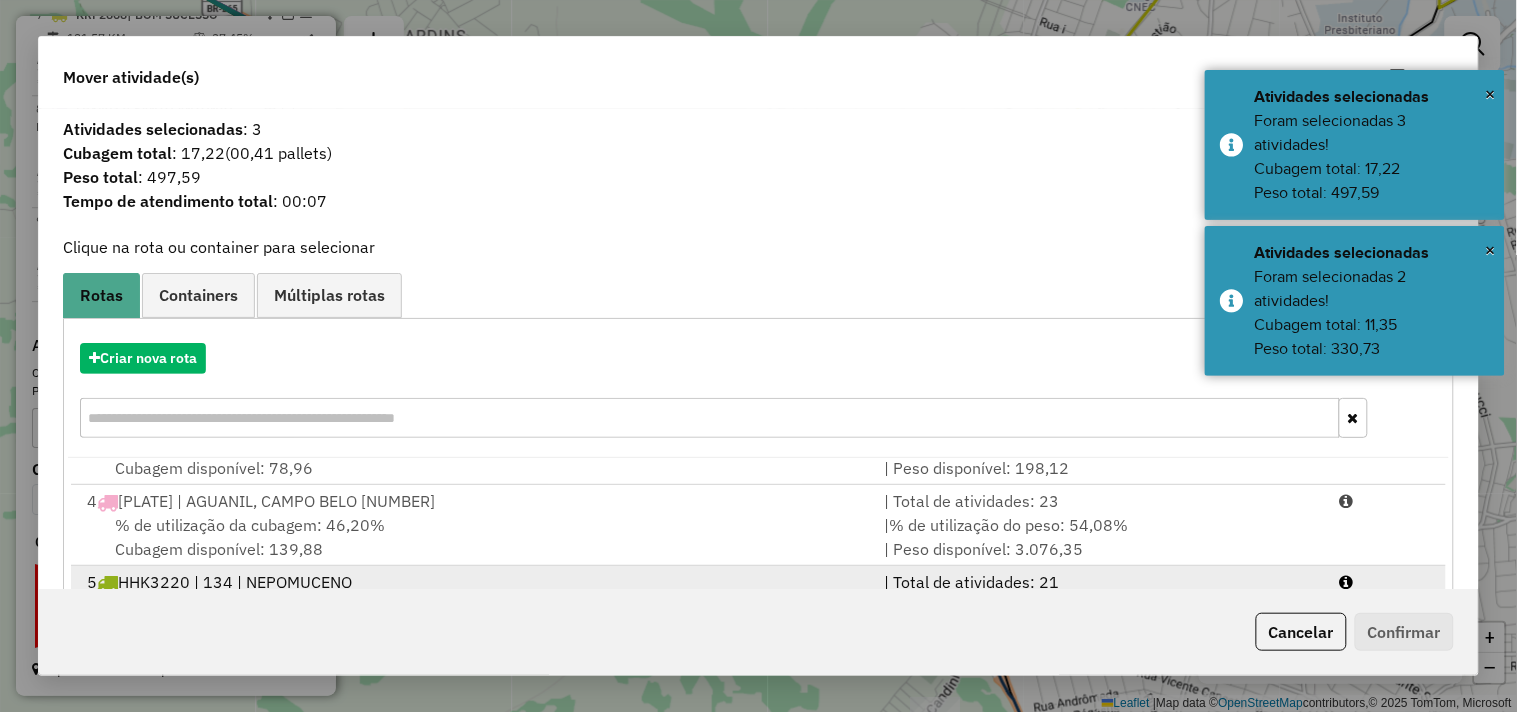 scroll, scrollTop: 330, scrollLeft: 0, axis: vertical 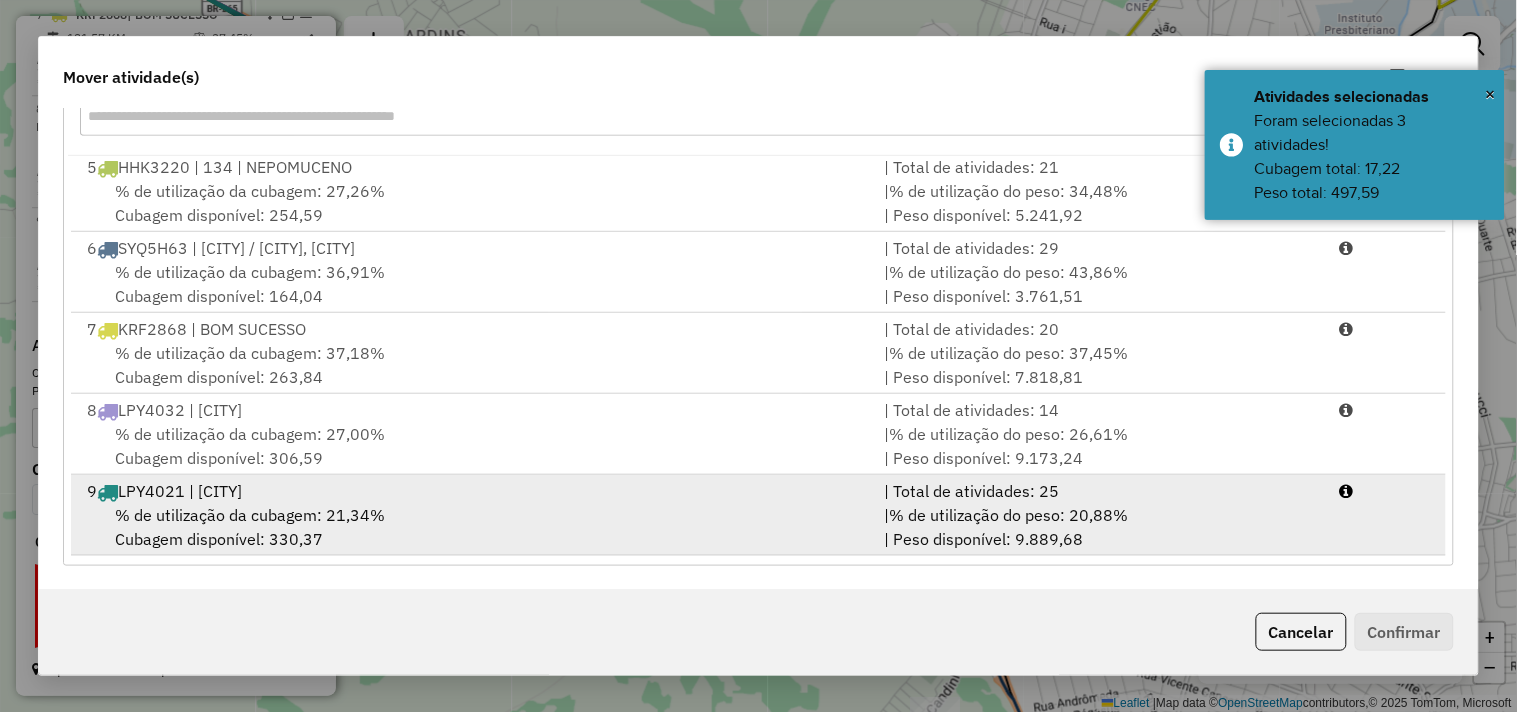 click on "% de utilização da cubagem: 21,34%  Cubagem disponível: 330,37" at bounding box center (473, 527) 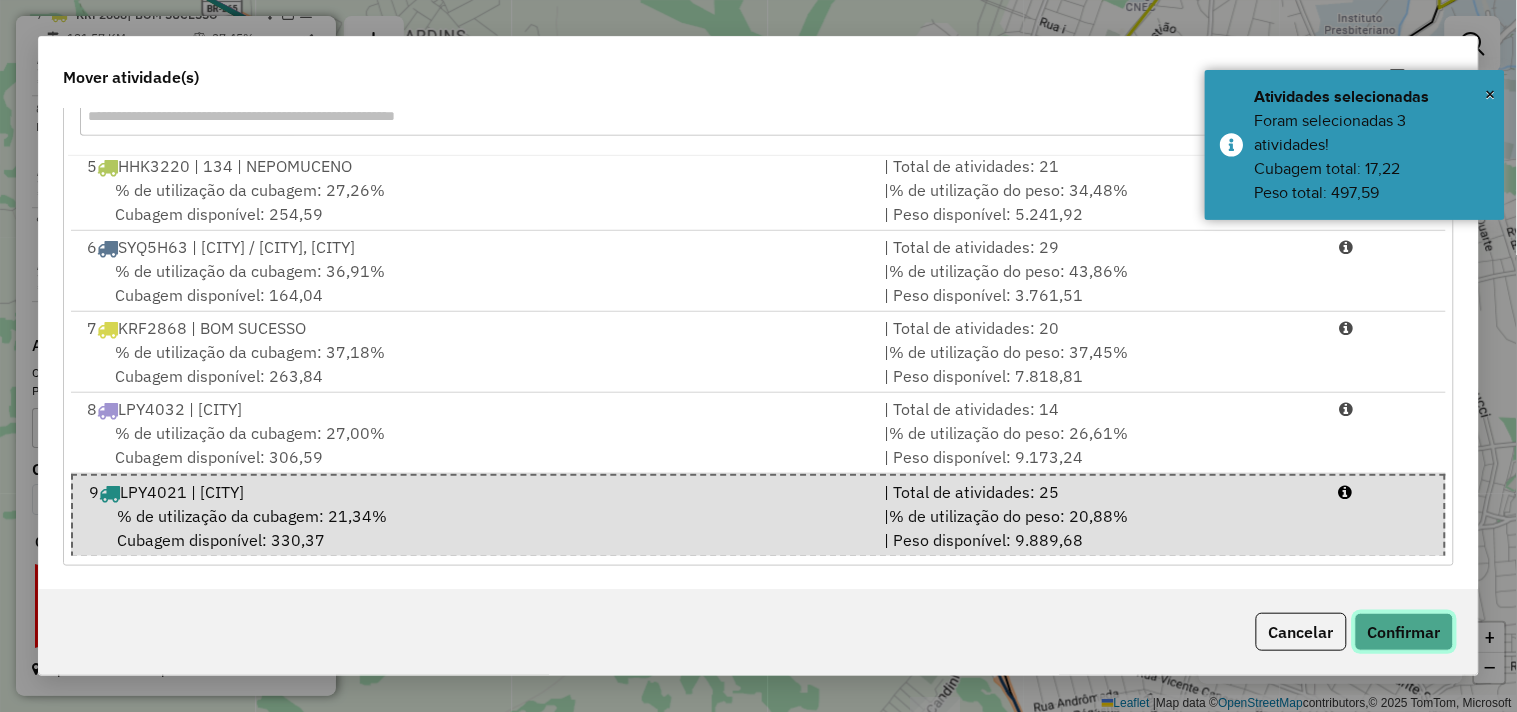 click on "Confirmar" 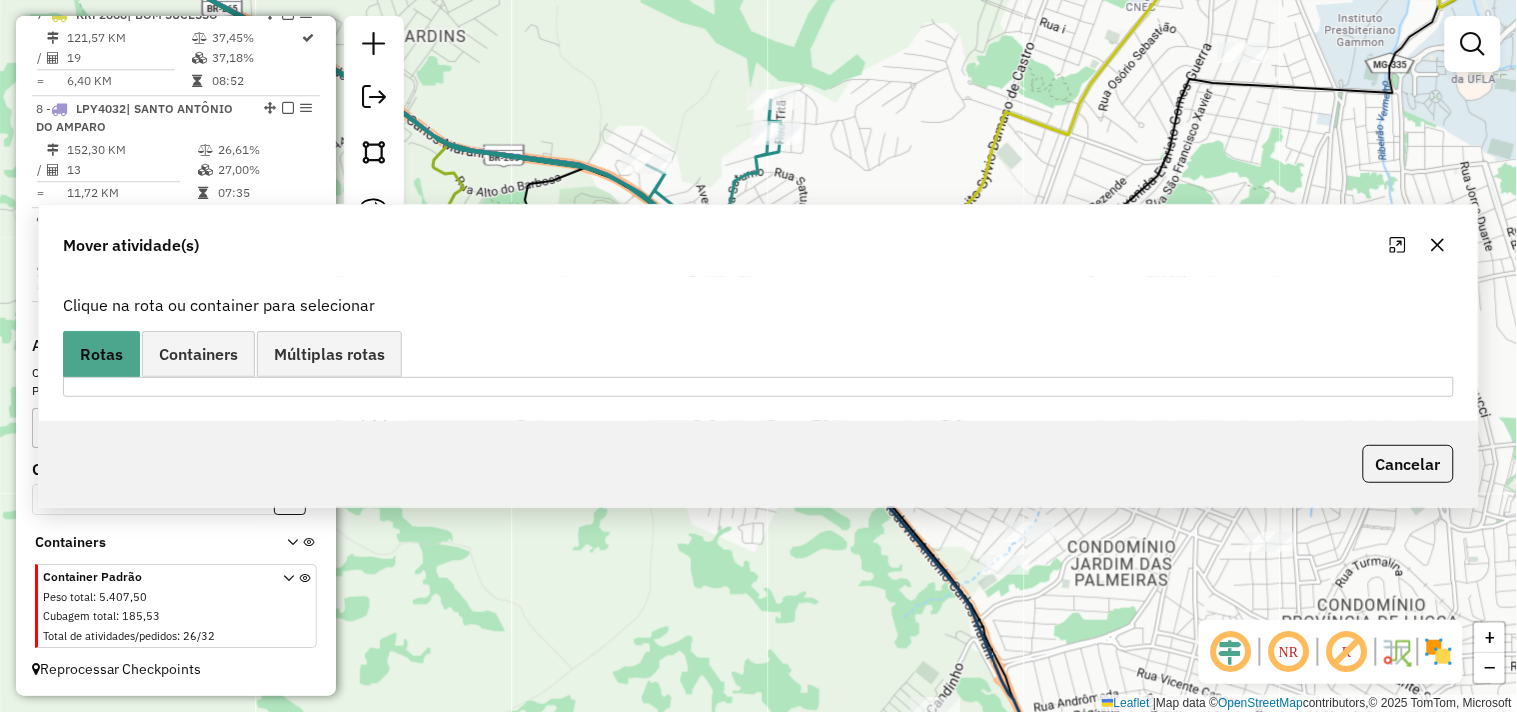 scroll, scrollTop: 0, scrollLeft: 0, axis: both 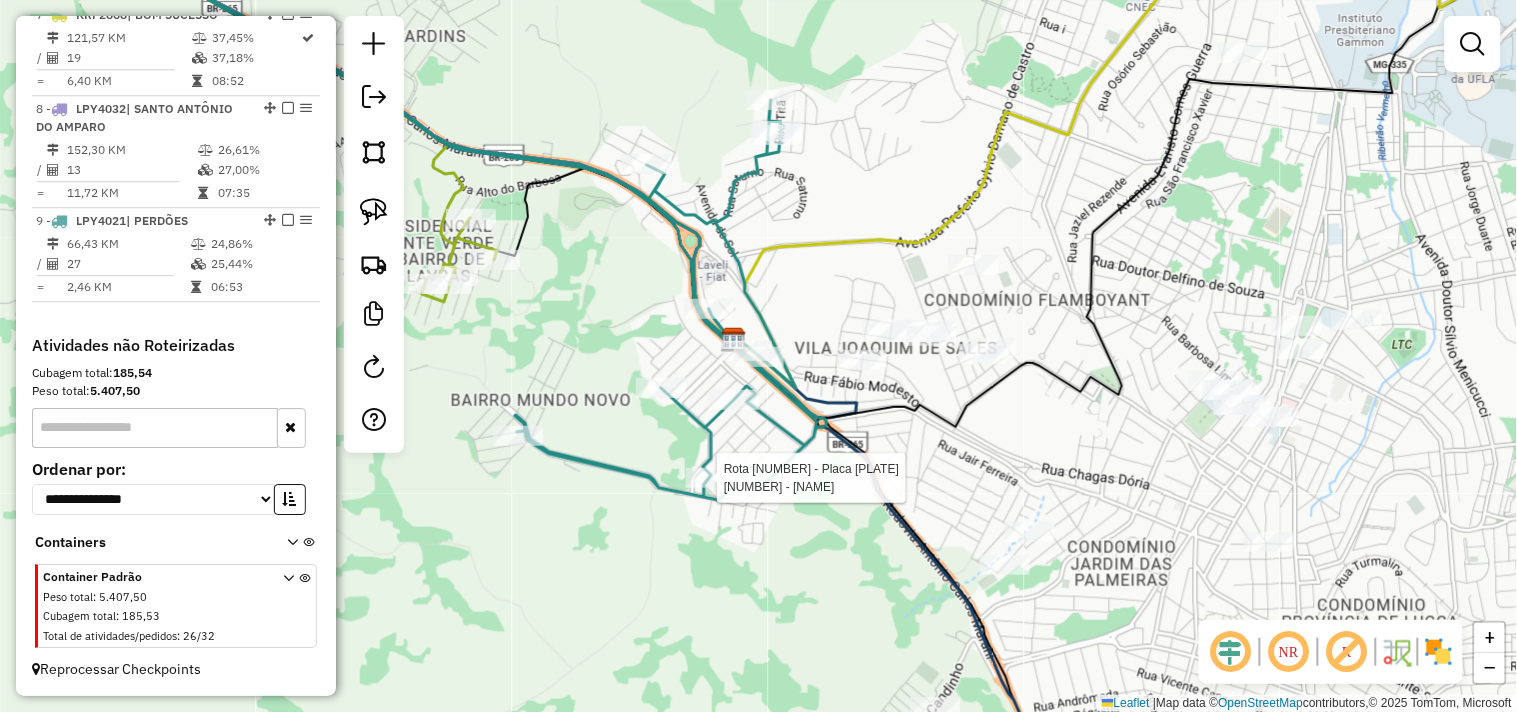select on "**********" 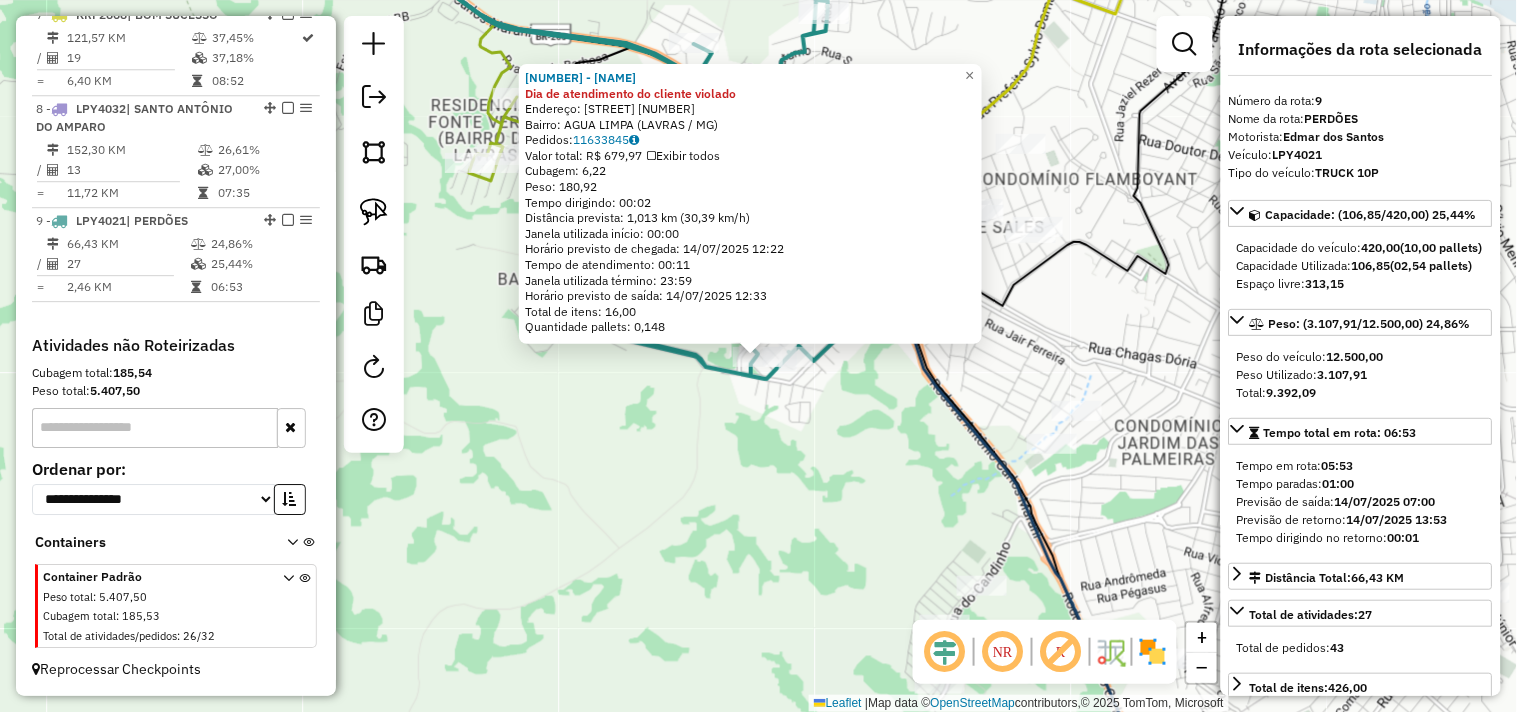 click on "[NAME] Dia de atendimento do cliente violado  Endereço: [STREET] [NUMBER]   Bairro: [NEIGHBORHOOD] ([CITY] / [STATE])   Pedidos:  [ORDER_ID]   Valor total: R$ [PRICE]   Exibir todos   Cubagem: [CUBAGE]  Peso: [WEIGHT]  Tempo dirigindo: [TIME]   Distância prevista: [DISTANCE] km ([SPEED] km/h)   Janela utilizada início: [TIME]   Horário previsto de chegada: [DATE] [TIME]   Tempo de atendimento: [TIME]   Janela utilizada término: [TIME]   Horário previsto de saída: [DATE] [TIME]   Total de itens: [ITEMS]   Quantidade pallets: [PALLETS]  × Janela de atendimento Grade de atendimento Capacidade Transportadoras Veículos Cliente Pedidos  Rotas Selecione os dias de semana para filtrar as janelas de atendimento  Seg   Ter   Qua   Qui   Sex   Sáb   Dom  Informe o período da janela de atendimento: De: Até:  Filtrar exatamente a janela do cliente  Considerar janela de atendimento padrão  Selecione os dias de semana para filtrar as grades de atendimento  Seg   Ter   Qua   Qui   Sex   Sáb   Dom   De:   Até:" 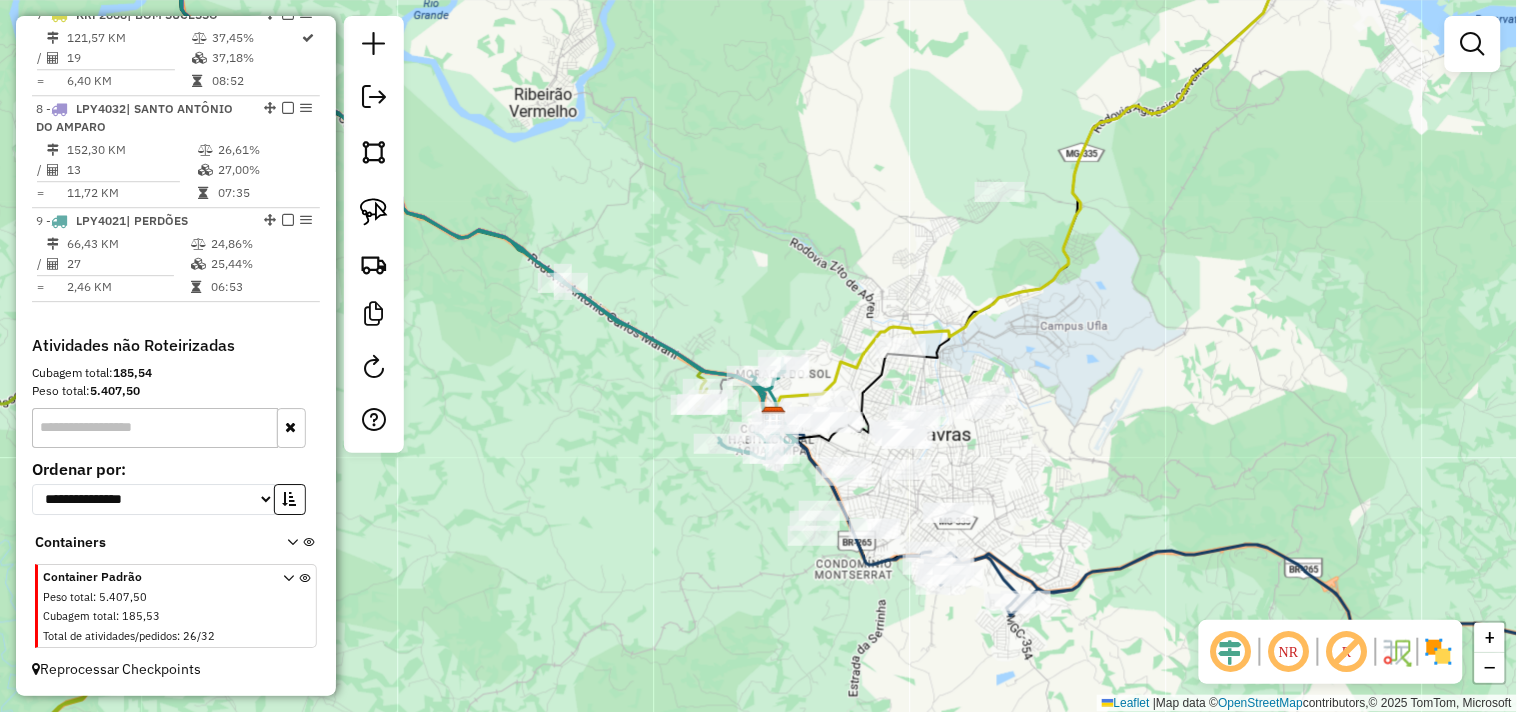 drag, startPoint x: 1041, startPoint y: 471, endPoint x: 968, endPoint y: 473, distance: 73.02739 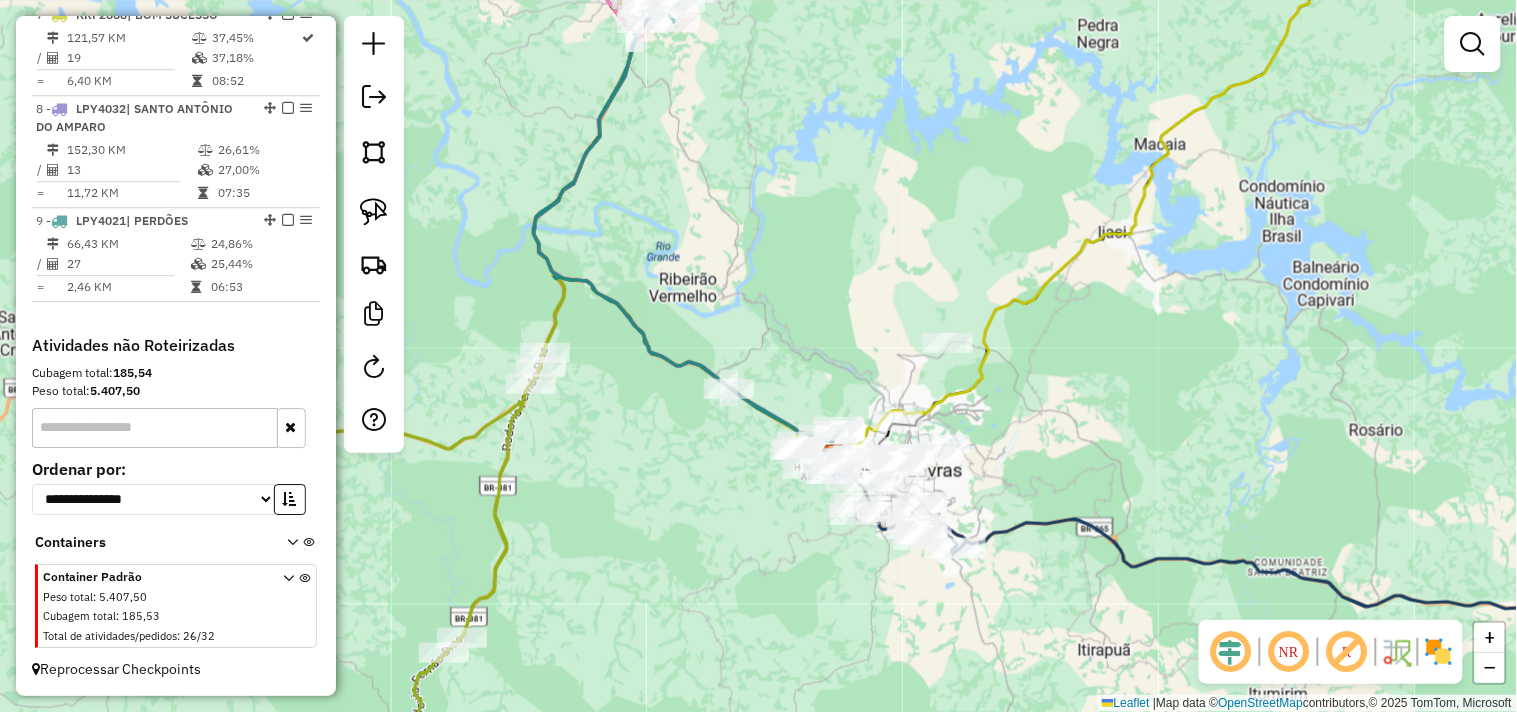 drag, startPoint x: 1057, startPoint y: 456, endPoint x: 1042, endPoint y: 464, distance: 17 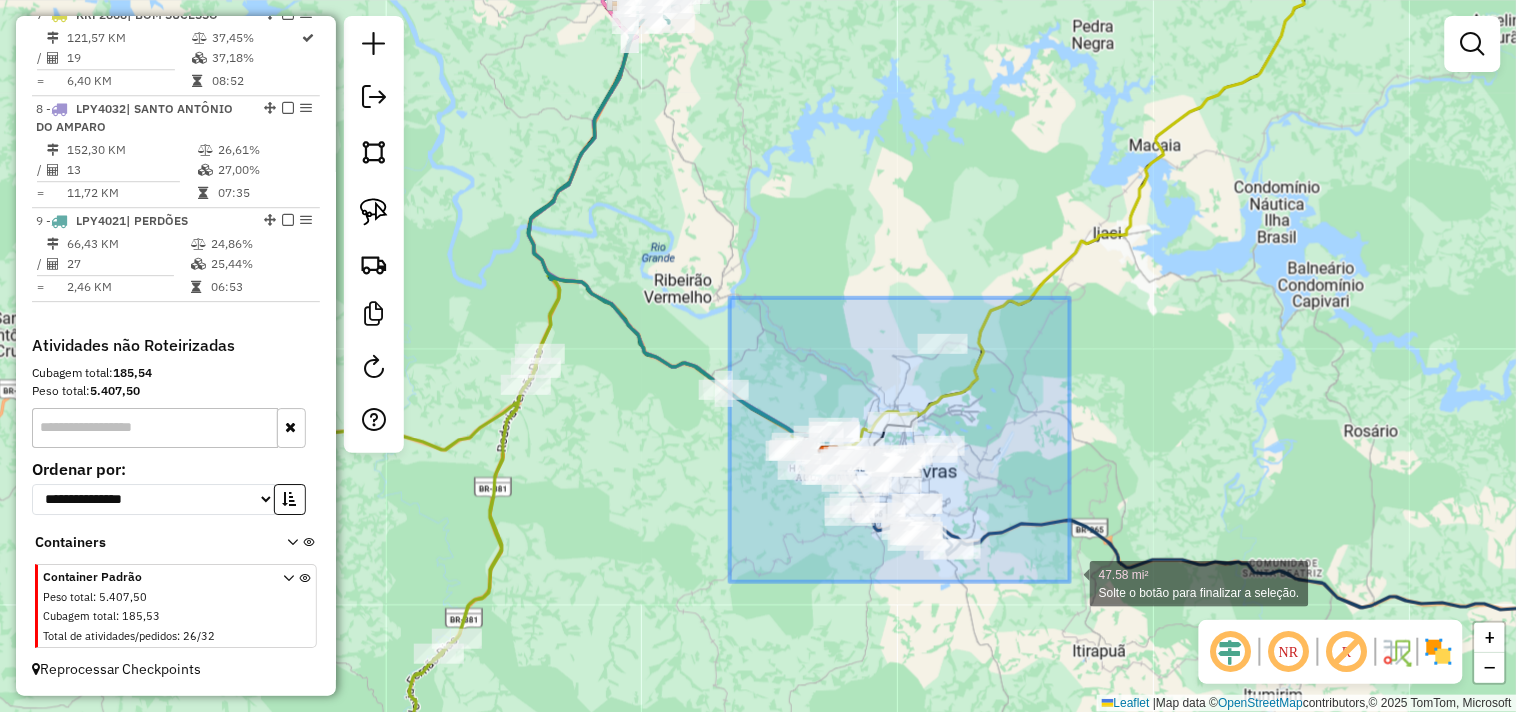 drag, startPoint x: 736, startPoint y: 314, endPoint x: 1068, endPoint y: 582, distance: 426.67084 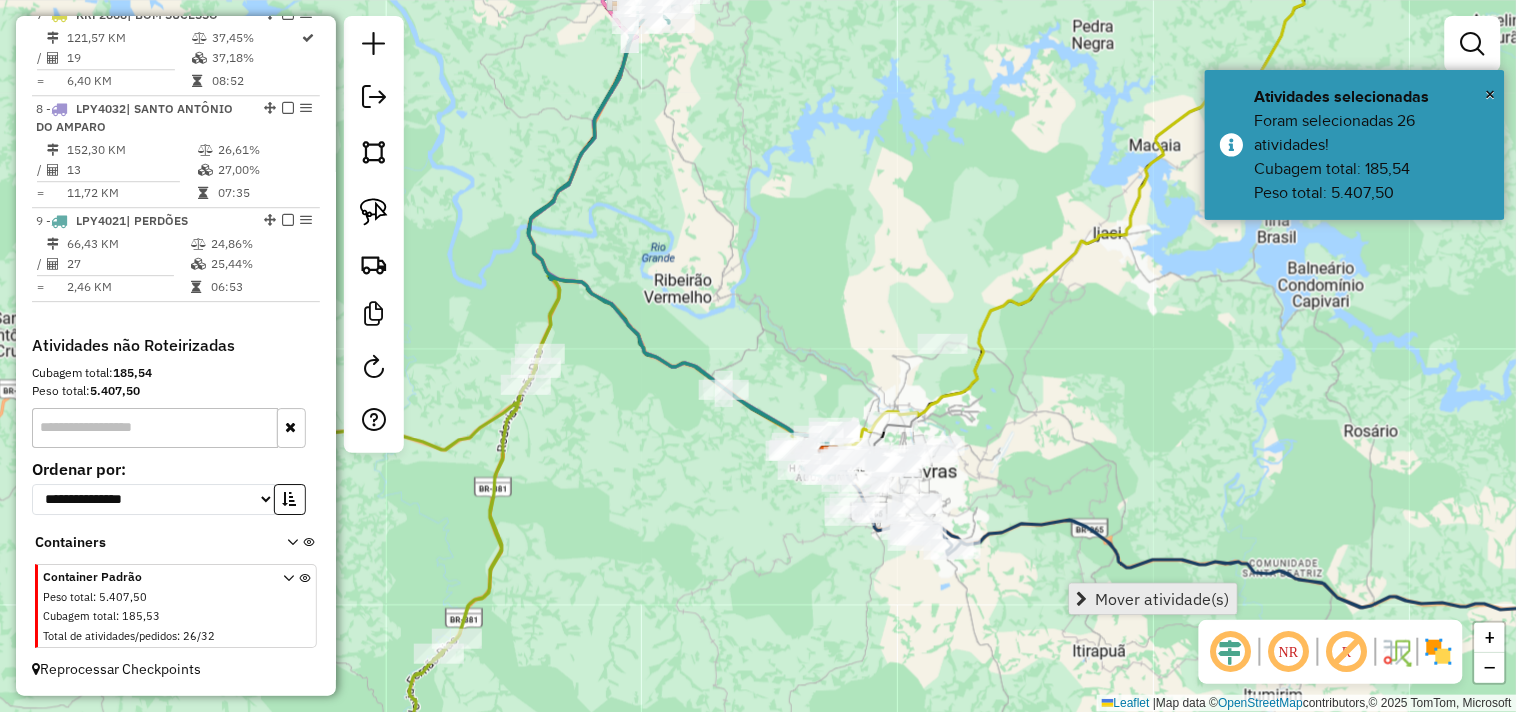 click on "Mover atividade(s)" at bounding box center [1163, 599] 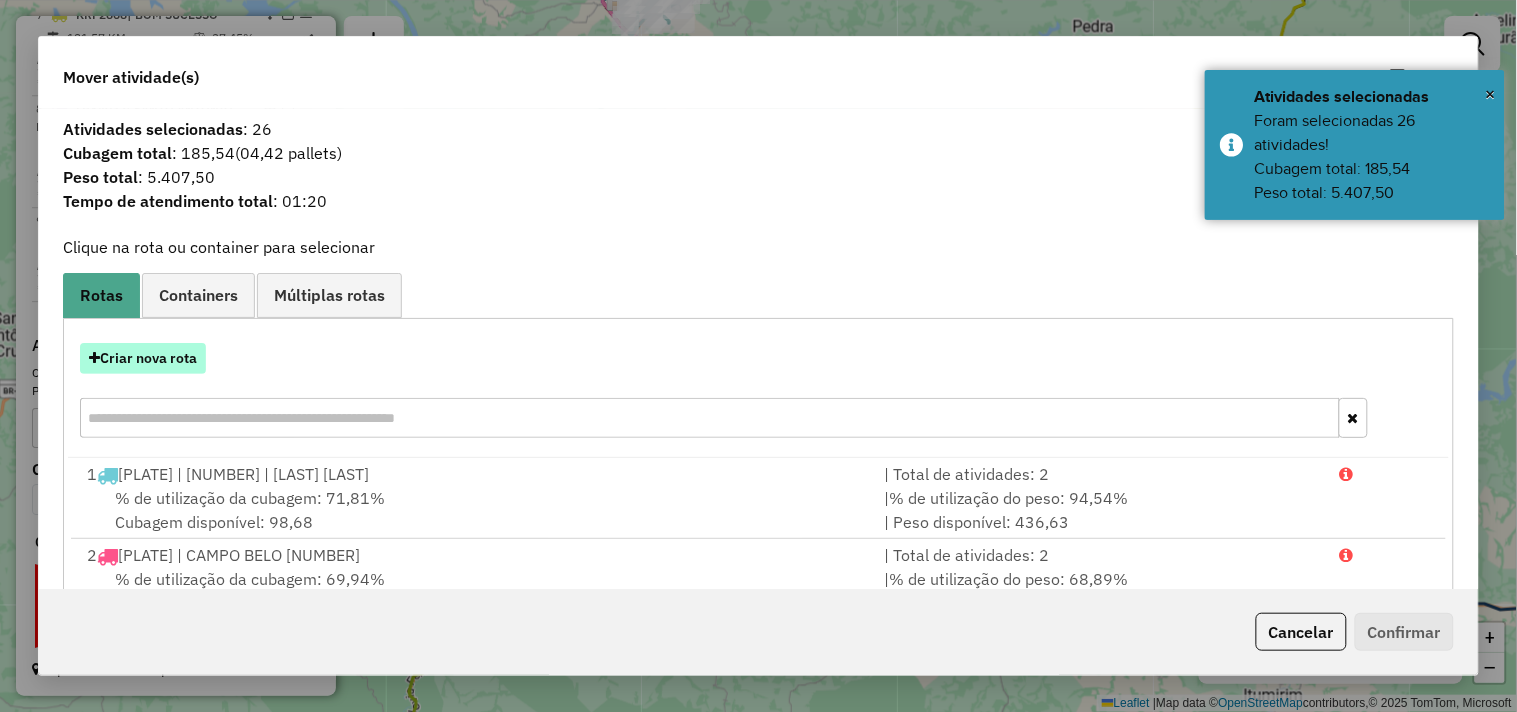 click on "Criar nova rota" at bounding box center (143, 358) 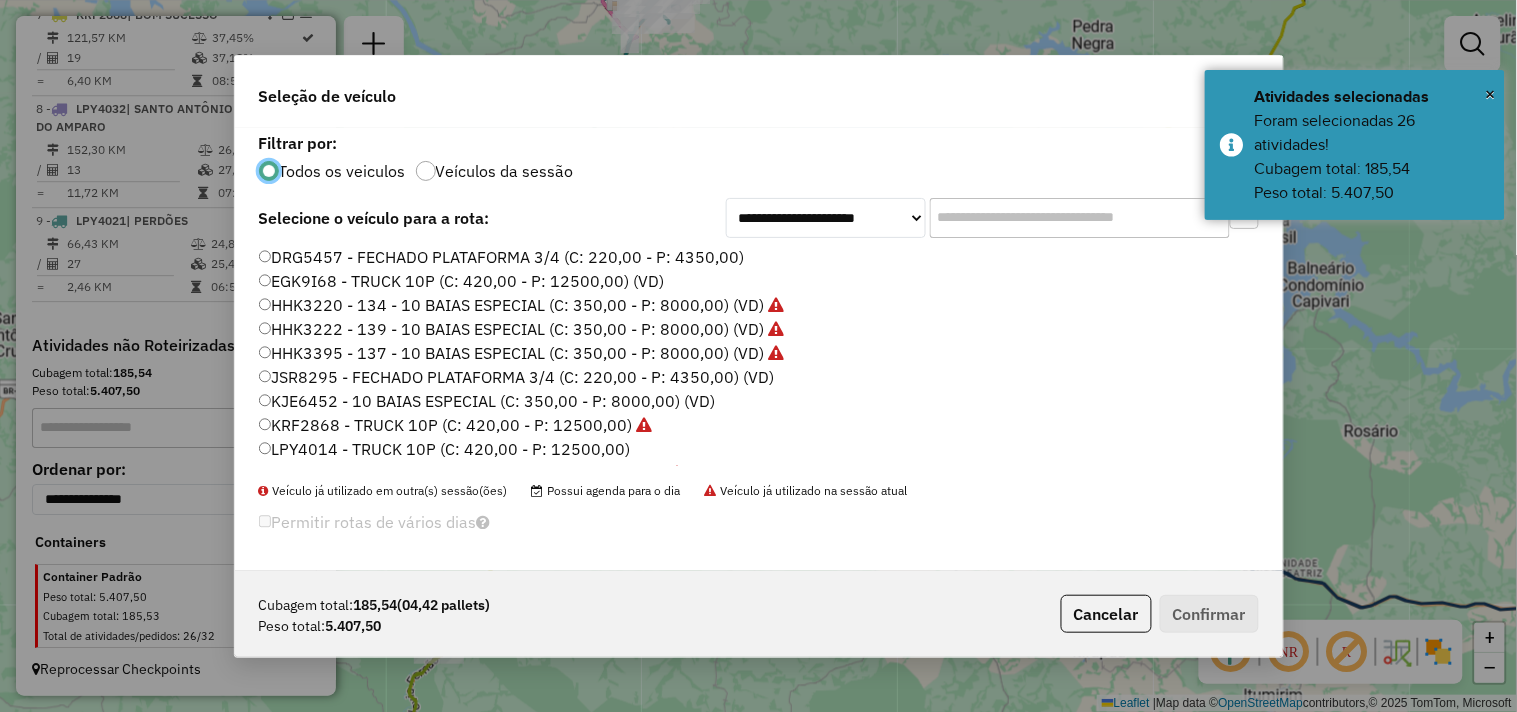 scroll, scrollTop: 11, scrollLeft: 5, axis: both 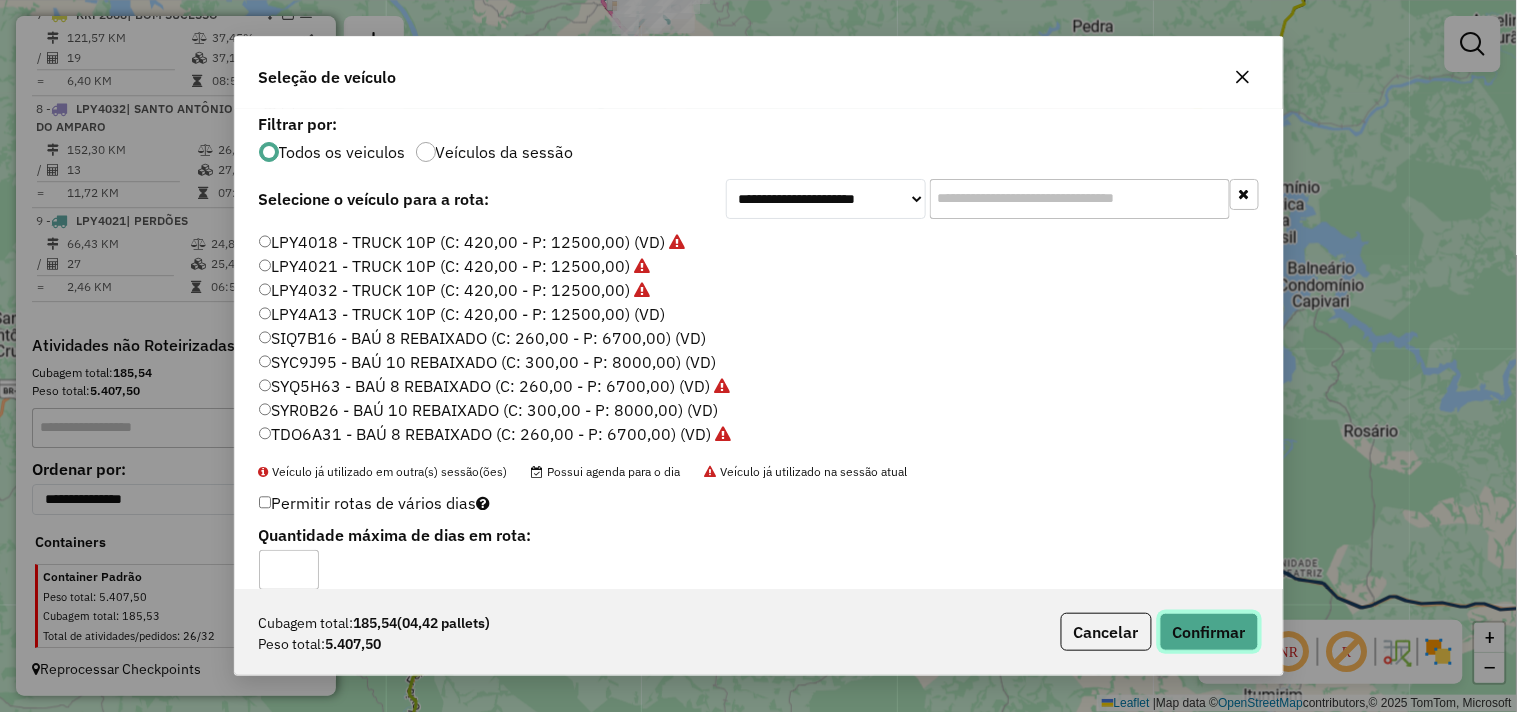 click on "Confirmar" 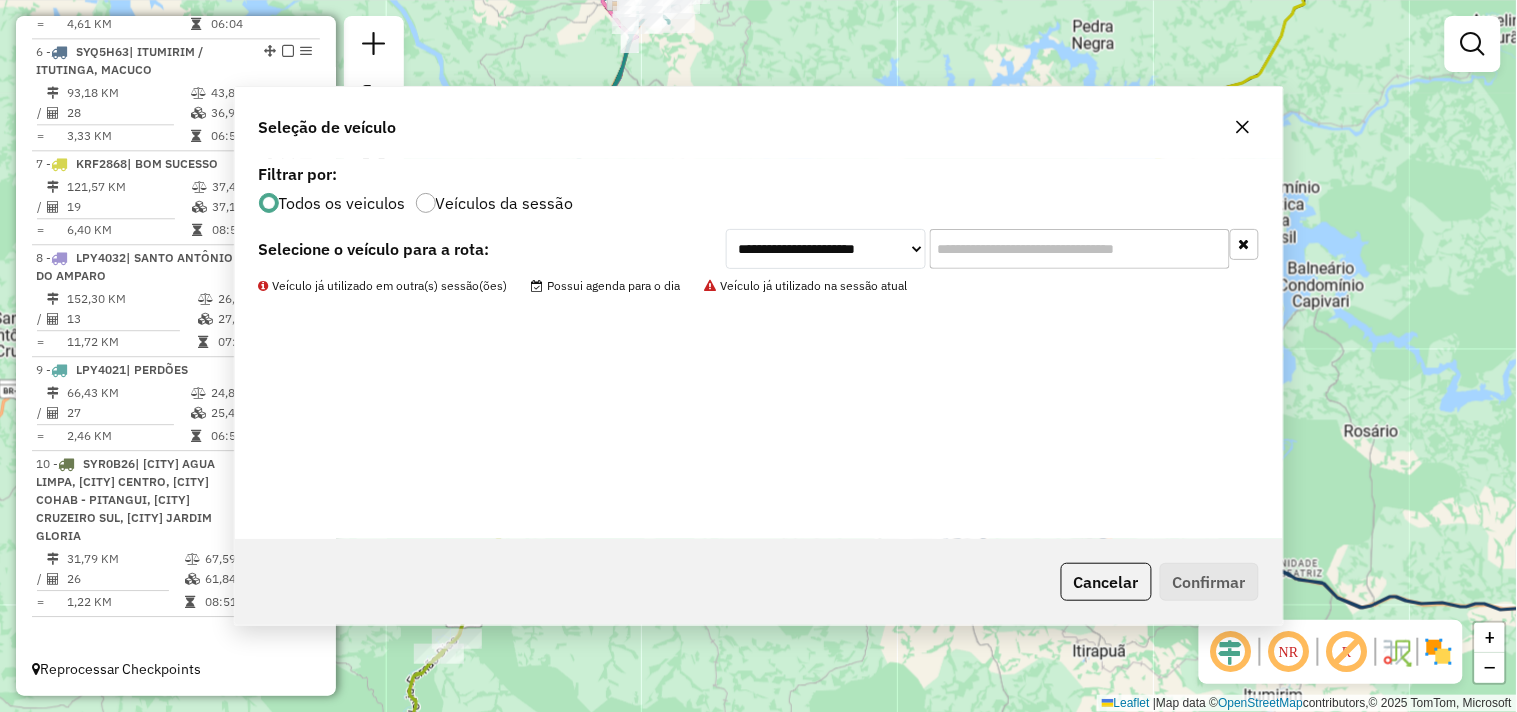 scroll, scrollTop: 1237, scrollLeft: 0, axis: vertical 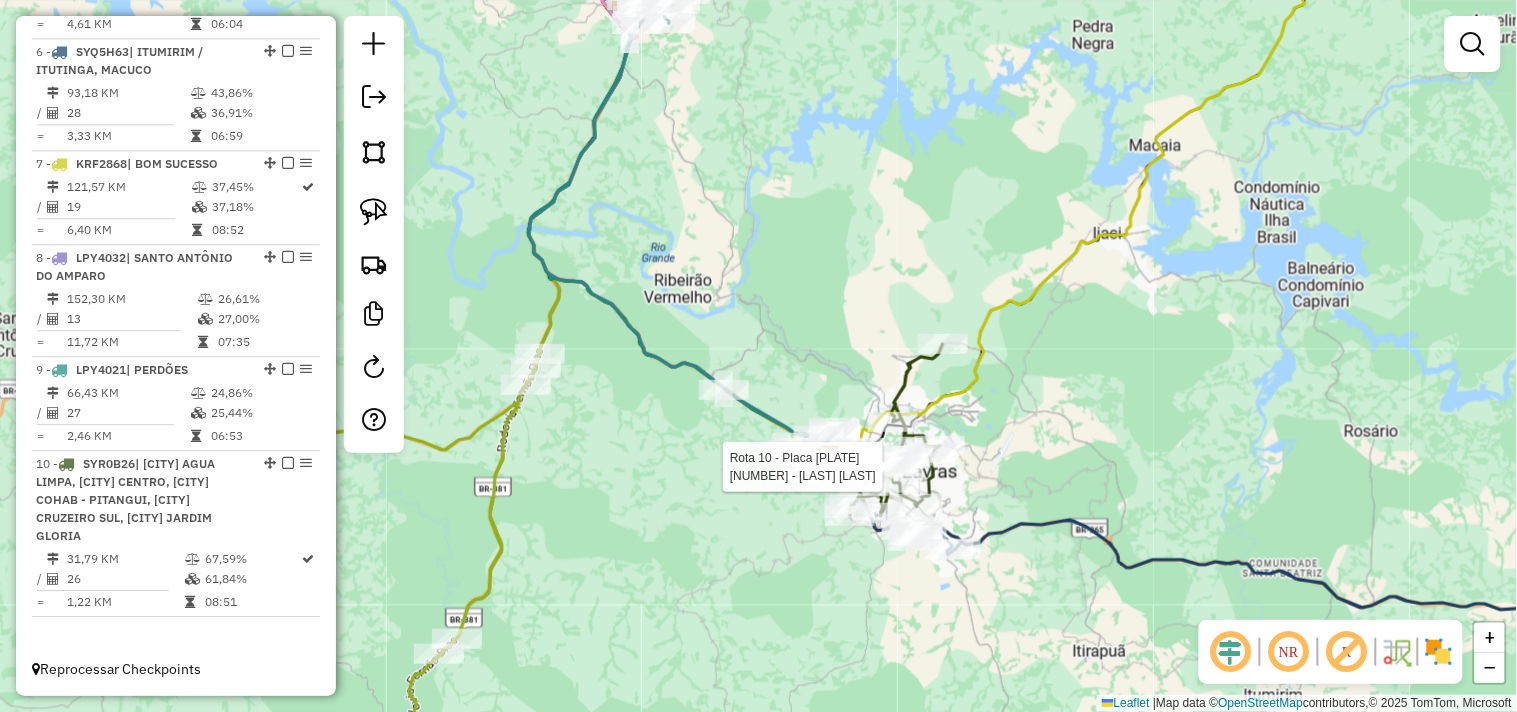 select on "**********" 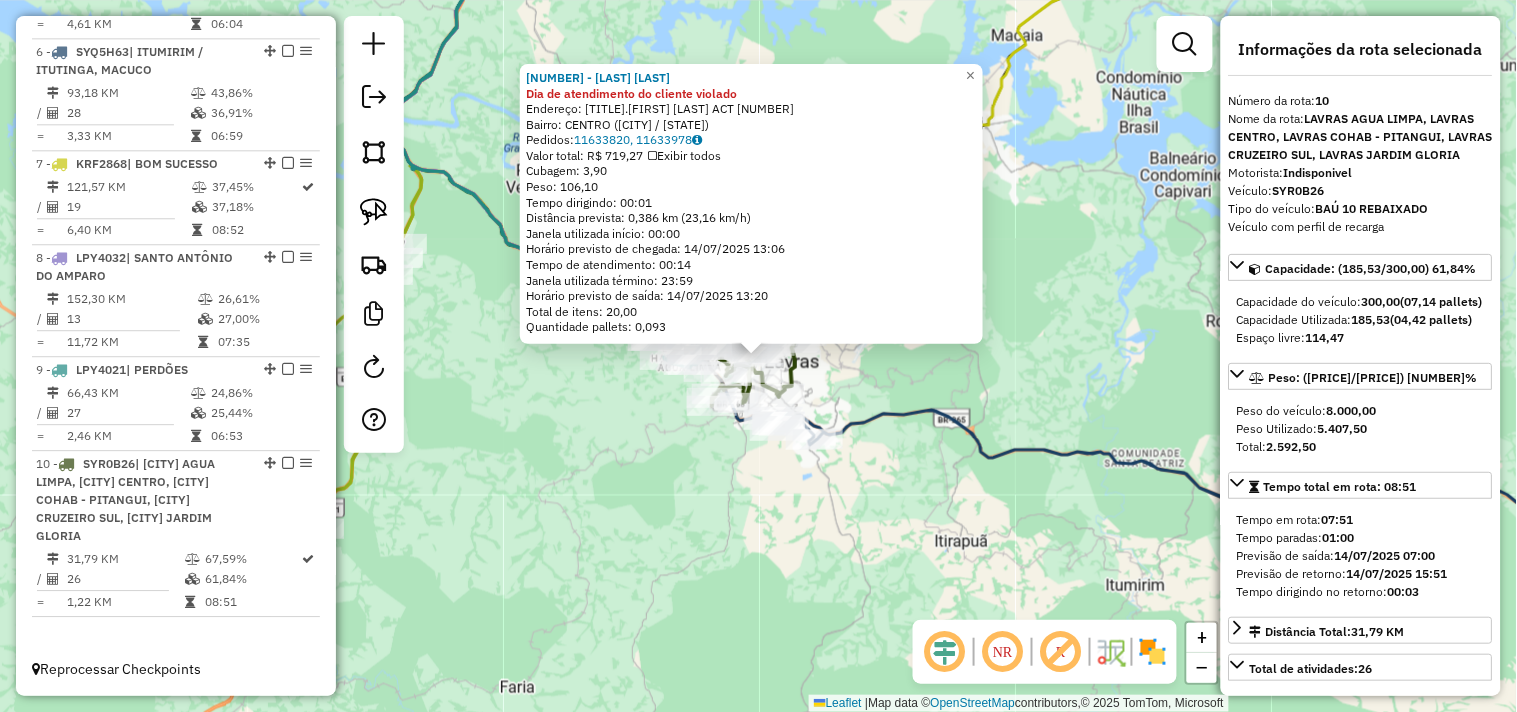 click on "59212 - BAR E REST.CISNE Dia de atendimento do cliente violado Endereço: DR.FRANCISCO SALES ACT 211 Bairro: CENTRO ([CITY] / [STATE]) Pedidos: 11633820, 11633978 Valor total: R$ 719,27 Exibir todos Cubagem: 3,90 Peso: 106,10 Tempo dirigindo: 00:01 Distância prevista: 0,386 km (23,16 km/h) Janela utilizada início: 00:00 Horário previsto de chegada: 14/07/2025 13:06 Tempo de atendimento: 00:14 Janela utilizada término: 23:59 Horário previsto de saída: 14/07/2025 13:20 Total de itens: 20,00 Quantidade pallets: 0,093 × Janela de atendimento Grade de atendimento Capacidade Transportadoras Veículos Cliente Pedidos Rotas Selecione os dias de semana para filtrar as janelas de atendimento Seg Ter Qua Qui Sex Sáb Dom Informe o período da janela de atendimento: De: Até: Filtrar exatamente a janela do cliente Considerar janela de atendimento padrão Selecione os dias de semana para filtrar as grades de atendimento Seg Ter Qua Qui Sex Sáb Dom De:" 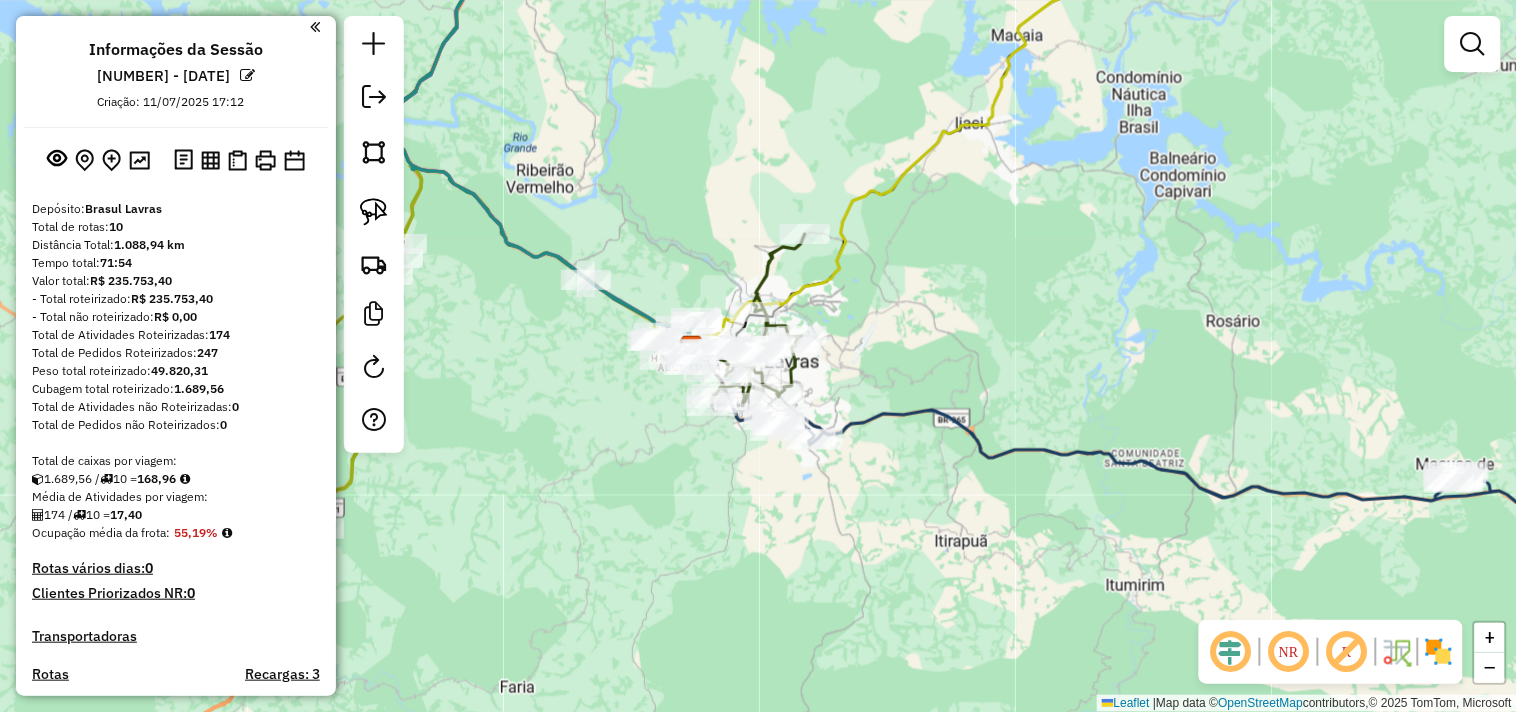 scroll, scrollTop: 0, scrollLeft: 0, axis: both 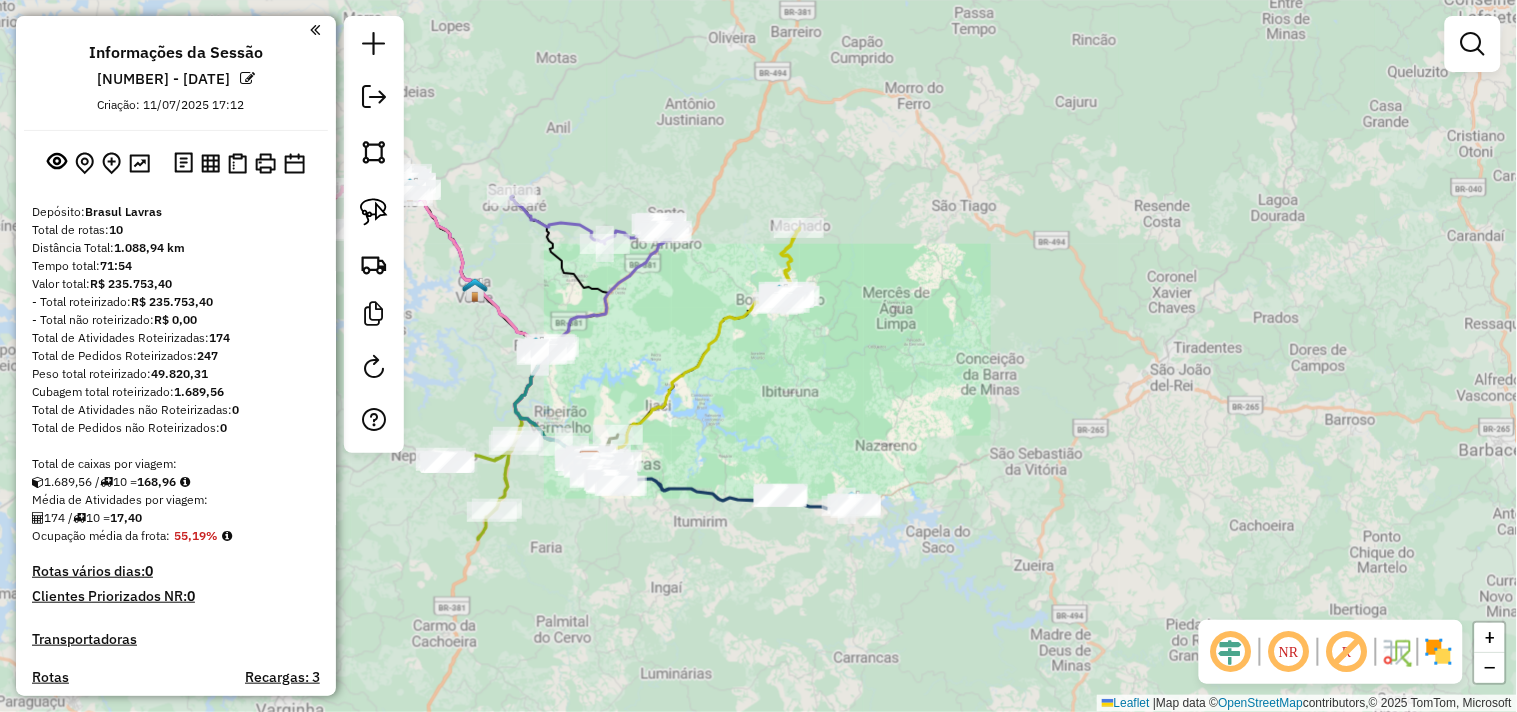drag, startPoint x: 548, startPoint y: 571, endPoint x: 760, endPoint y: 523, distance: 217.36604 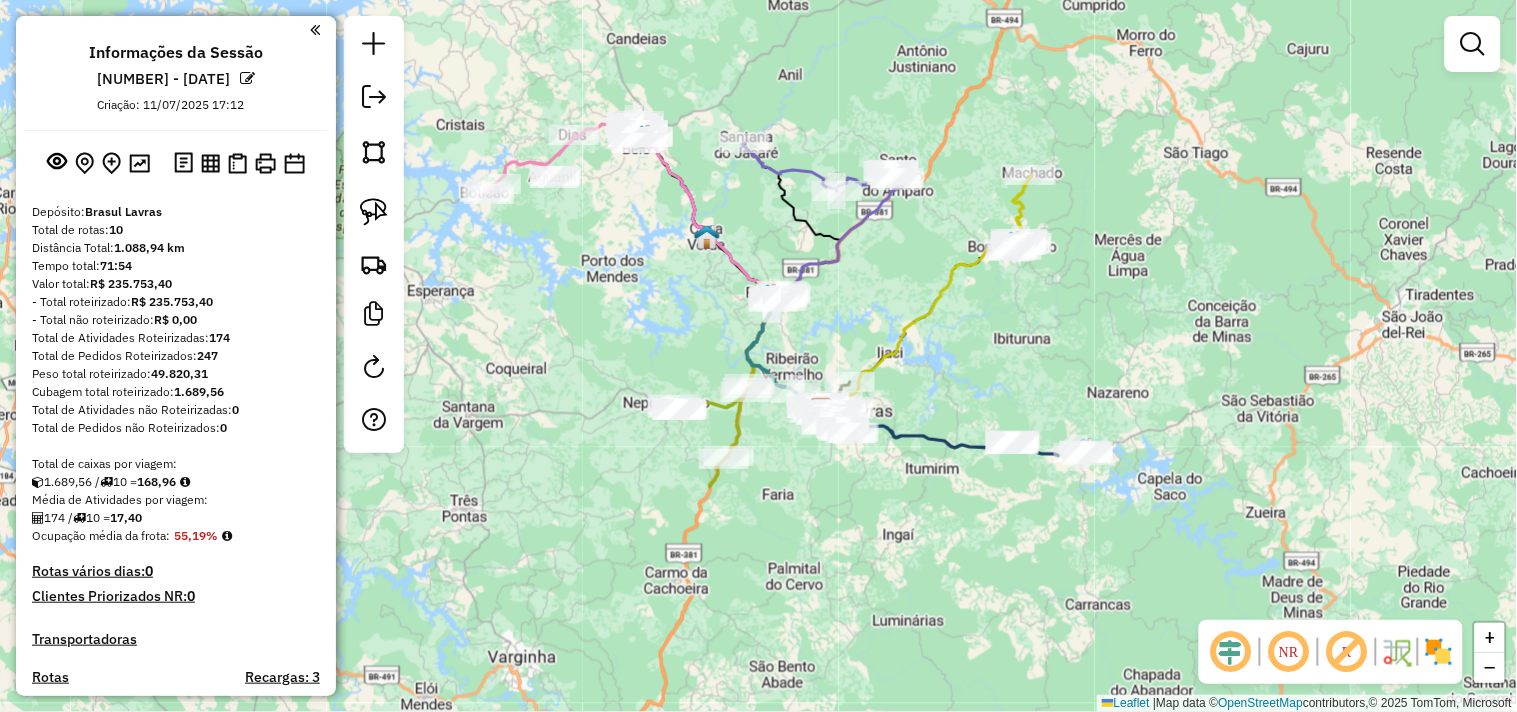 drag, startPoint x: 648, startPoint y: 408, endPoint x: 664, endPoint y: 430, distance: 27.202942 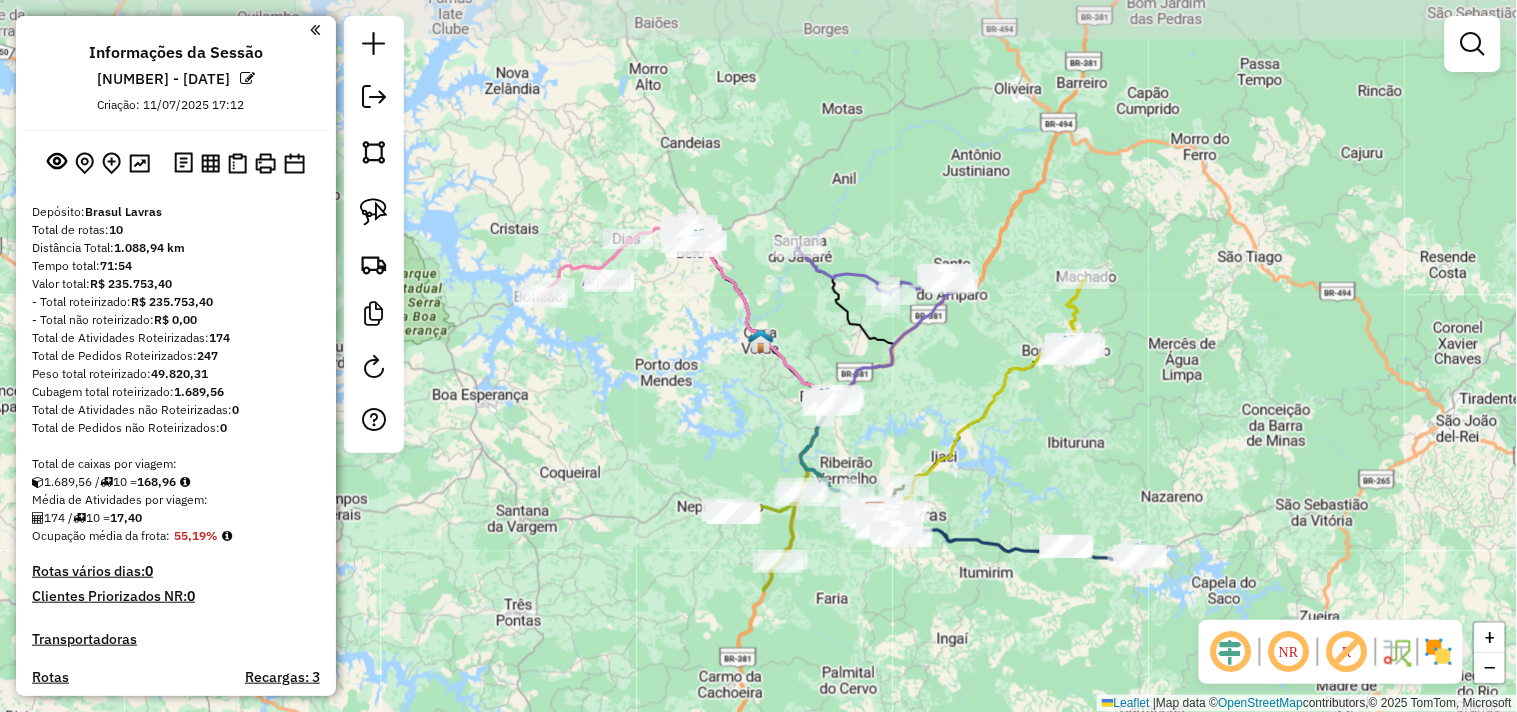 click on "Janela de atendimento Grade de atendimento Capacidade Transportadoras Veículos Cliente Pedidos  Rotas Selecione os dias de semana para filtrar as janelas de atendimento  Seg   Ter   Qua   Qui   Sex   Sáb   Dom  Informe o período da janela de atendimento: De: Até:  Filtrar exatamente a janela do cliente  Considerar janela de atendimento padrão  Selecione os dias de semana para filtrar as grades de atendimento  Seg   Ter   Qua   Qui   Sex   Sáb   Dom   Considerar clientes sem dia de atendimento cadastrado  Clientes fora do dia de atendimento selecionado Filtrar as atividades entre os valores definidos abaixo:  Peso mínimo:   Peso máximo:   Cubagem mínima:   Cubagem máxima:   De:   Até:  Filtrar as atividades entre o tempo de atendimento definido abaixo:  De:   Até:   Considerar capacidade total dos clientes não roteirizados Transportadora: Selecione um ou mais itens Tipo de veículo: Selecione um ou mais itens Veículo: Selecione um ou mais itens Motorista: Selecione um ou mais itens Nome: Rótulo:" 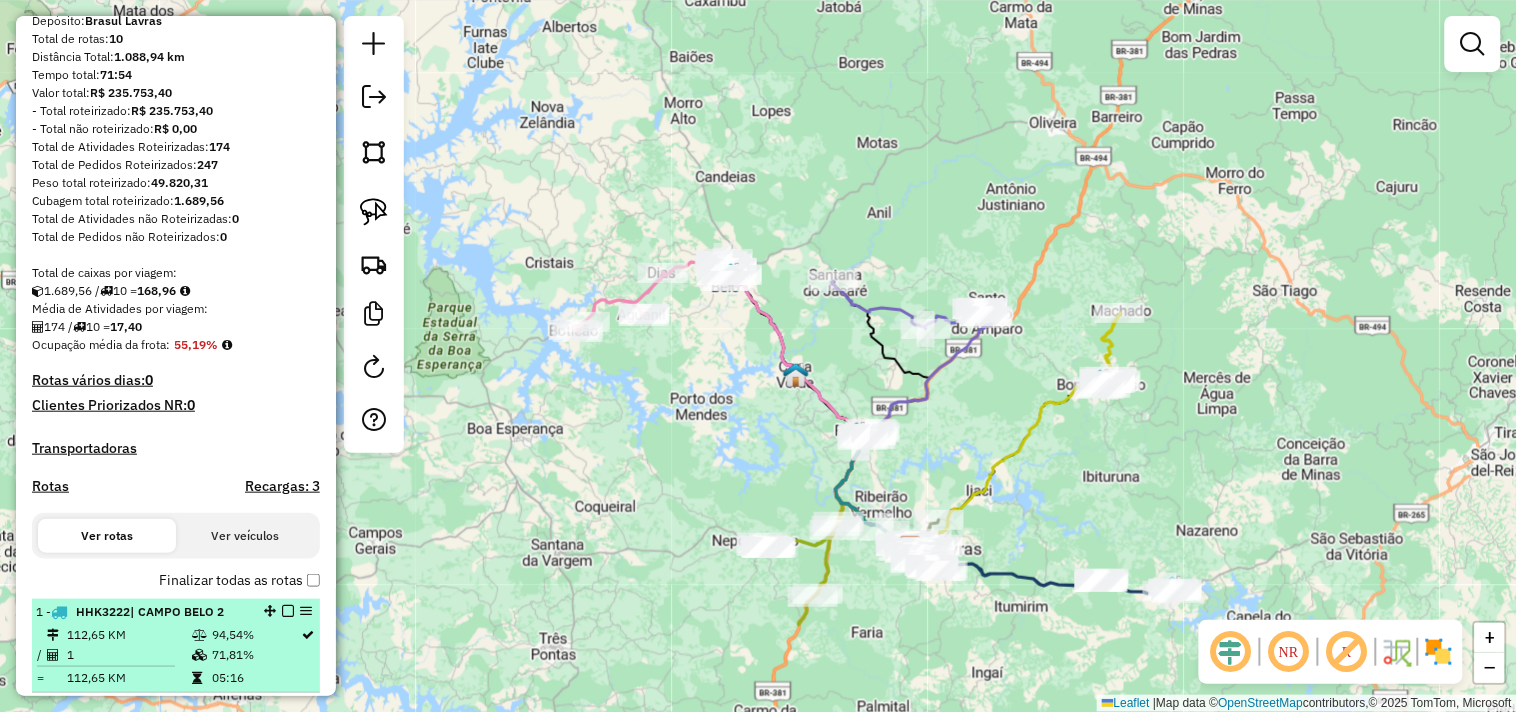 scroll, scrollTop: 444, scrollLeft: 0, axis: vertical 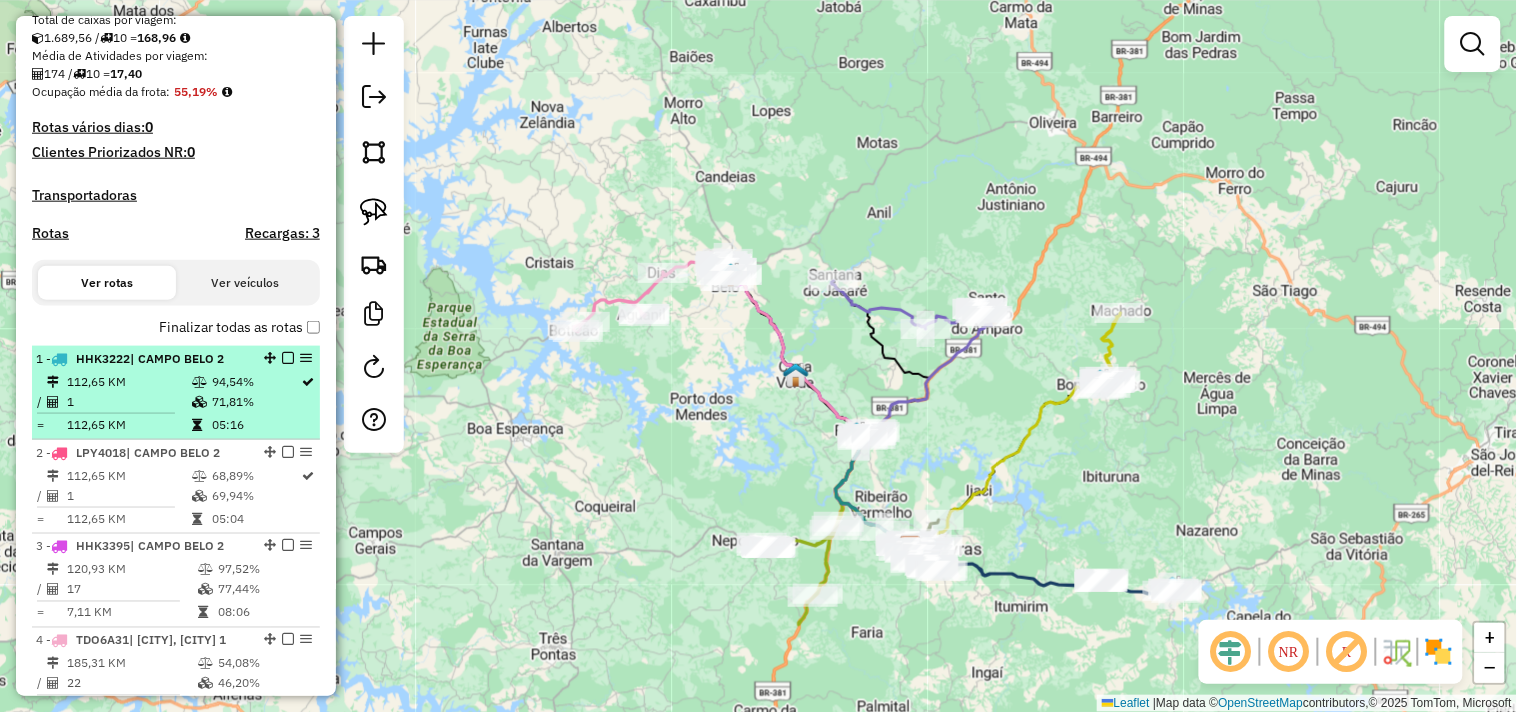 click on "112,65 KM" at bounding box center [128, 382] 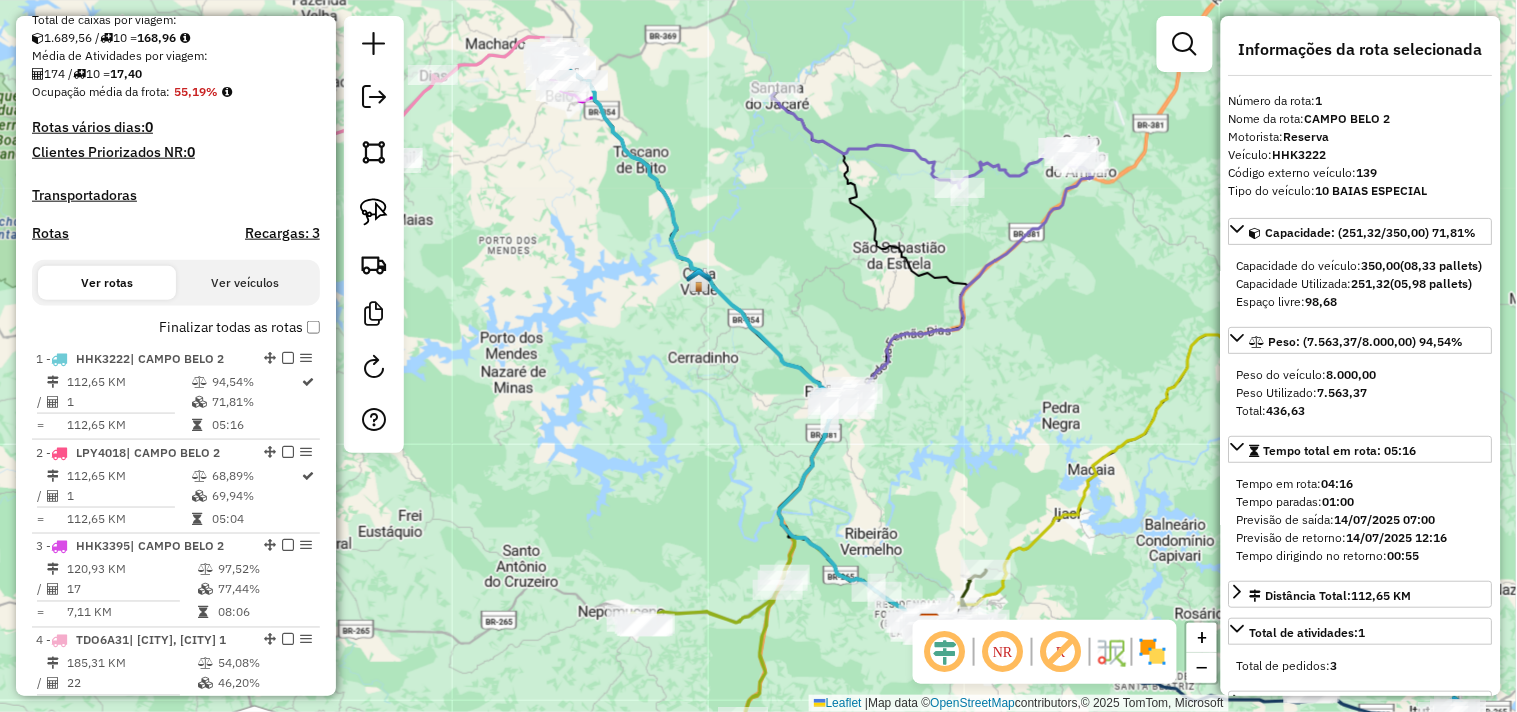 click on "Janela de atendimento Grade de atendimento Capacidade Transportadoras Veículos Cliente Pedidos  Rotas Selecione os dias de semana para filtrar as janelas de atendimento  Seg   Ter   Qua   Qui   Sex   Sáb   Dom  Informe o período da janela de atendimento: De: Até:  Filtrar exatamente a janela do cliente  Considerar janela de atendimento padrão  Selecione os dias de semana para filtrar as grades de atendimento  Seg   Ter   Qua   Qui   Sex   Sáb   Dom   Considerar clientes sem dia de atendimento cadastrado  Clientes fora do dia de atendimento selecionado Filtrar as atividades entre os valores definidos abaixo:  Peso mínimo:   Peso máximo:   Cubagem mínima:   Cubagem máxima:   De:   Até:  Filtrar as atividades entre o tempo de atendimento definido abaixo:  De:   Até:   Considerar capacidade total dos clientes não roteirizados Transportadora: Selecione um ou mais itens Tipo de veículo: Selecione um ou mais itens Veículo: Selecione um ou mais itens Motorista: Selecione um ou mais itens Nome: Rótulo:" 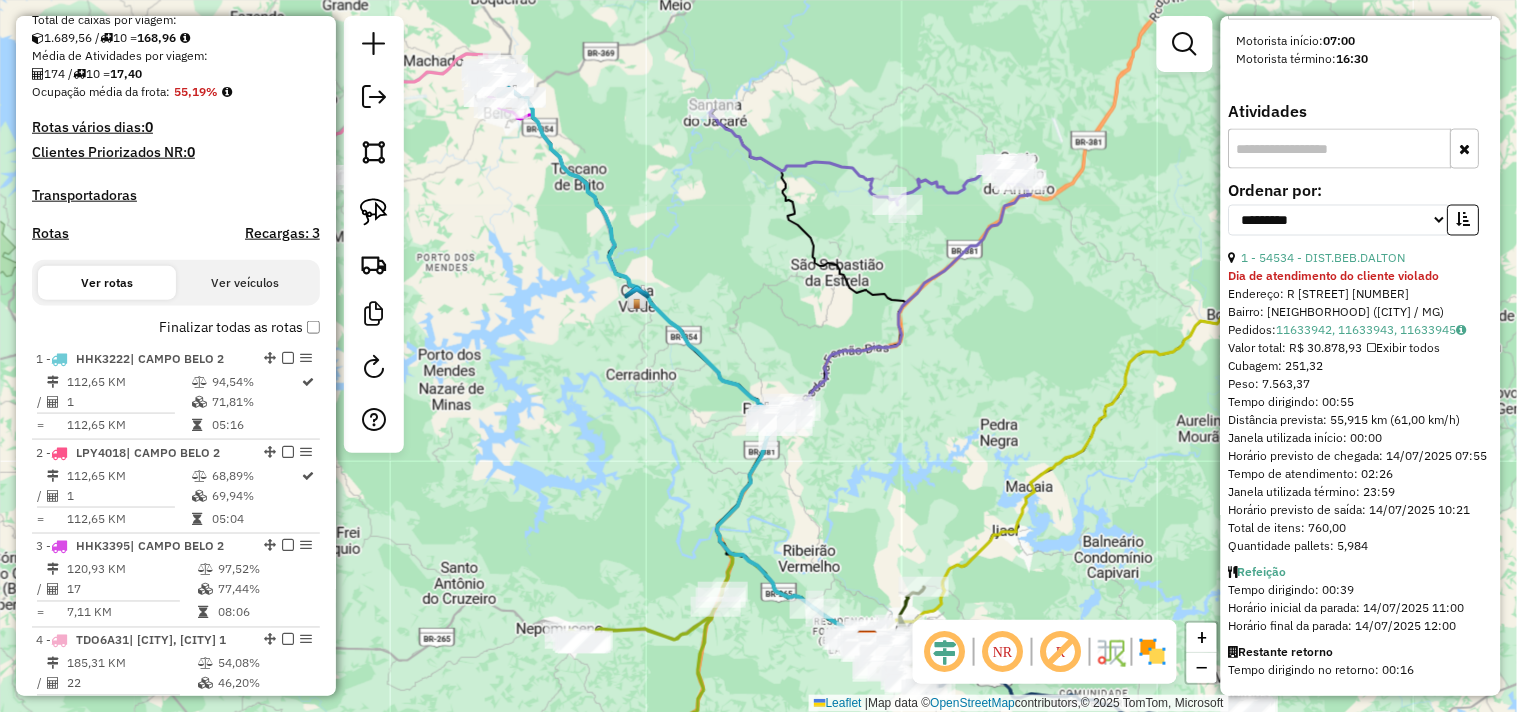scroll, scrollTop: 490, scrollLeft: 0, axis: vertical 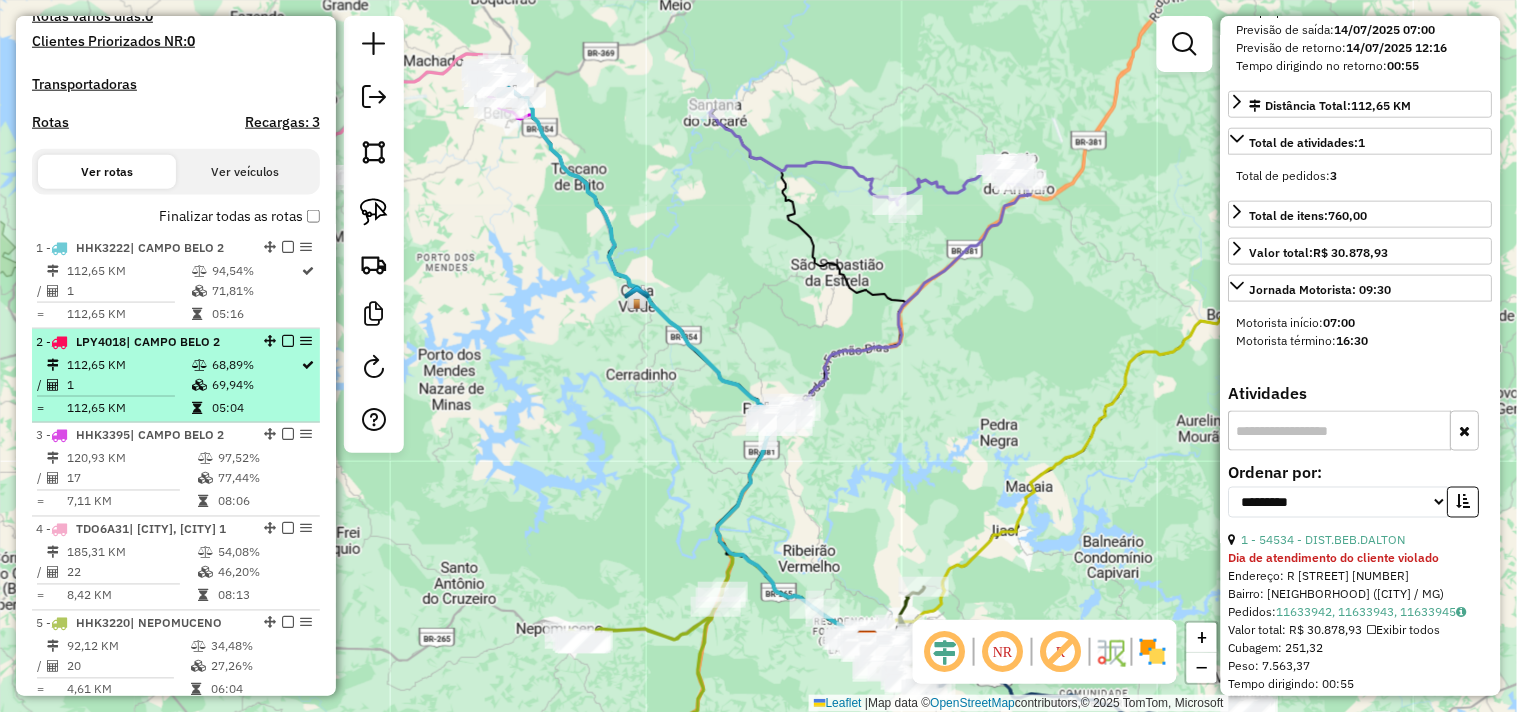 click at bounding box center (199, 365) 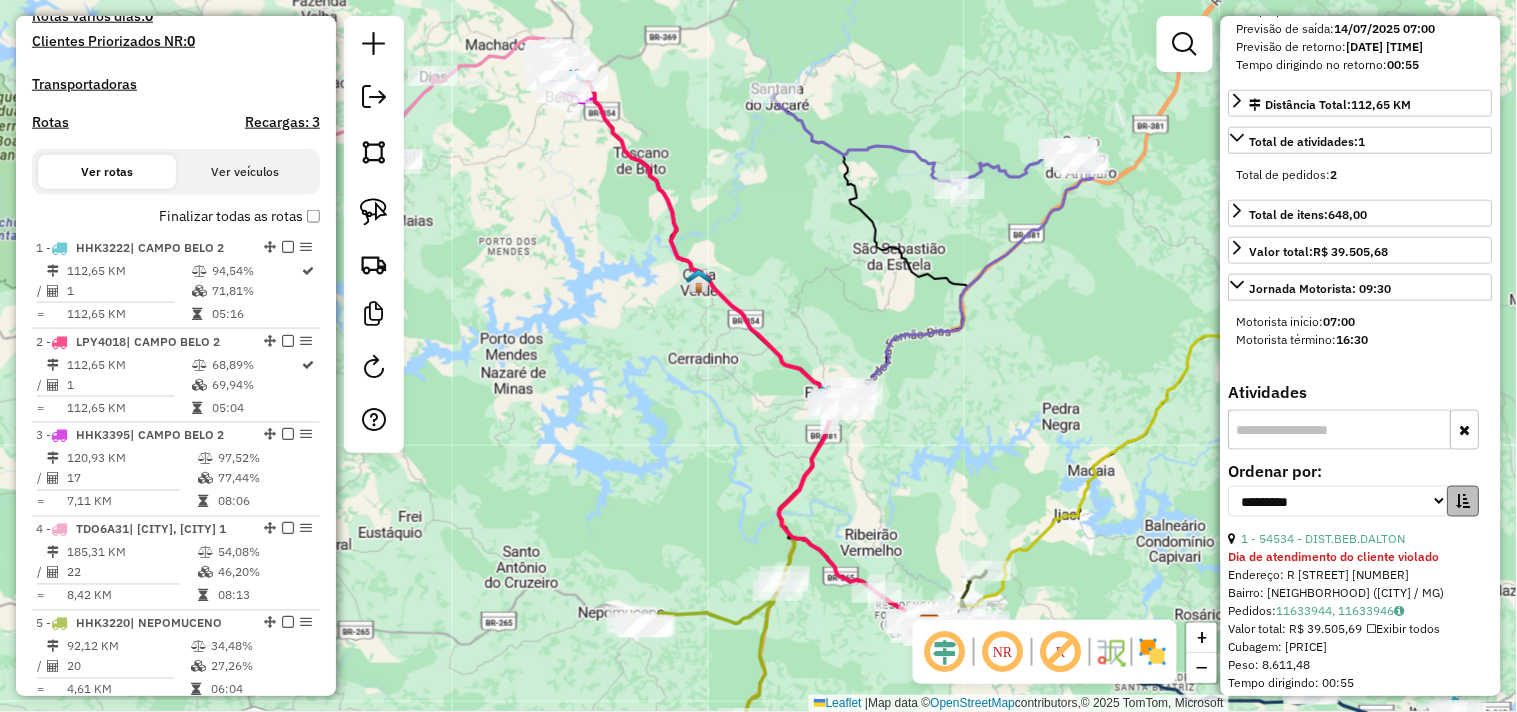 scroll, scrollTop: 361, scrollLeft: 0, axis: vertical 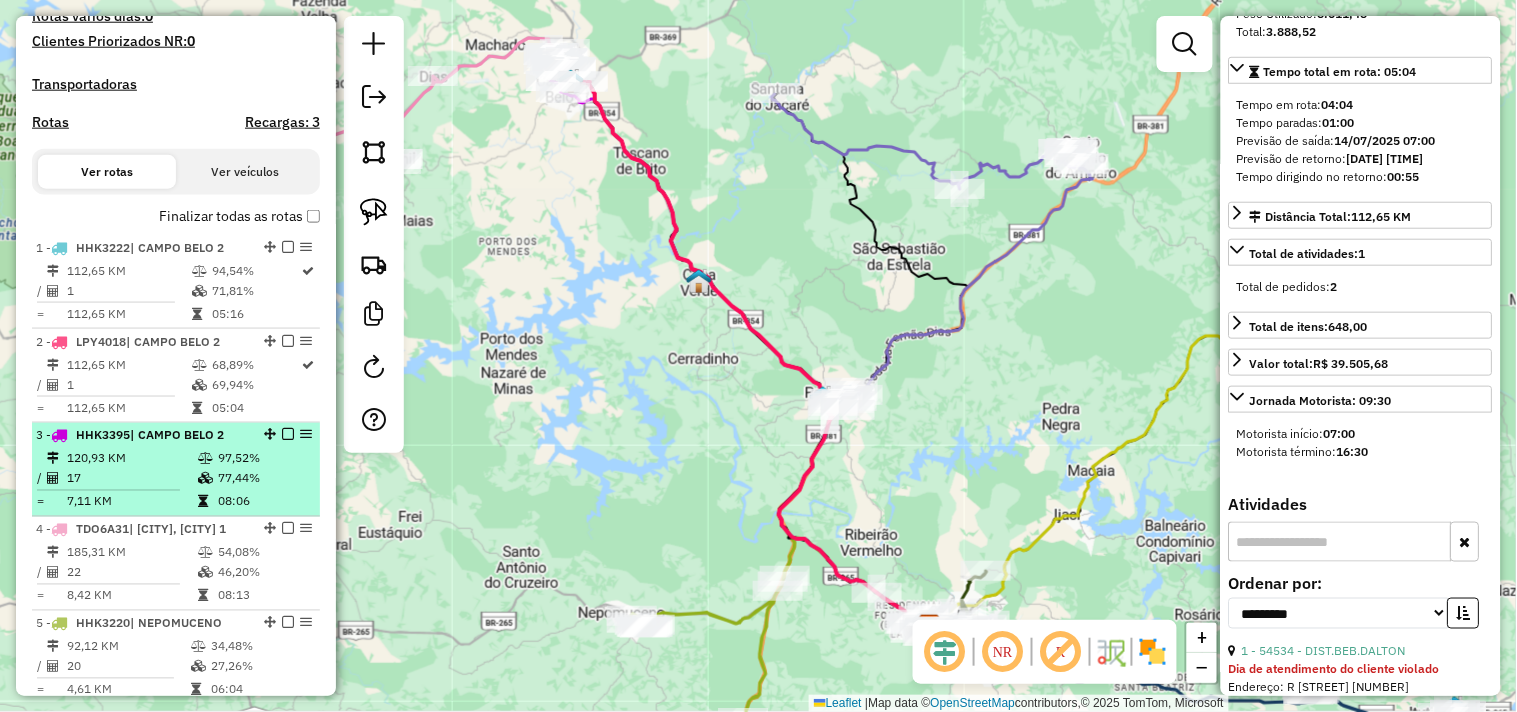click on "HHK3395" at bounding box center [103, 435] 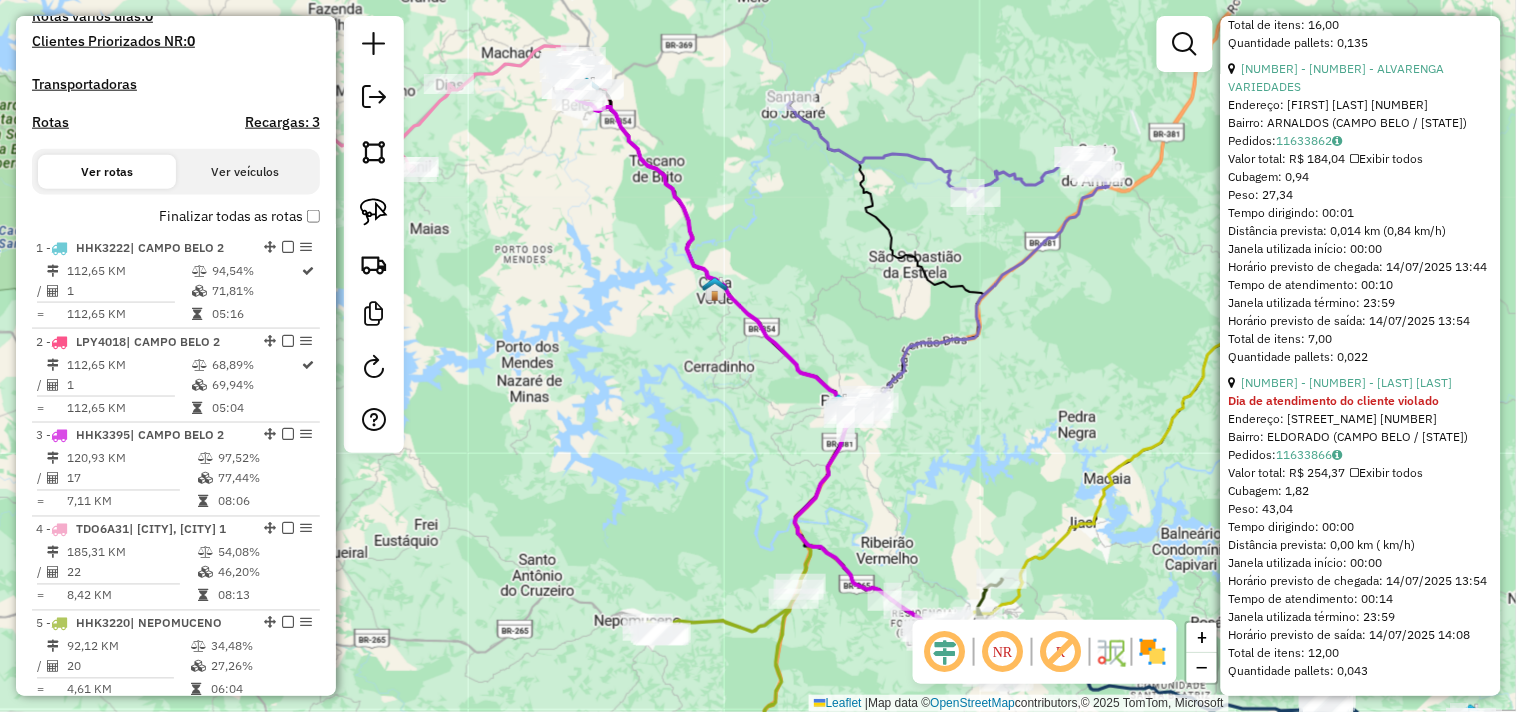 scroll, scrollTop: 6051, scrollLeft: 0, axis: vertical 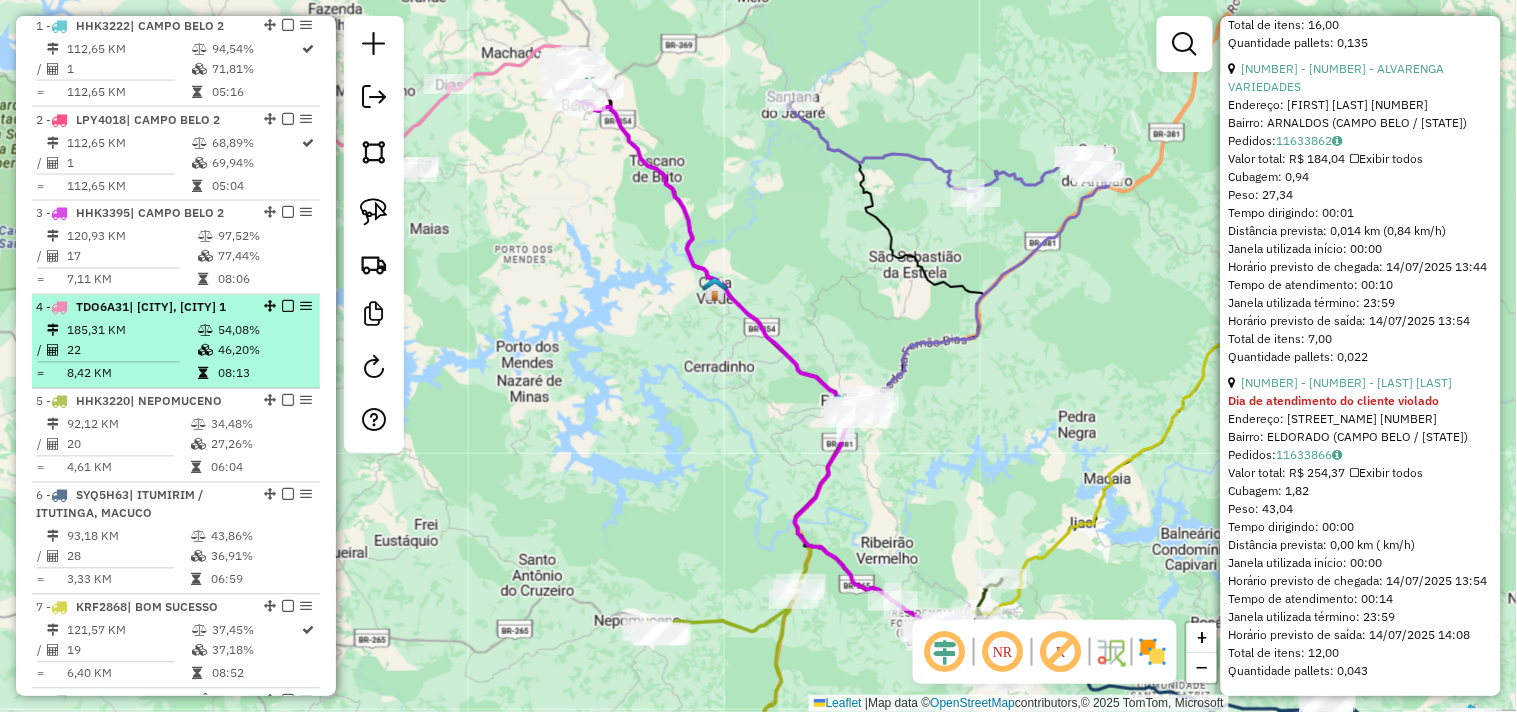click on "185,31 KM" at bounding box center (131, 331) 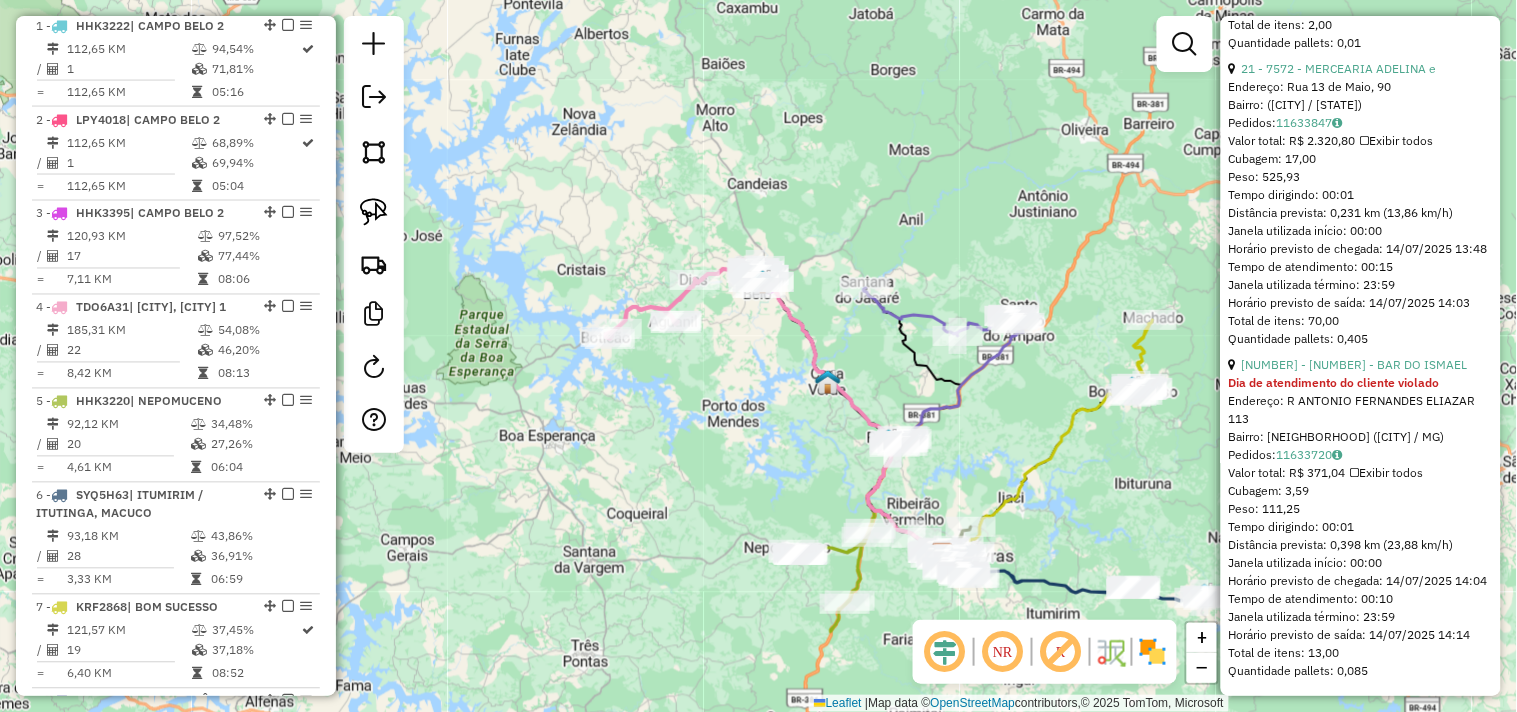 scroll, scrollTop: 7548, scrollLeft: 0, axis: vertical 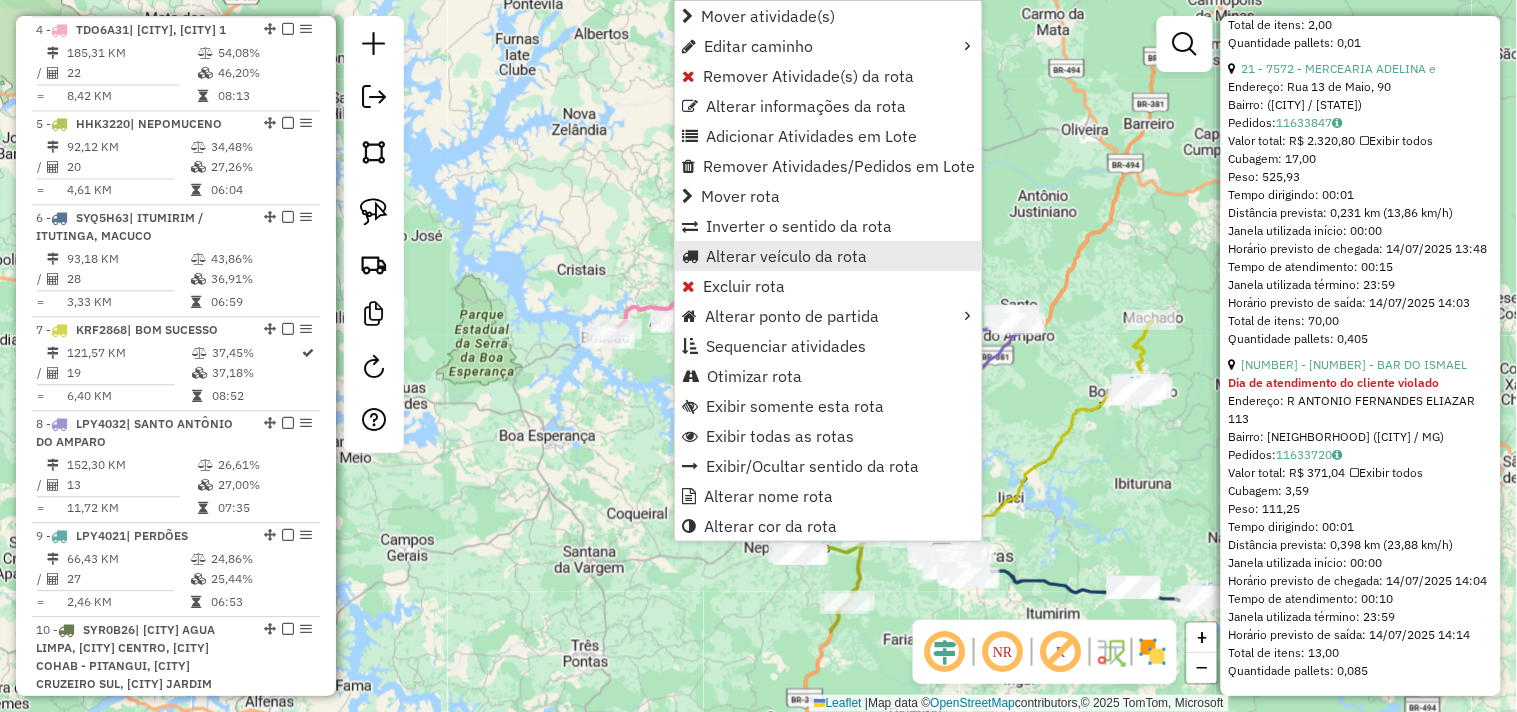 click on "Alterar veículo da rota" at bounding box center (786, 256) 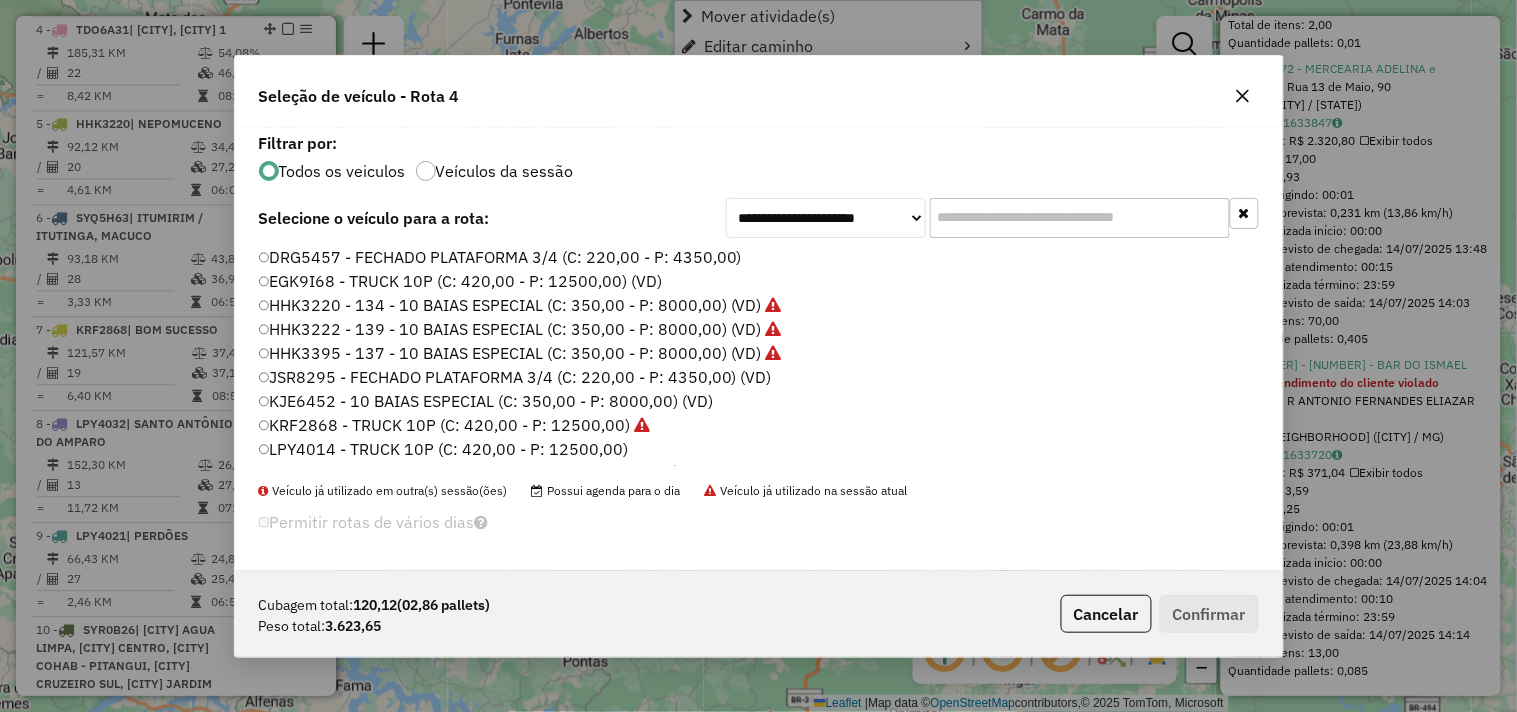 scroll, scrollTop: 11, scrollLeft: 5, axis: both 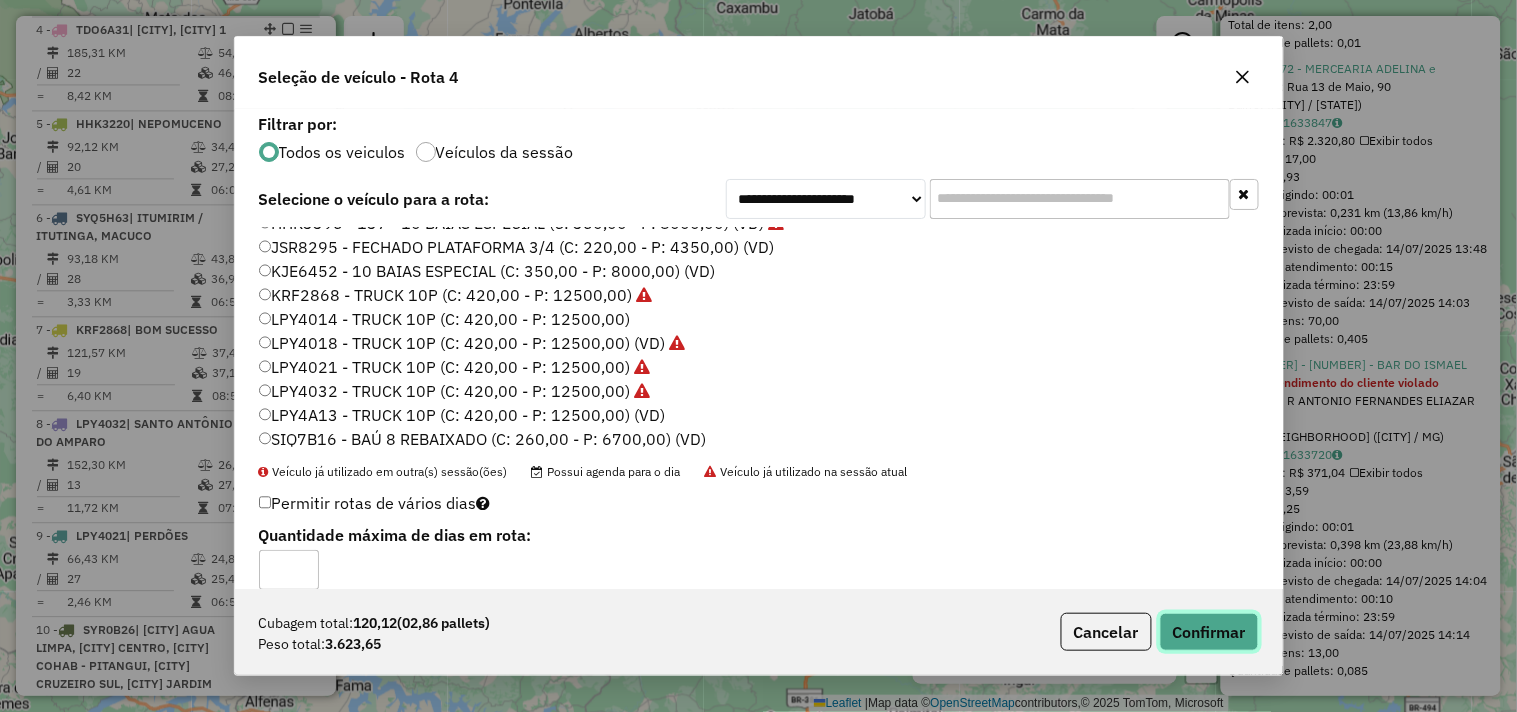 click on "Confirmar" 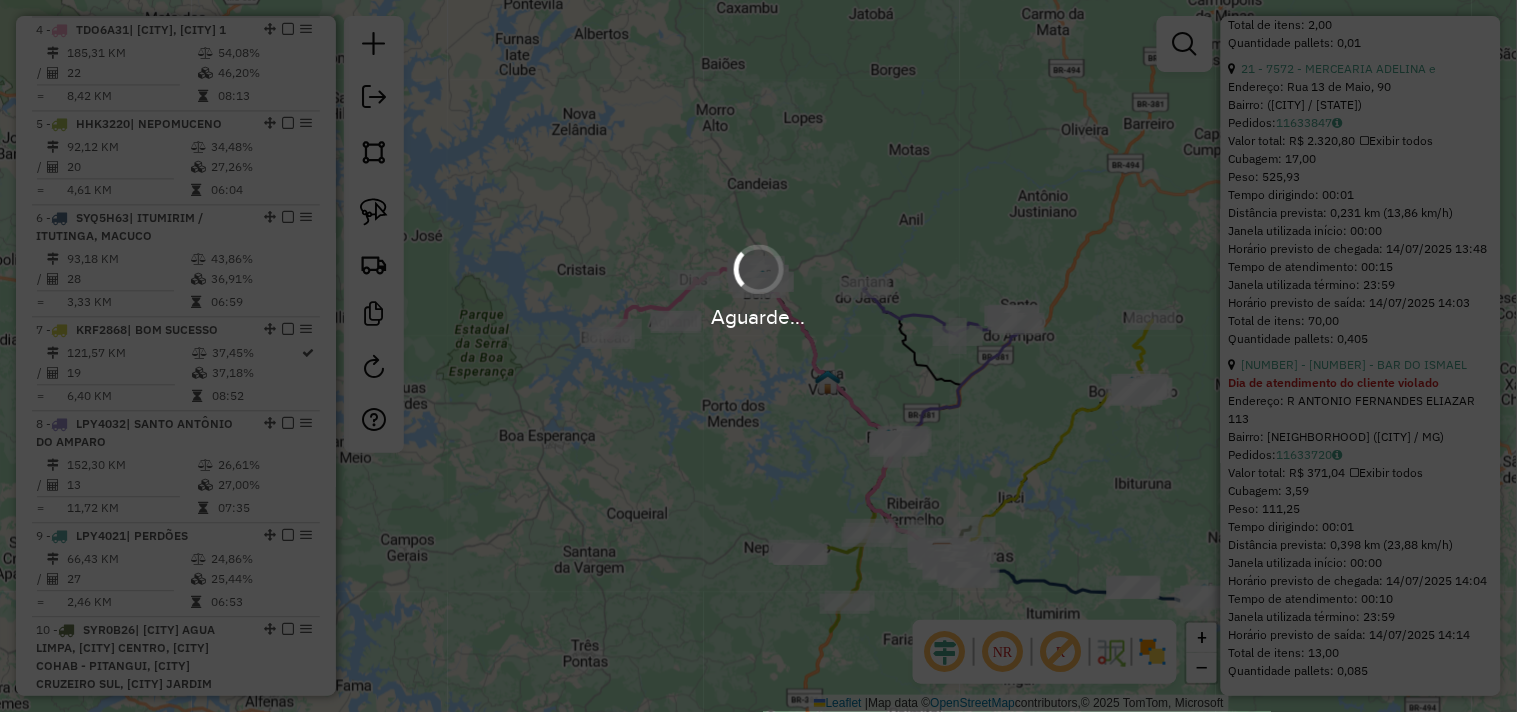 scroll, scrollTop: 7531, scrollLeft: 0, axis: vertical 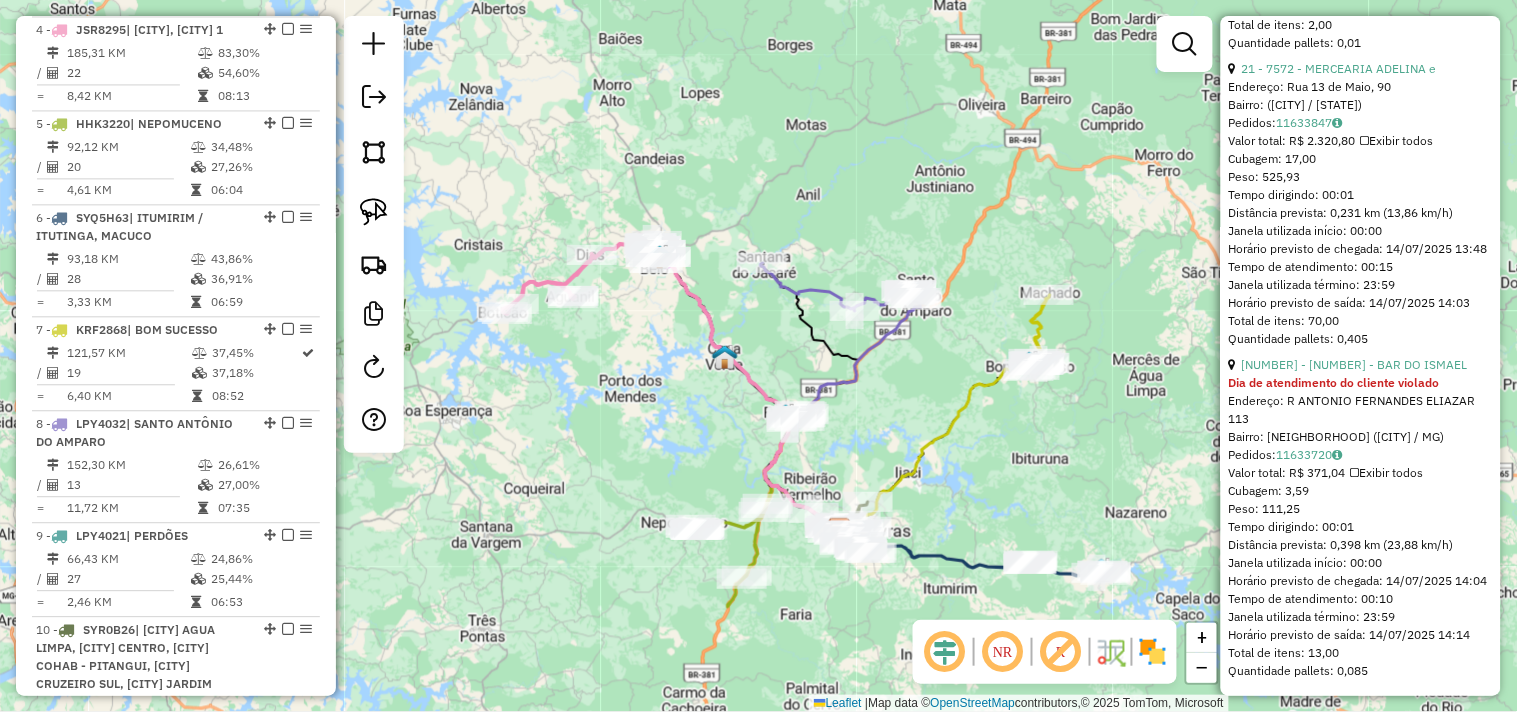 drag, startPoint x: 700, startPoint y: 431, endPoint x: 593, endPoint y: 384, distance: 116.86745 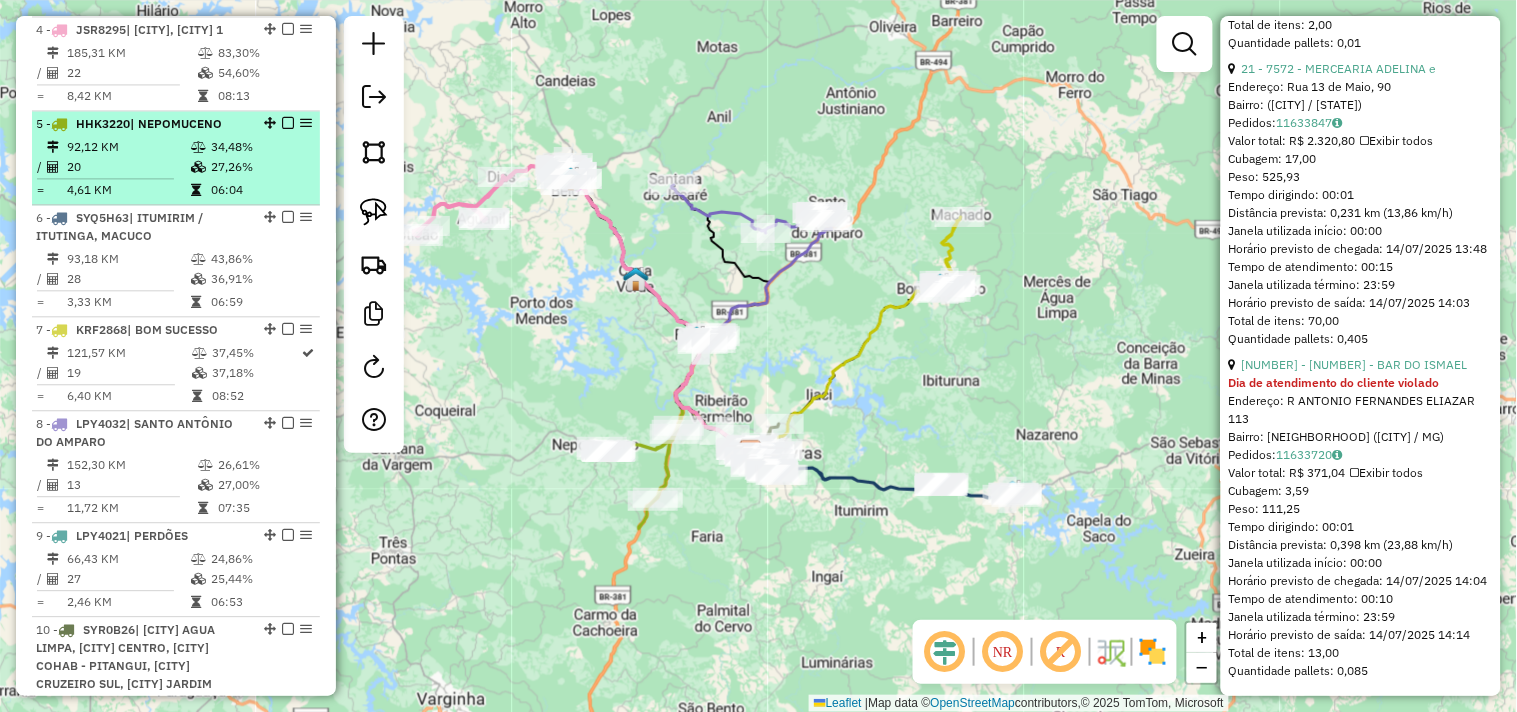 click at bounding box center [198, 167] 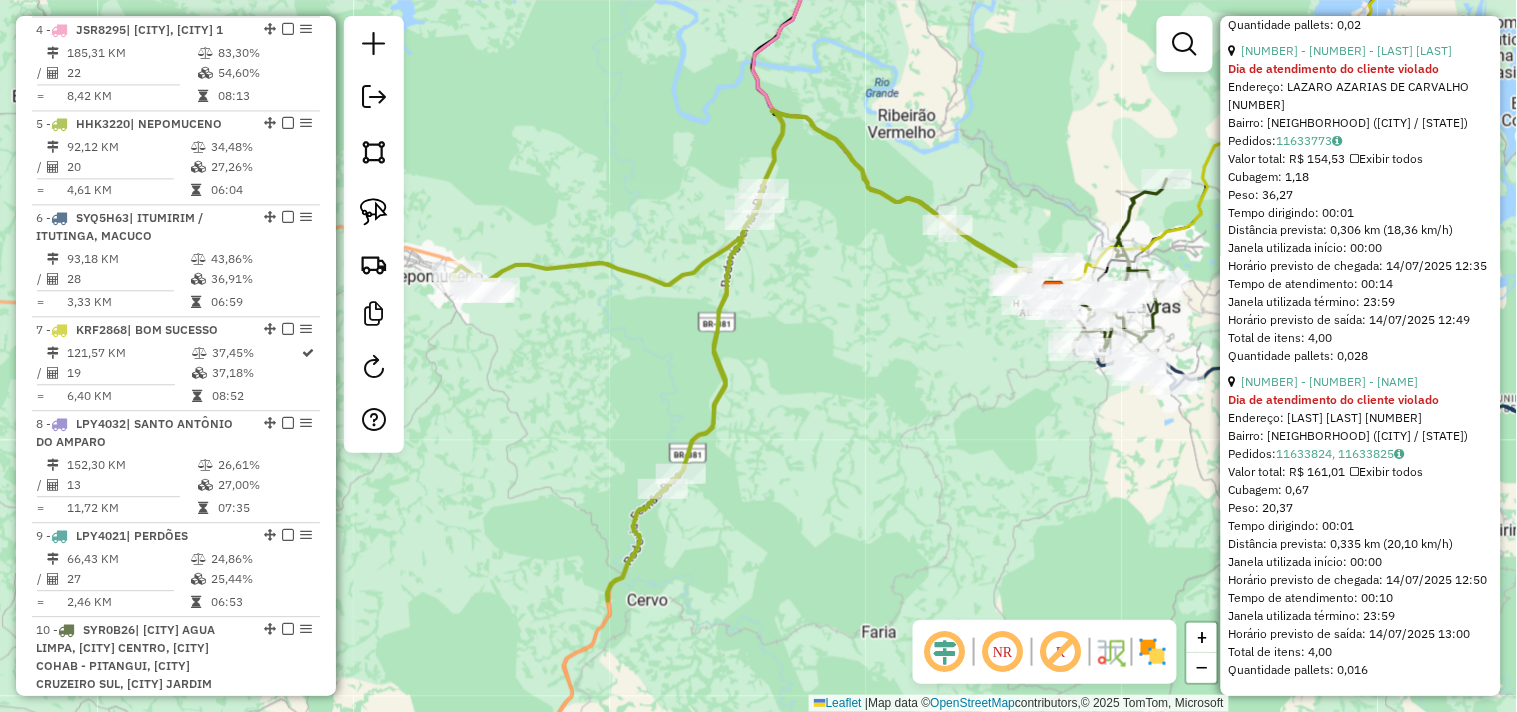 scroll, scrollTop: 6938, scrollLeft: 0, axis: vertical 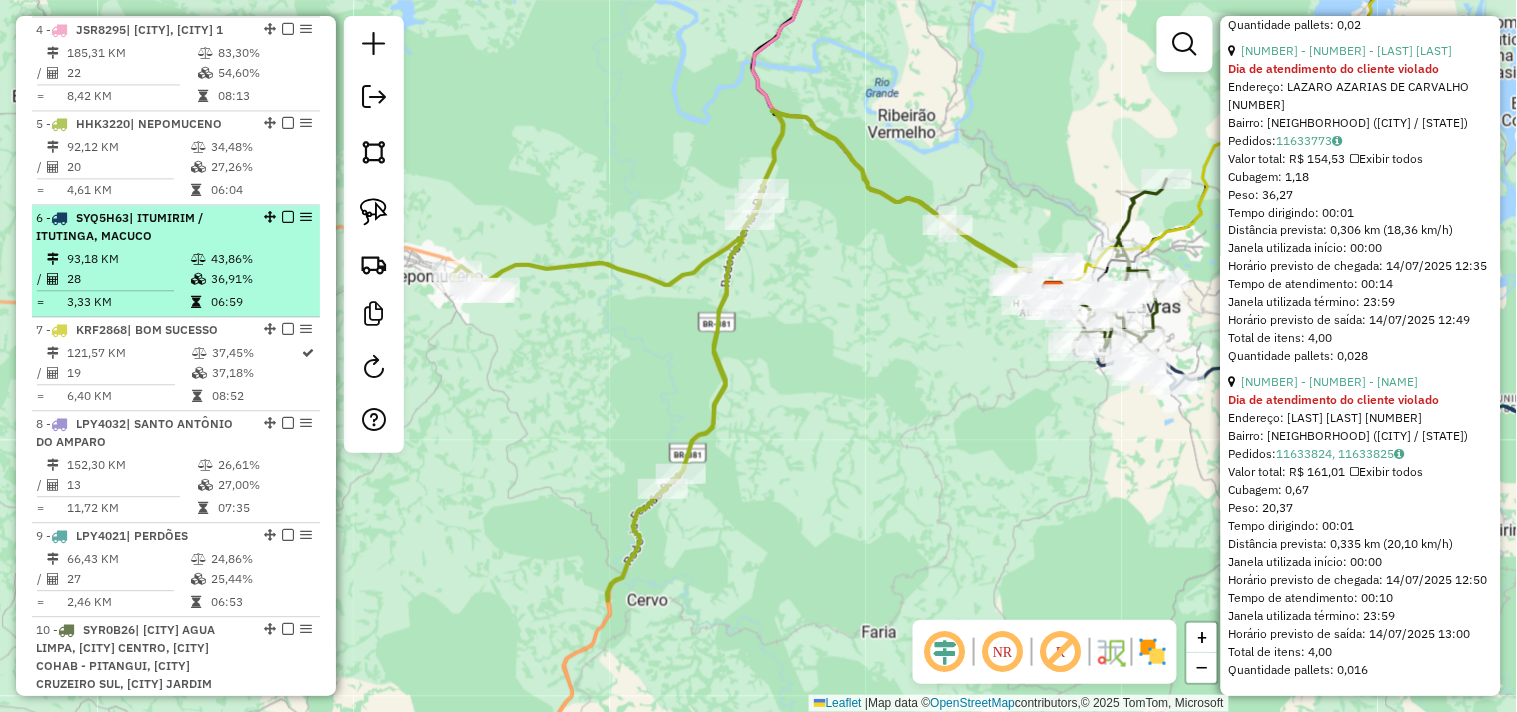 click on "| ITUMIRIM / ITUTINGA, MACUCO" at bounding box center [119, 226] 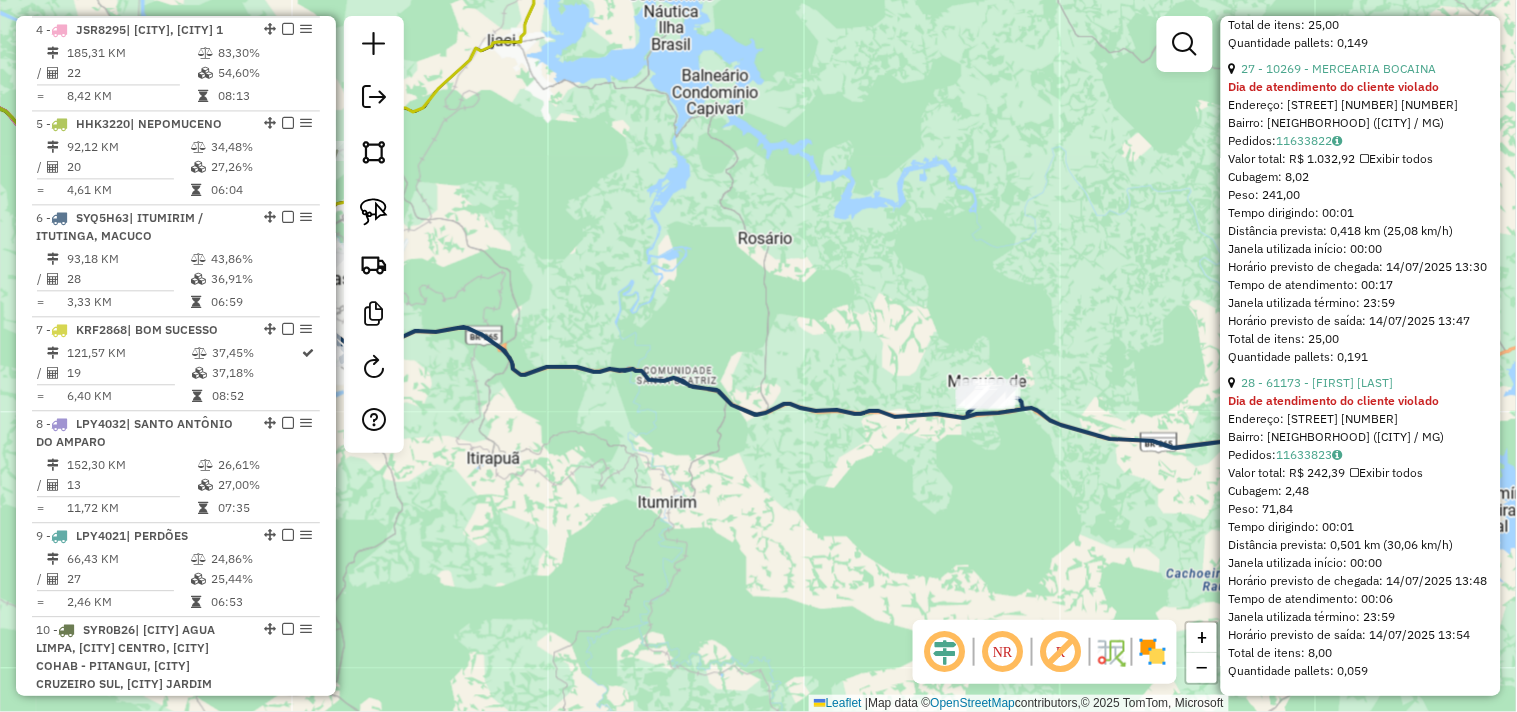 scroll, scrollTop: 9503, scrollLeft: 0, axis: vertical 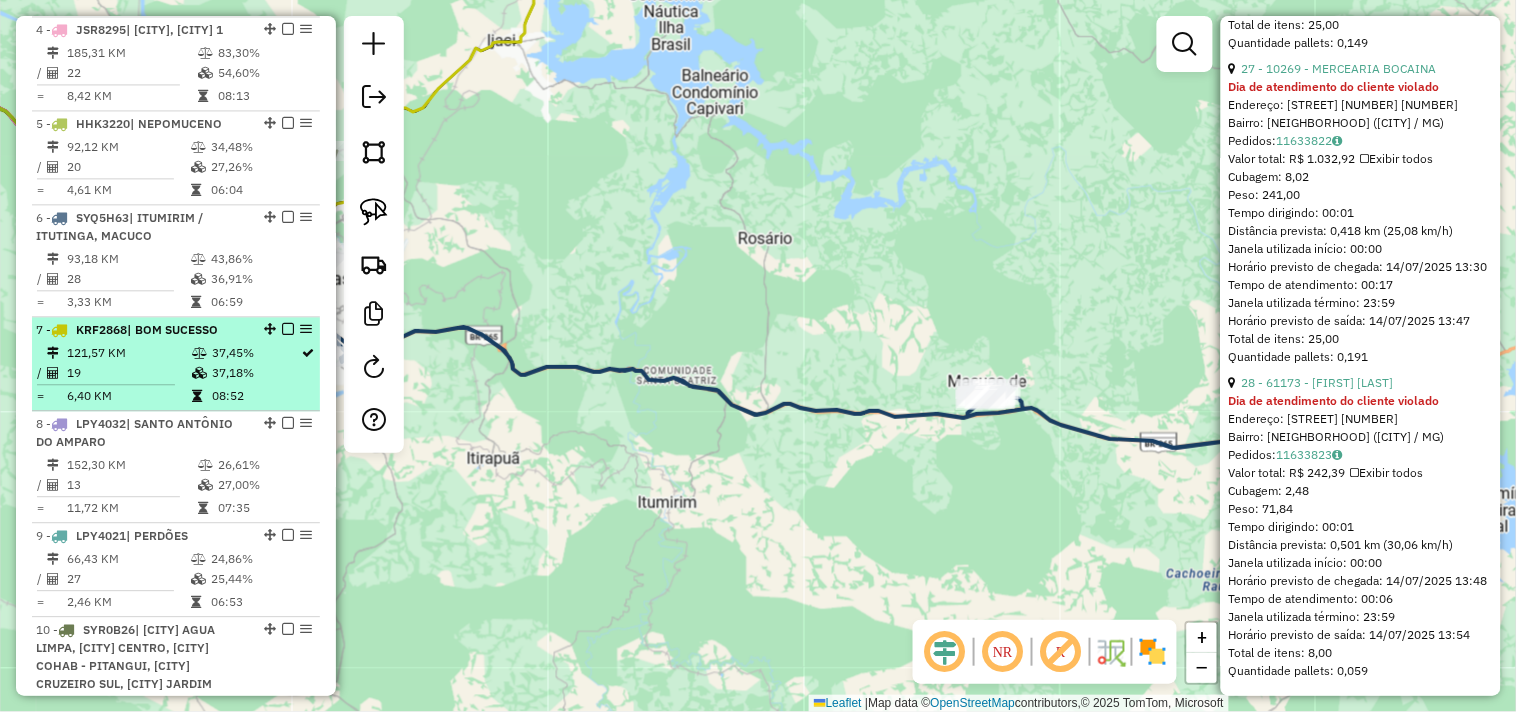 click on "121,57 KM" at bounding box center [128, 353] 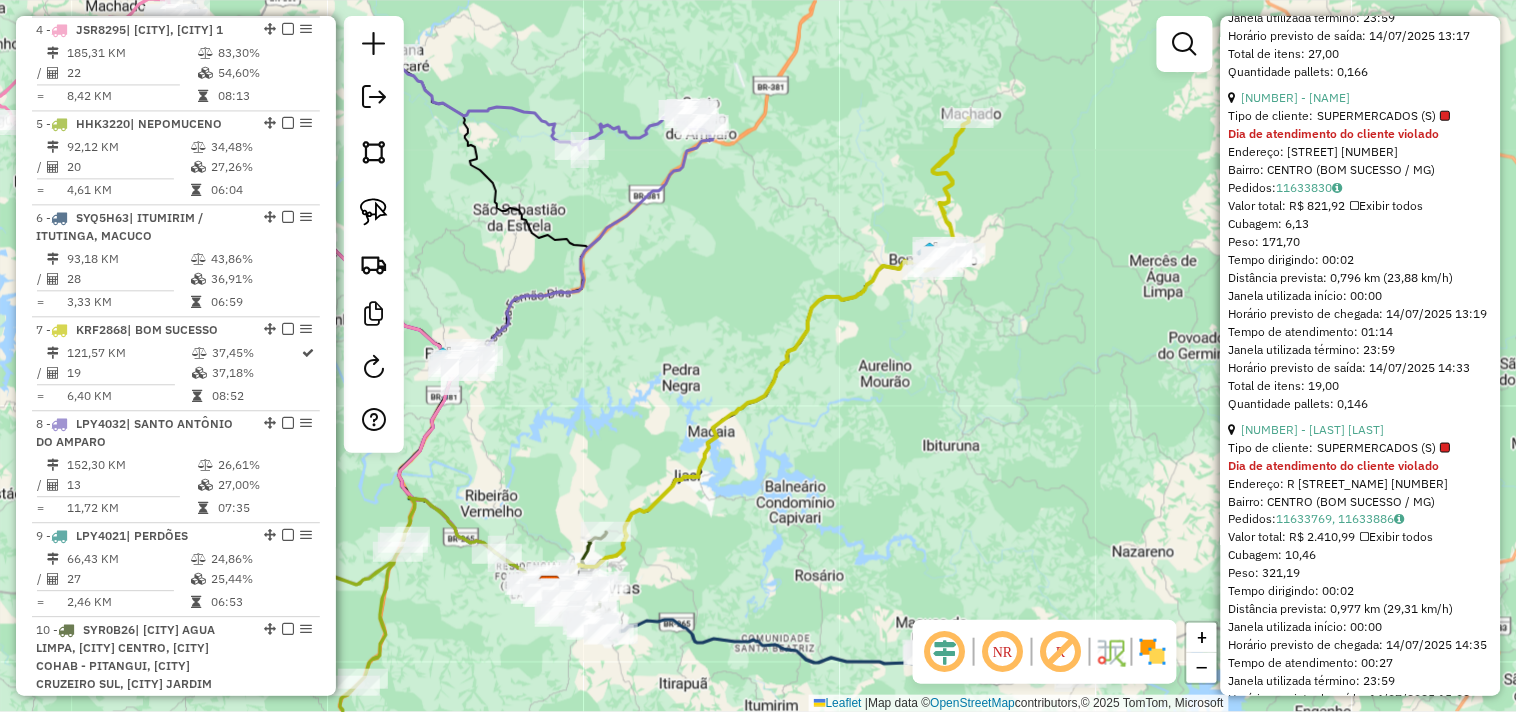 scroll, scrollTop: 6751, scrollLeft: 0, axis: vertical 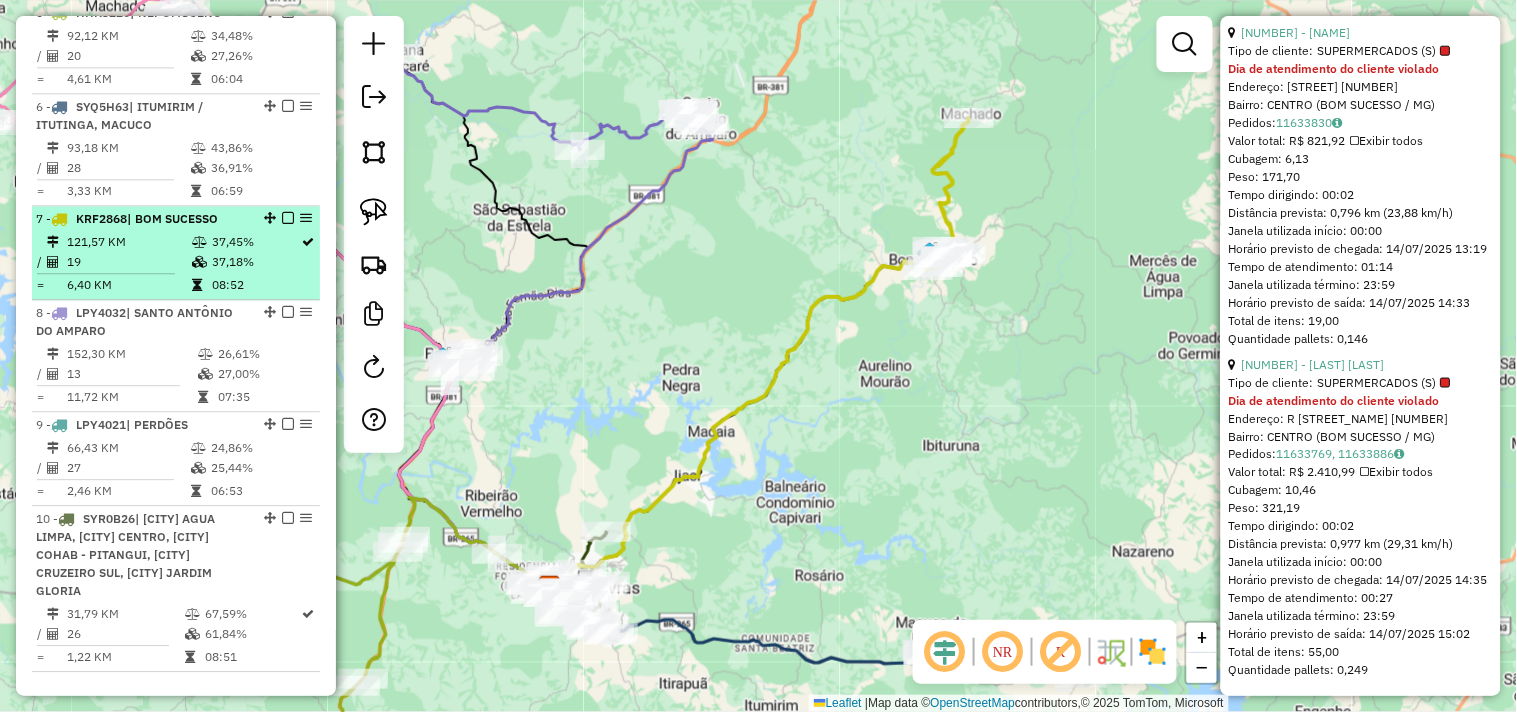 click on "121,57 KM" at bounding box center (128, 242) 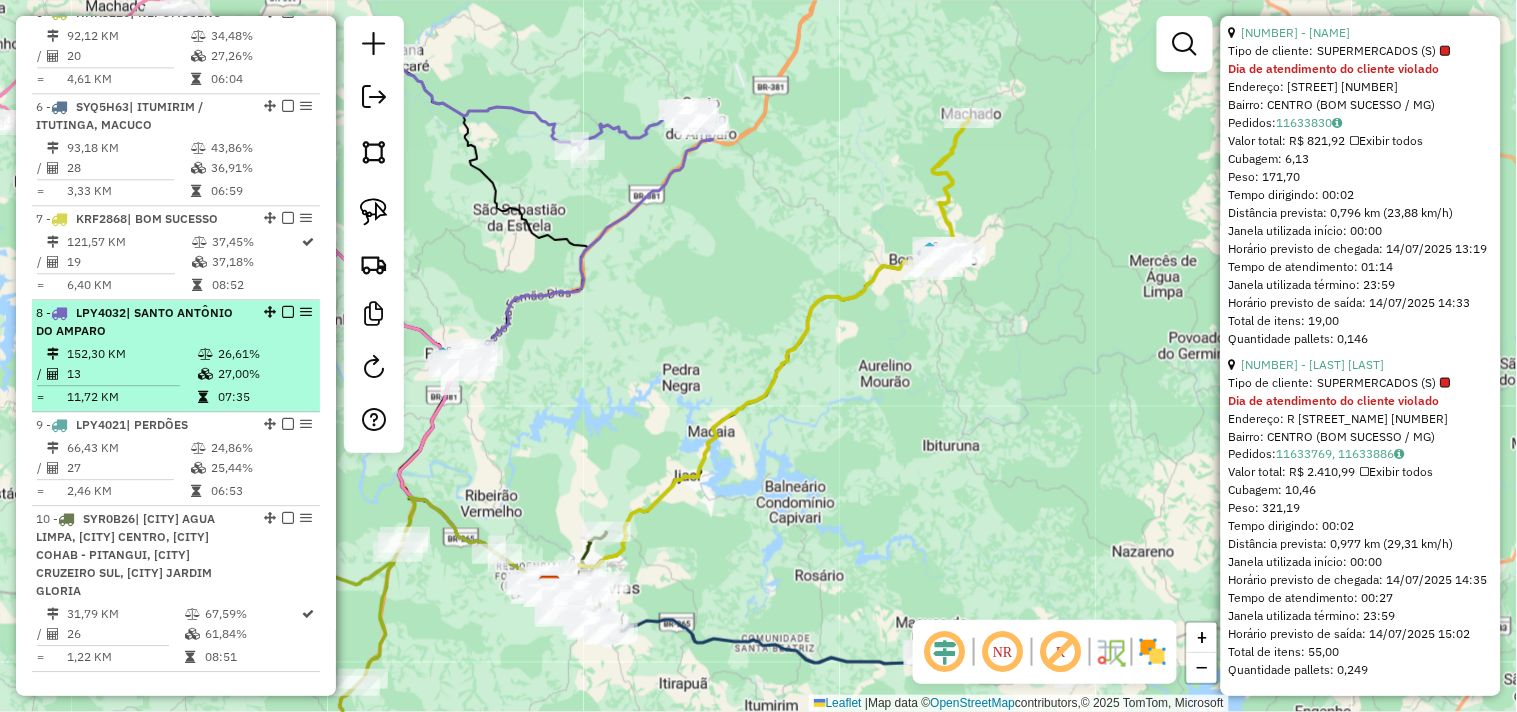 click on "[NUMBER] [PLATE] | [CITY]" at bounding box center (142, 322) 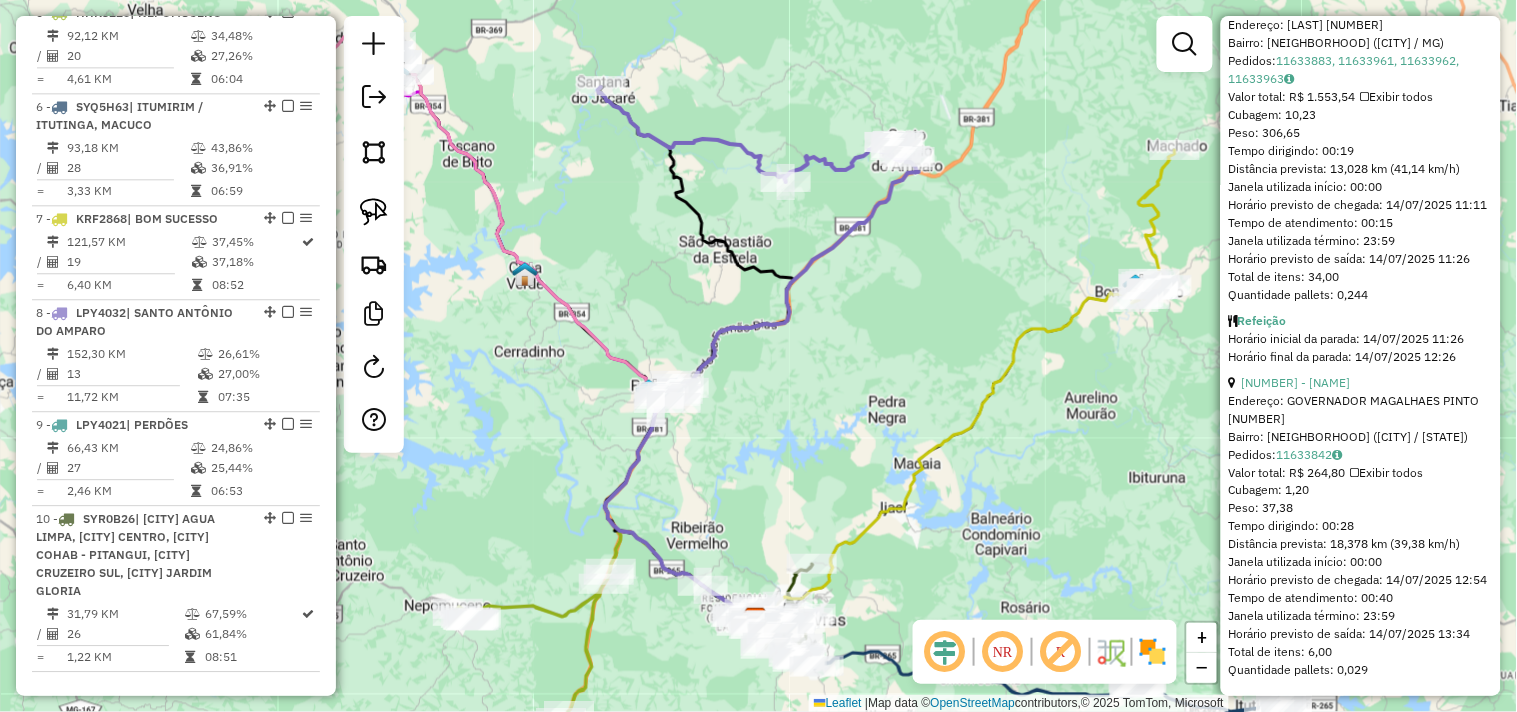 scroll, scrollTop: 4886, scrollLeft: 0, axis: vertical 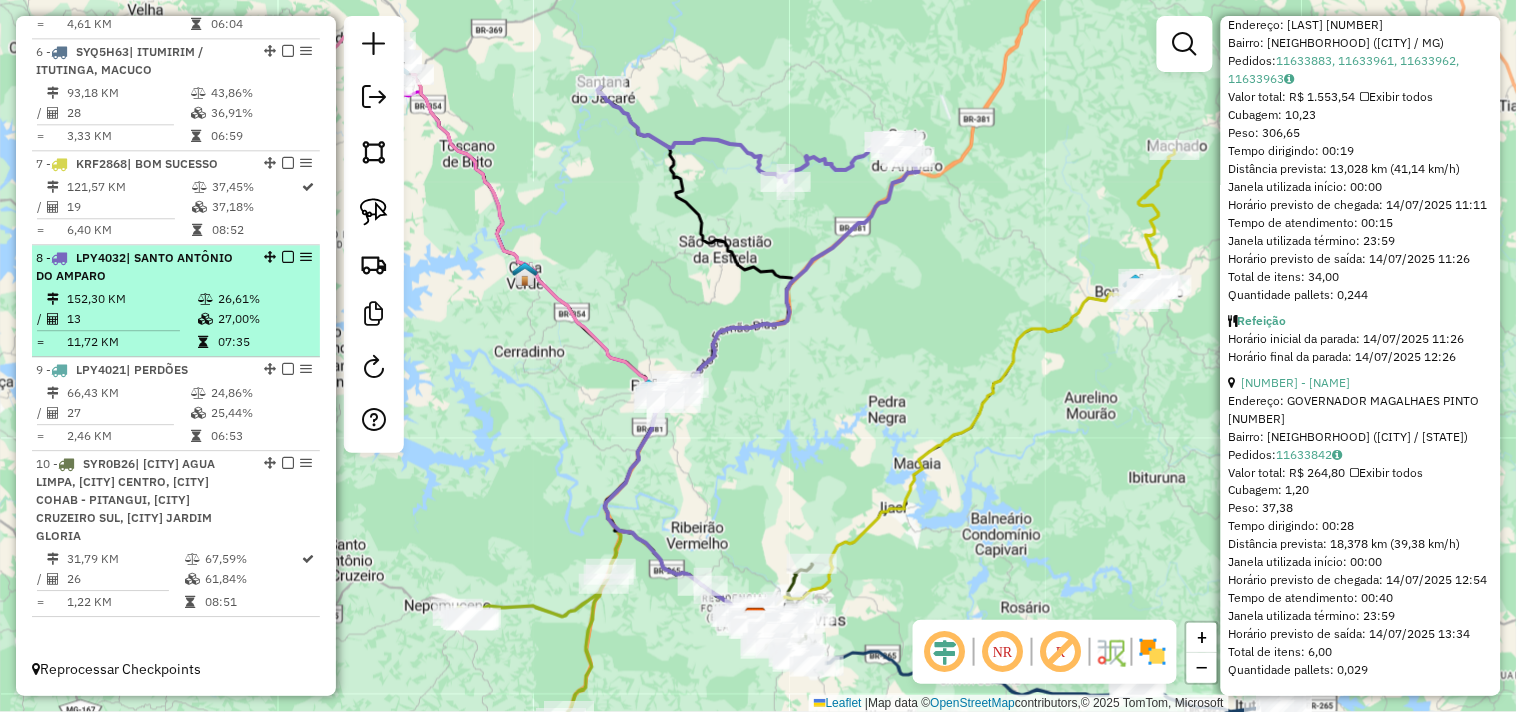click on "[NUMBER] [PLATE] | [CITY]" at bounding box center [142, 267] 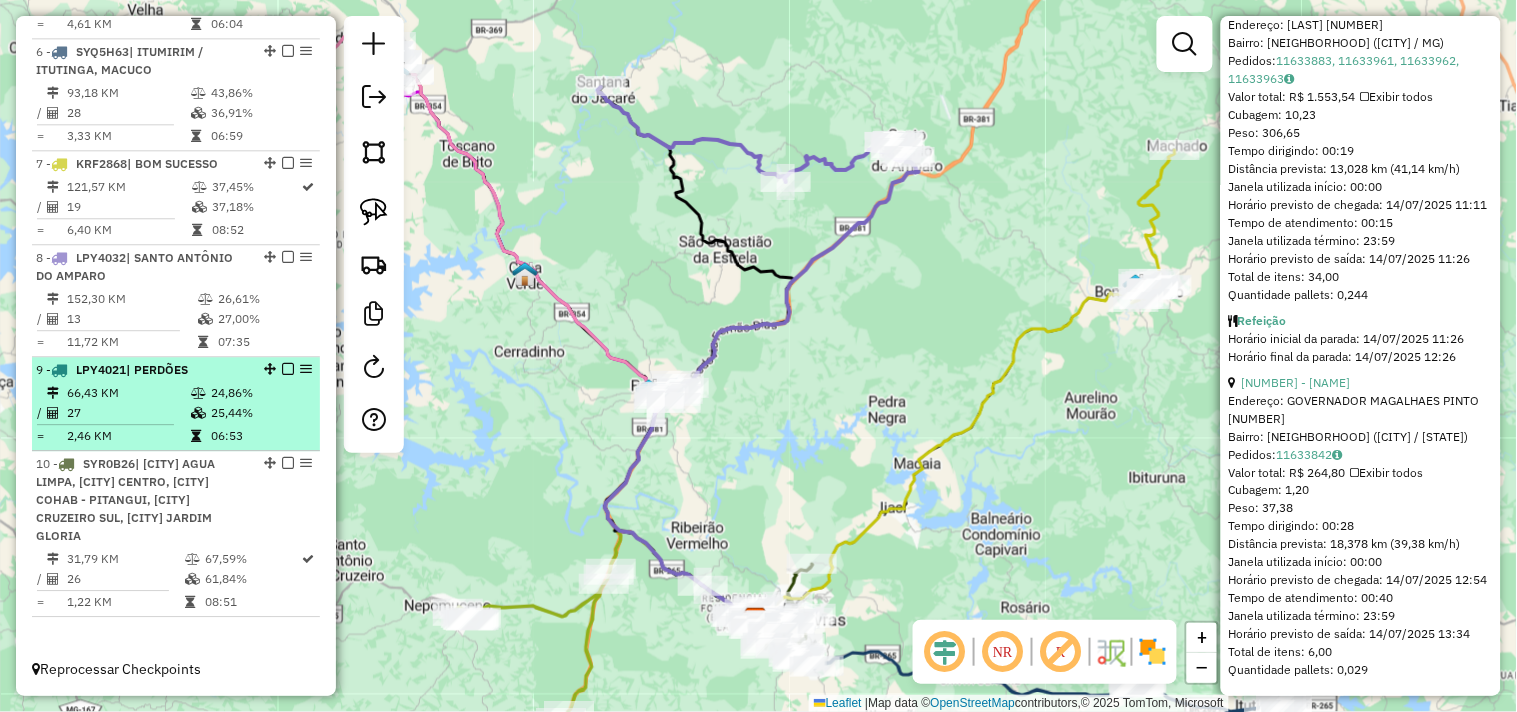 click on "66,43 KM" at bounding box center [128, 393] 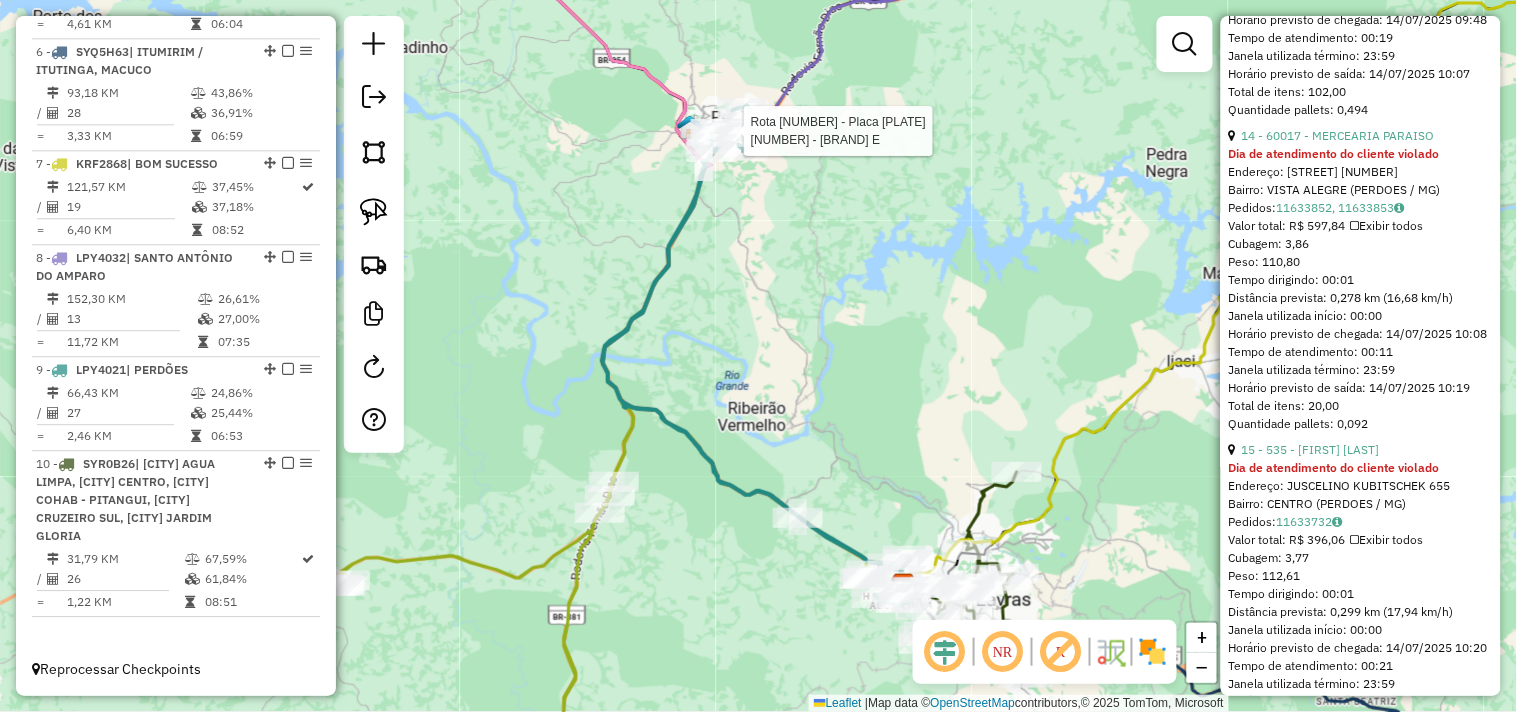 scroll, scrollTop: 1237, scrollLeft: 0, axis: vertical 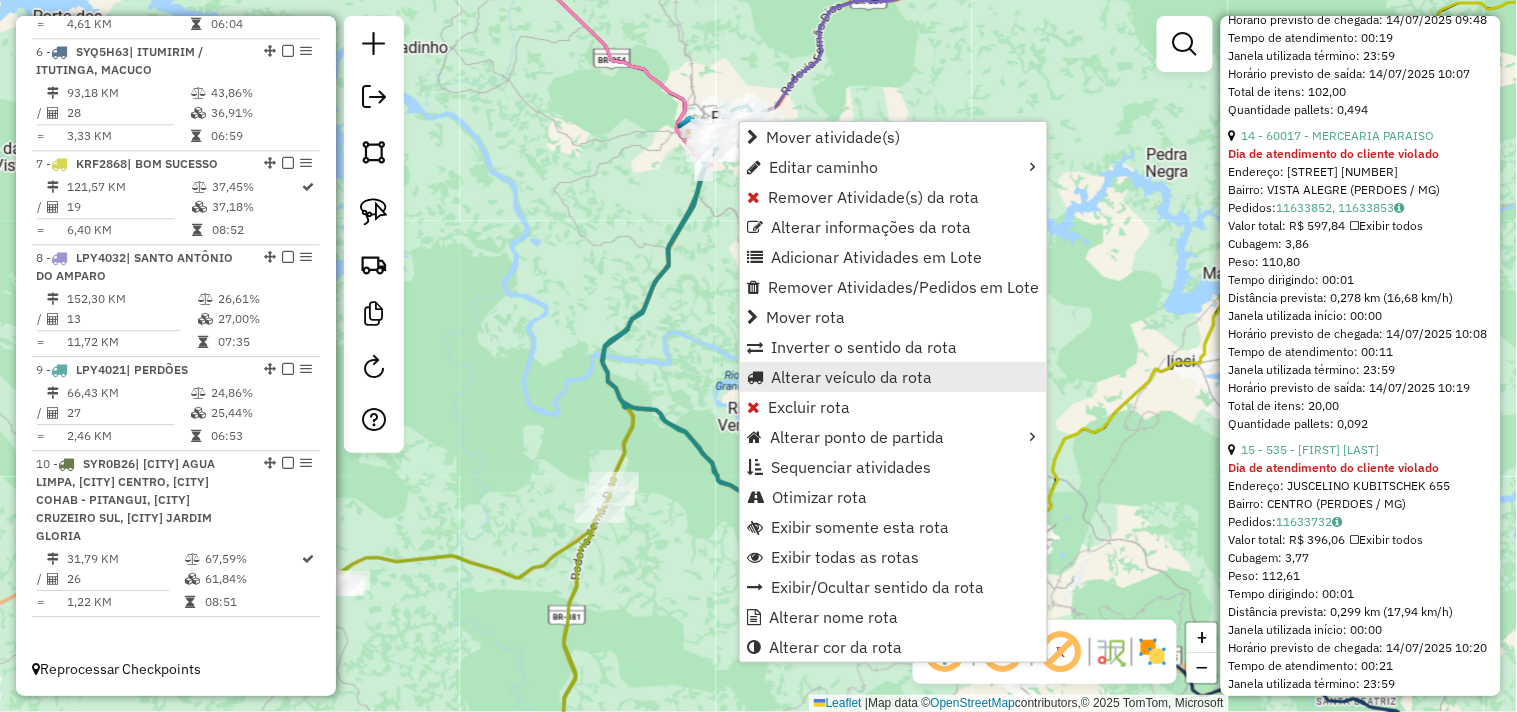 click on "Alterar veículo da rota" at bounding box center [851, 377] 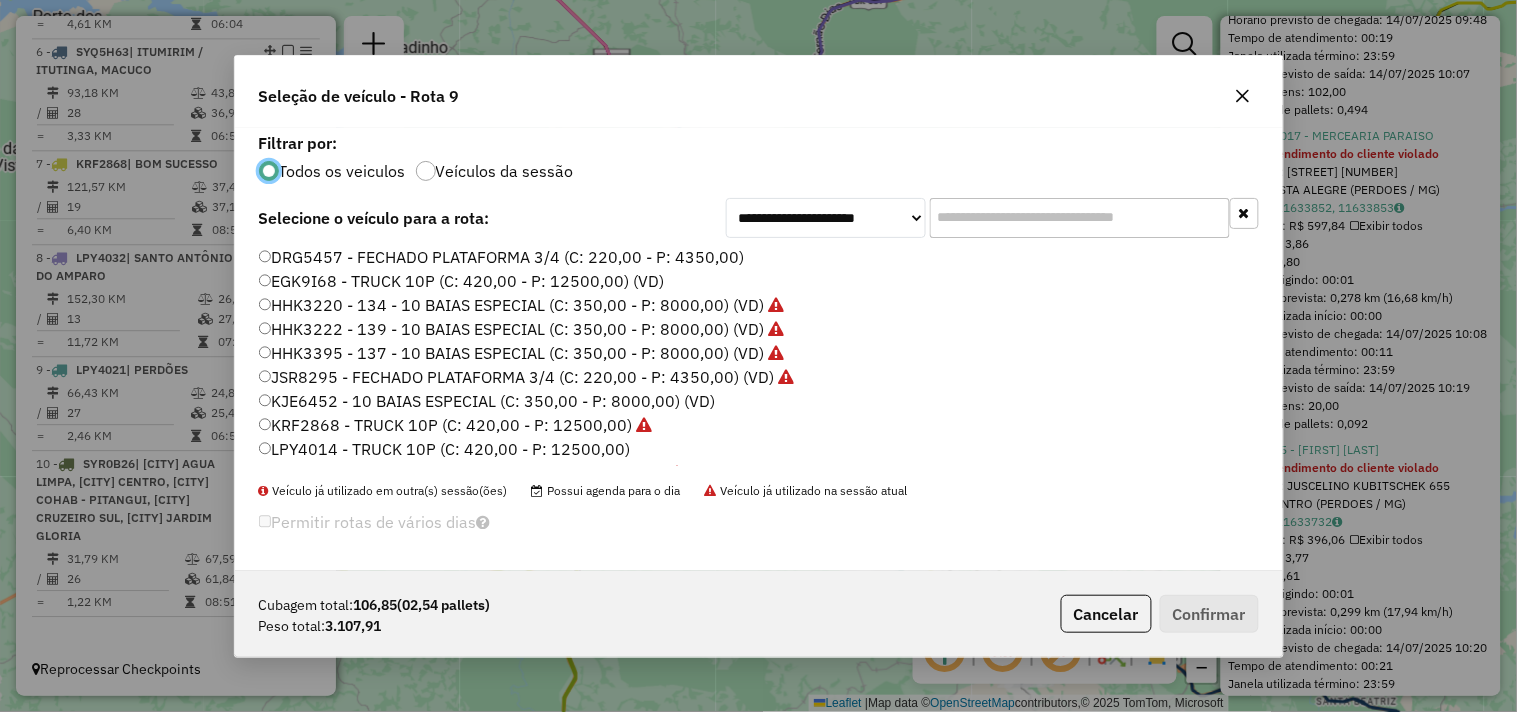 scroll, scrollTop: 11, scrollLeft: 5, axis: both 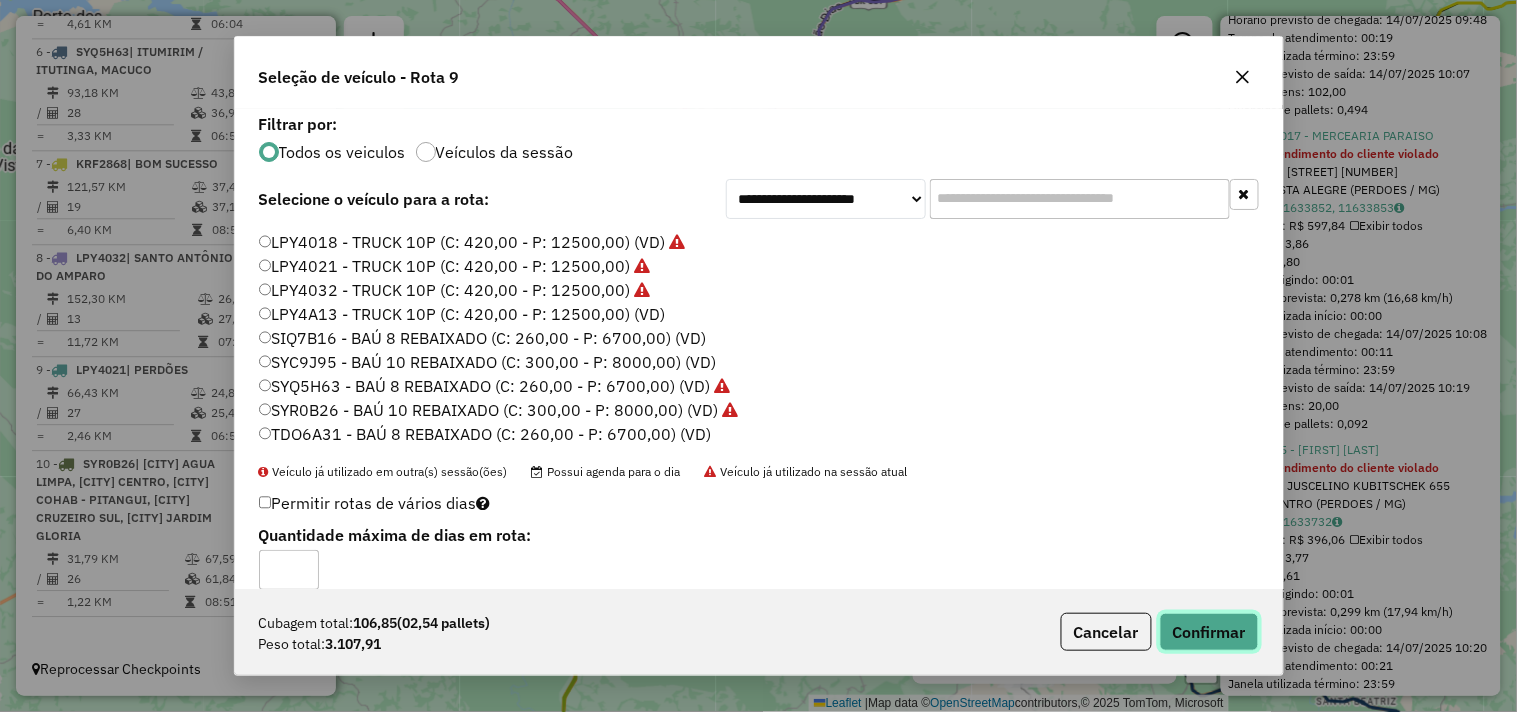 click on "Confirmar" 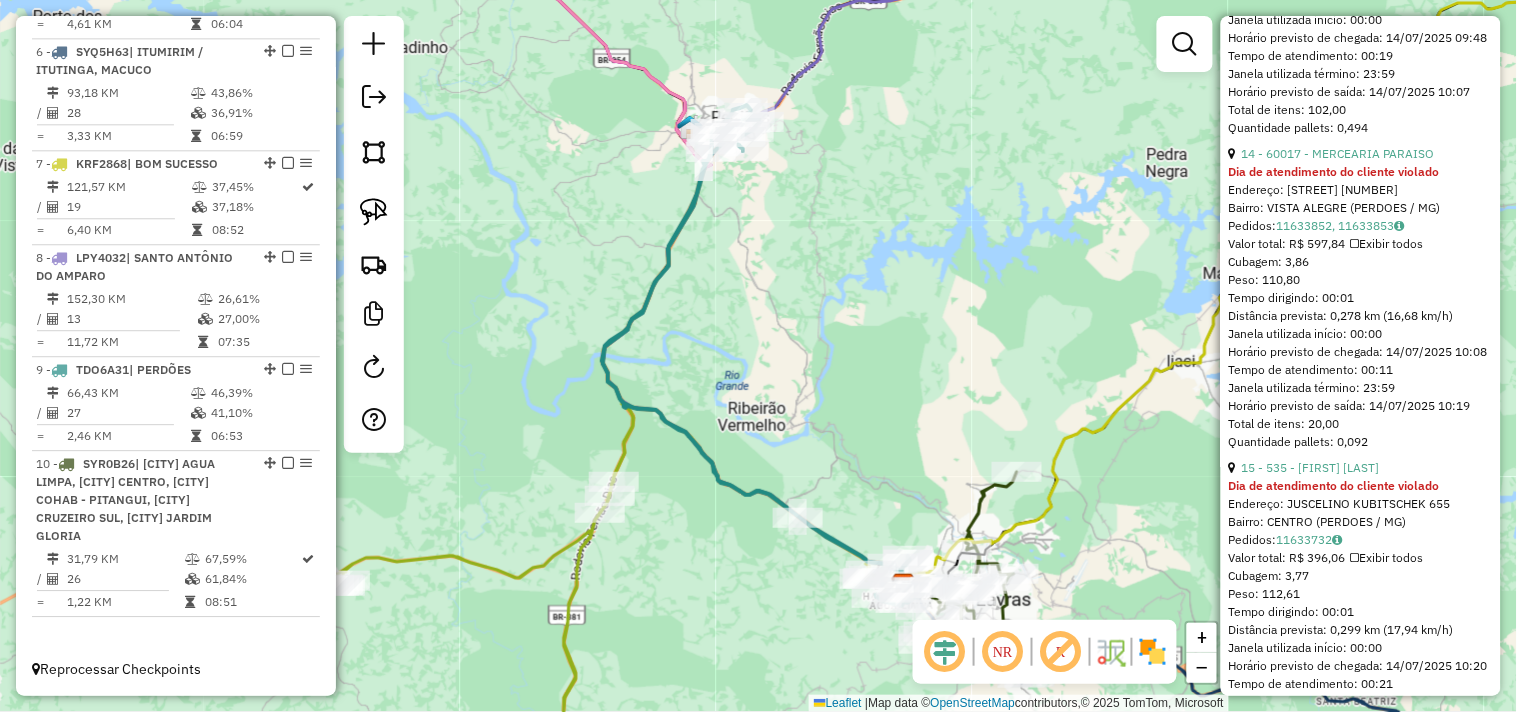 scroll, scrollTop: 4904, scrollLeft: 0, axis: vertical 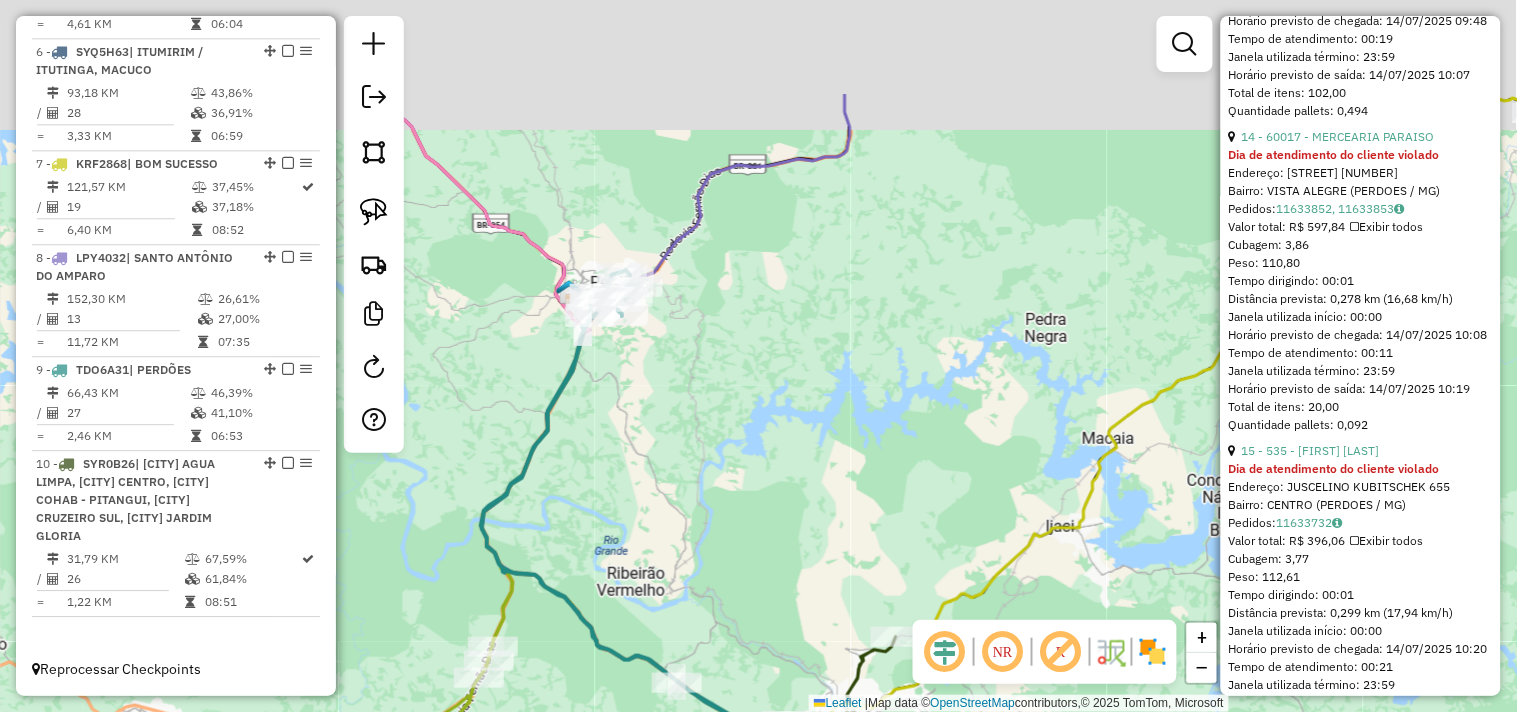 drag, startPoint x: 948, startPoint y: 203, endPoint x: 844, endPoint y: 277, distance: 127.64012 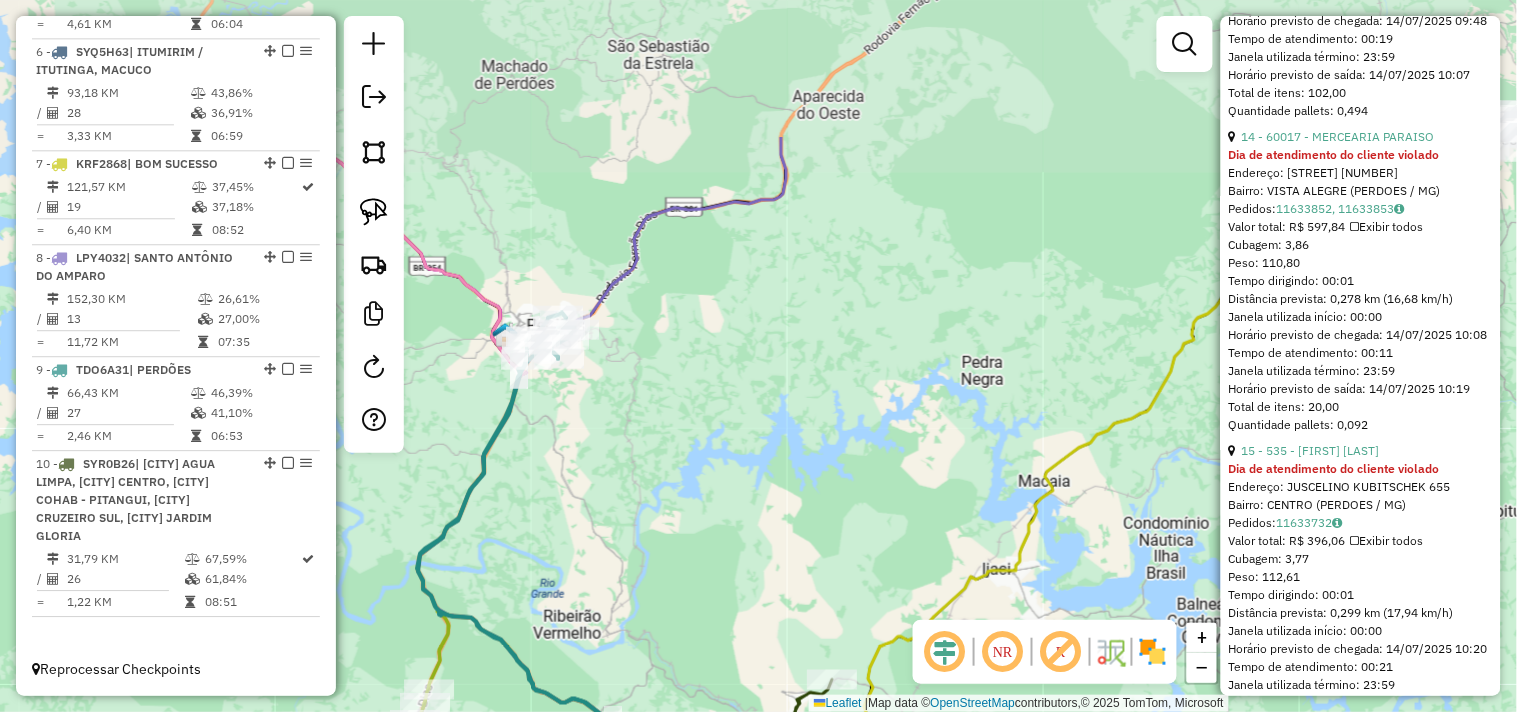 drag, startPoint x: 841, startPoint y: 327, endPoint x: 841, endPoint y: 301, distance: 26 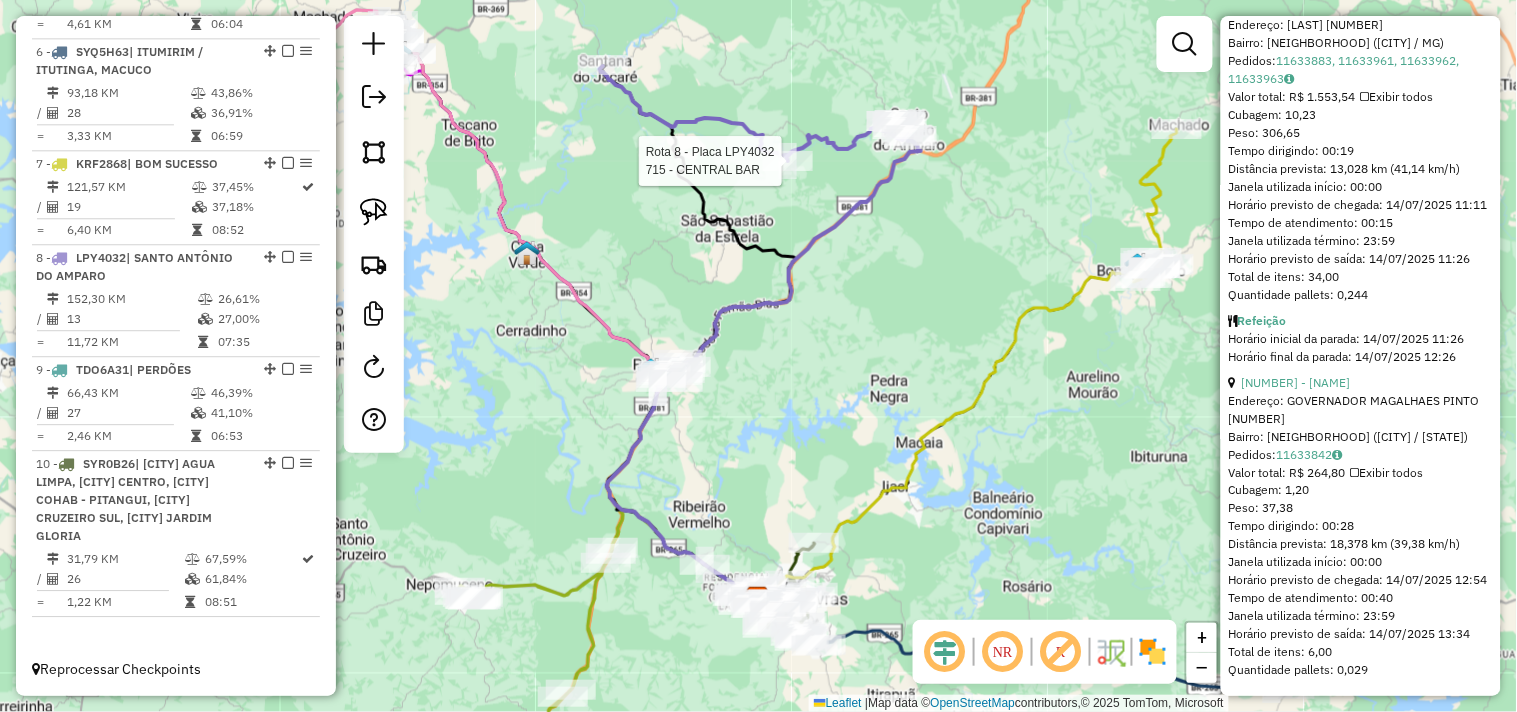 scroll, scrollTop: 4886, scrollLeft: 0, axis: vertical 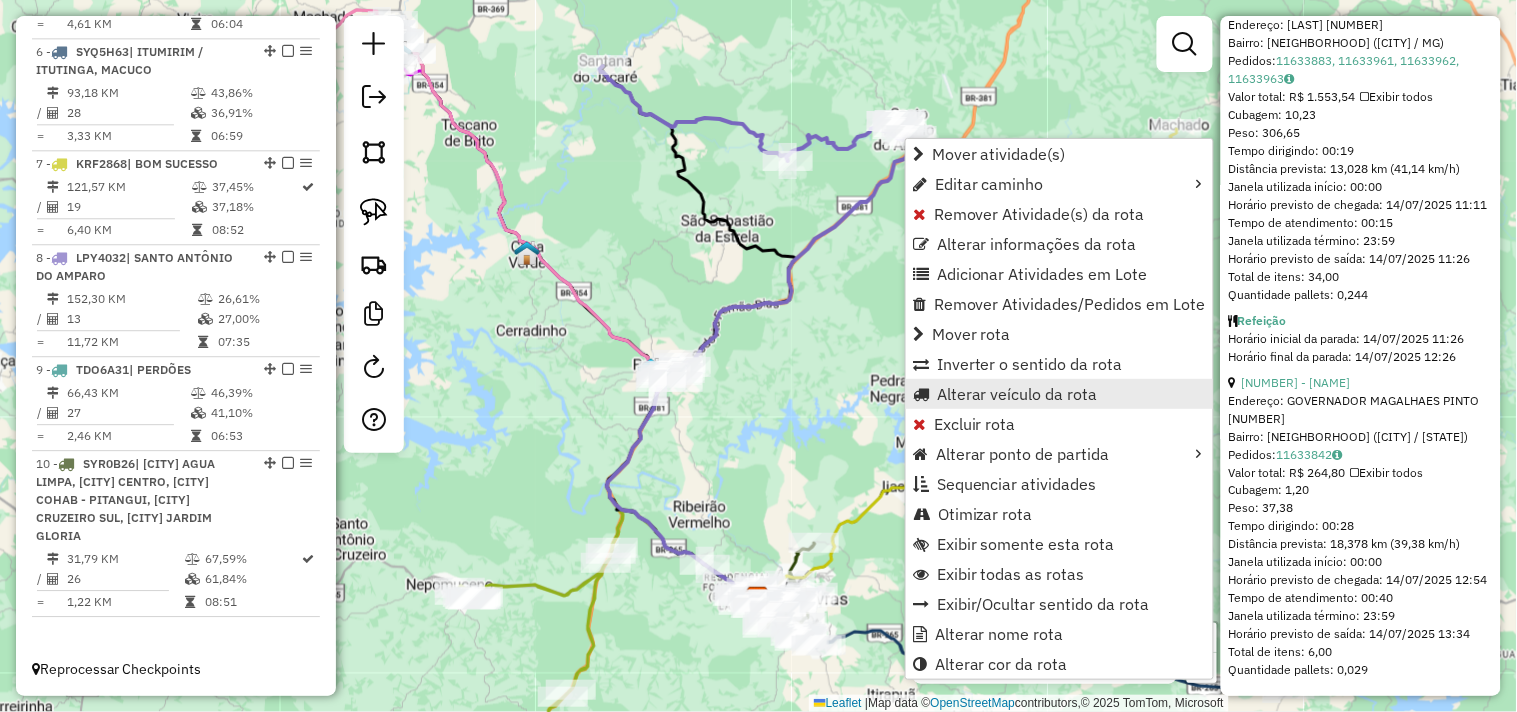 click on "Alterar veículo da rota" at bounding box center (1017, 394) 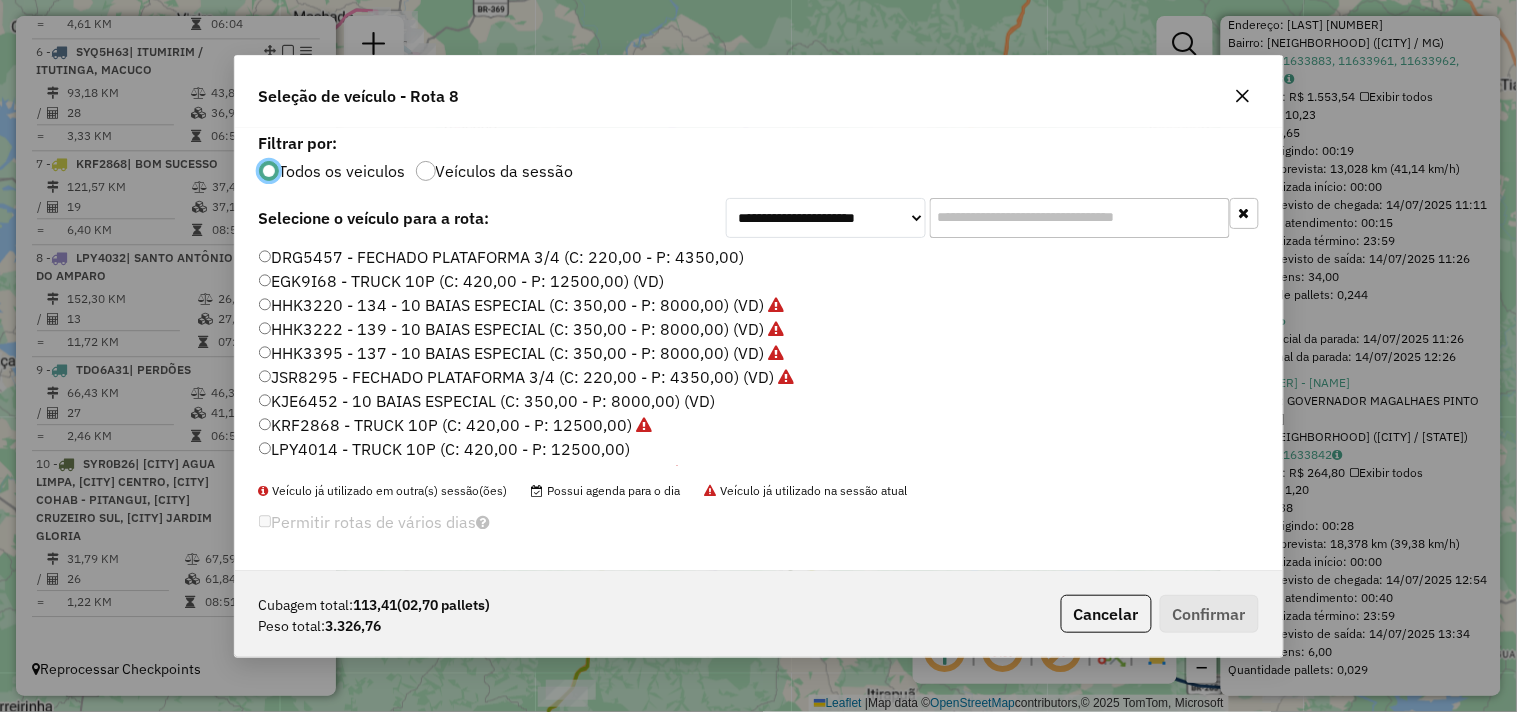 scroll, scrollTop: 11, scrollLeft: 5, axis: both 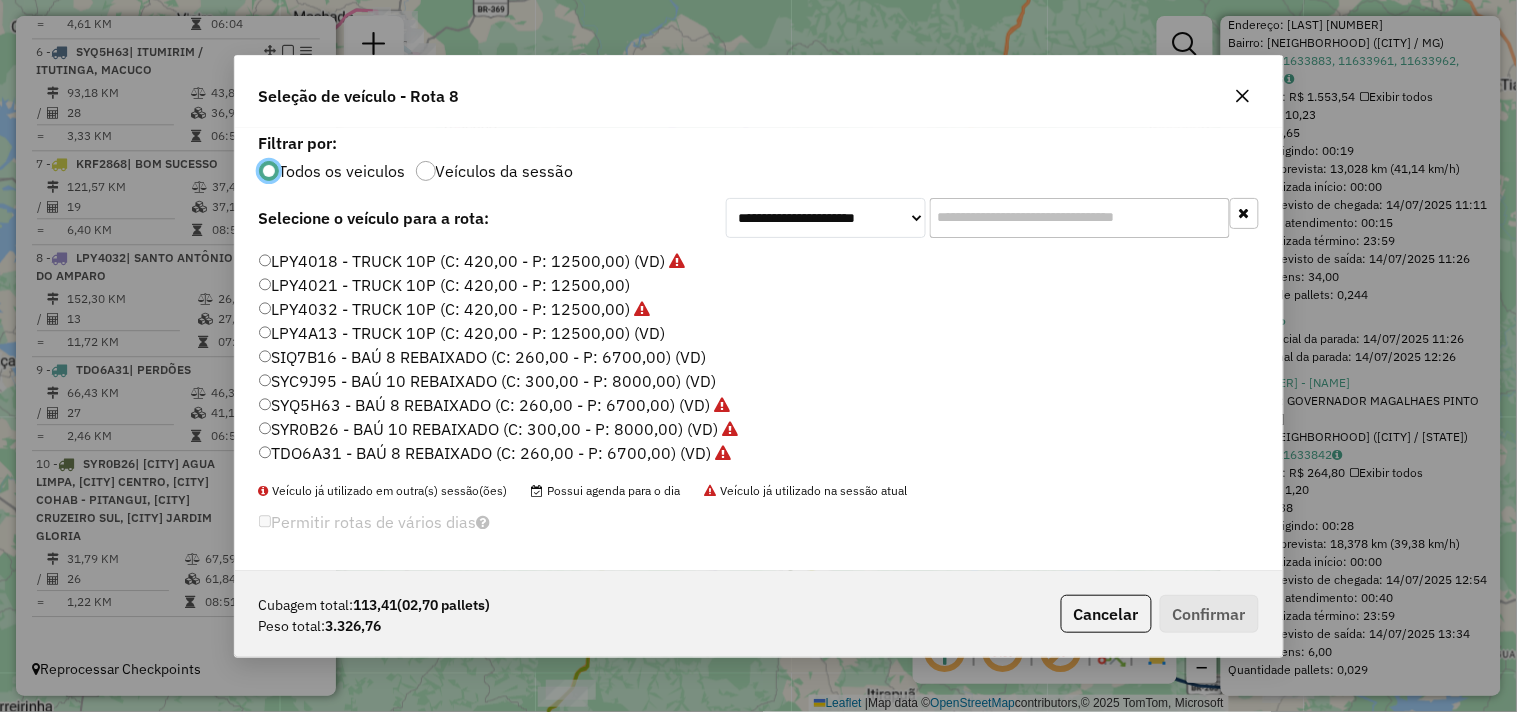 click 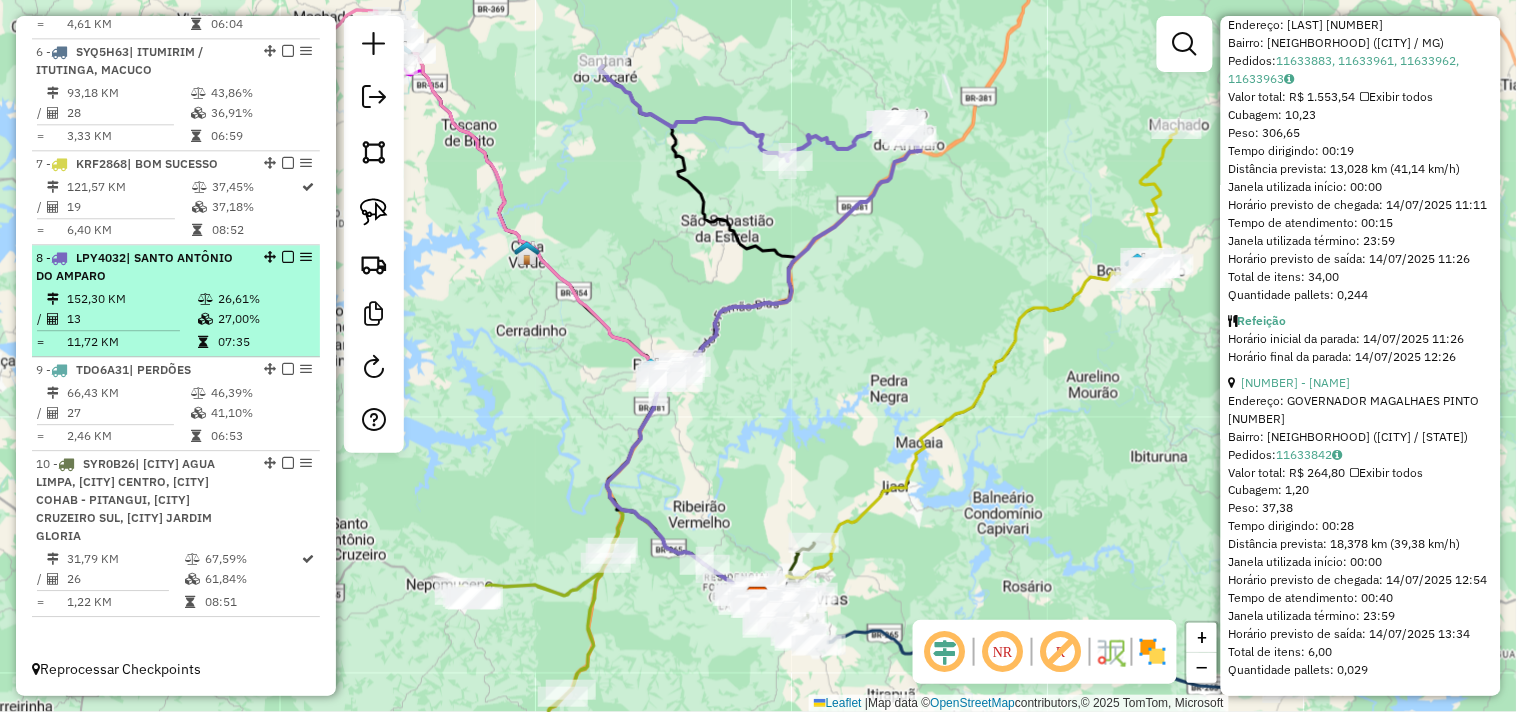 scroll, scrollTop: 1236, scrollLeft: 0, axis: vertical 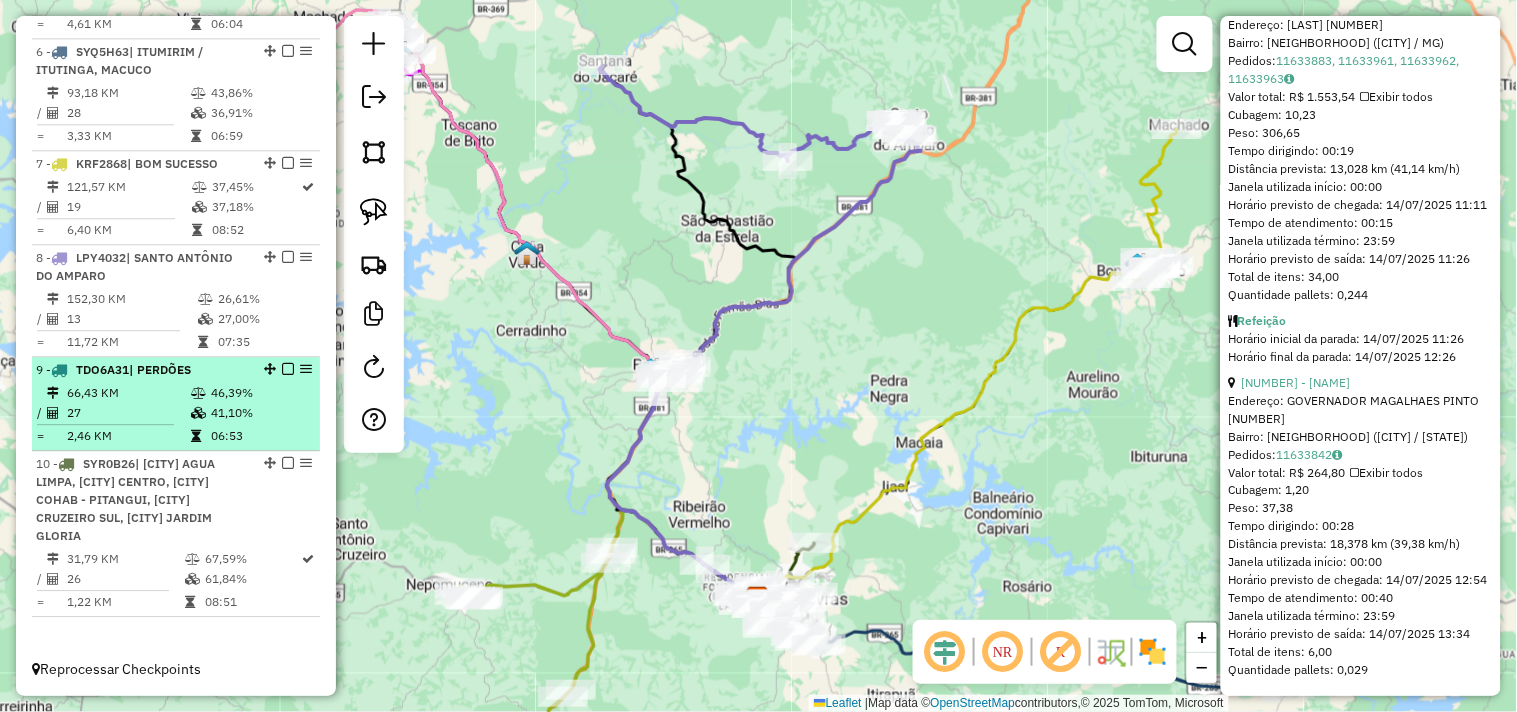 click on "66,43 KM" at bounding box center (128, 393) 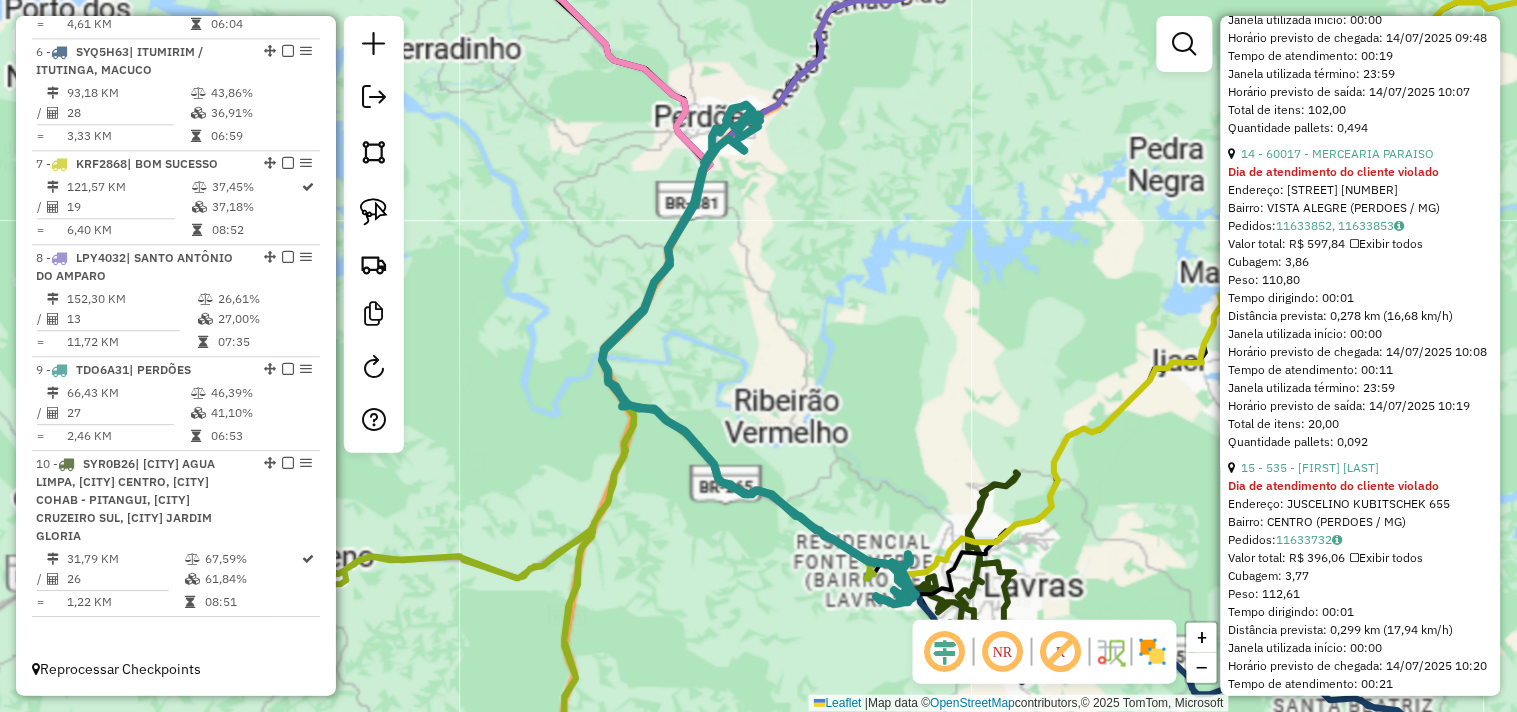 scroll, scrollTop: 4904, scrollLeft: 0, axis: vertical 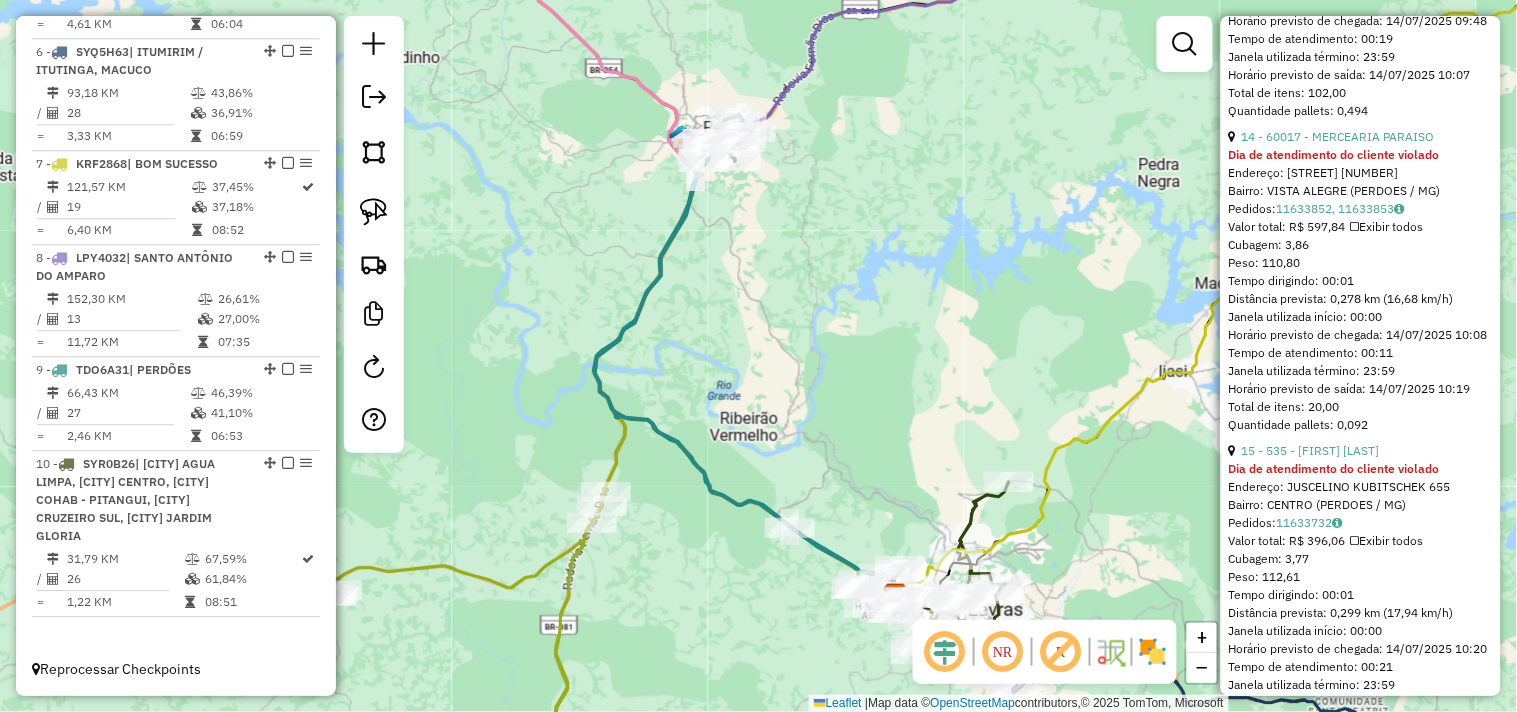 drag, startPoint x: 906, startPoint y: 338, endPoint x: 746, endPoint y: 440, distance: 189.74721 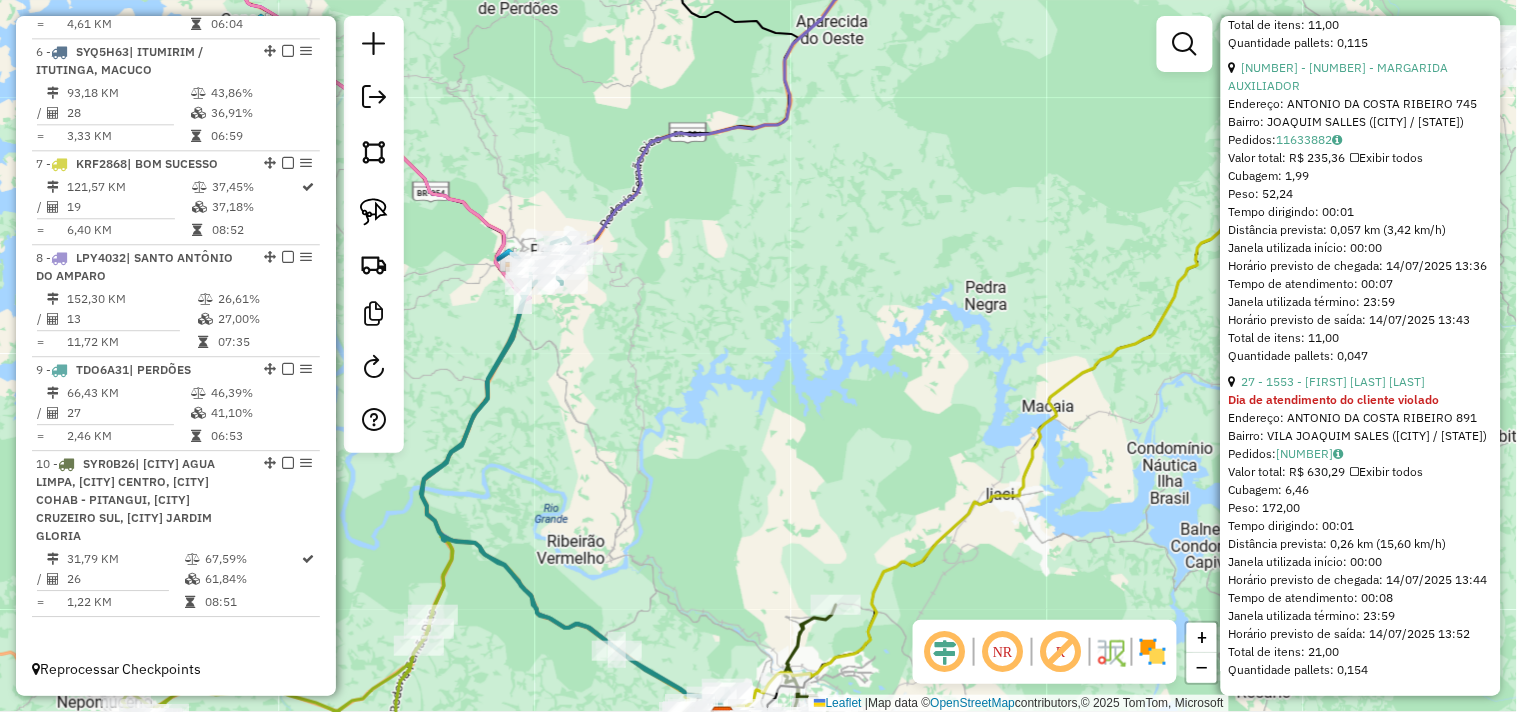 scroll, scrollTop: 9261, scrollLeft: 0, axis: vertical 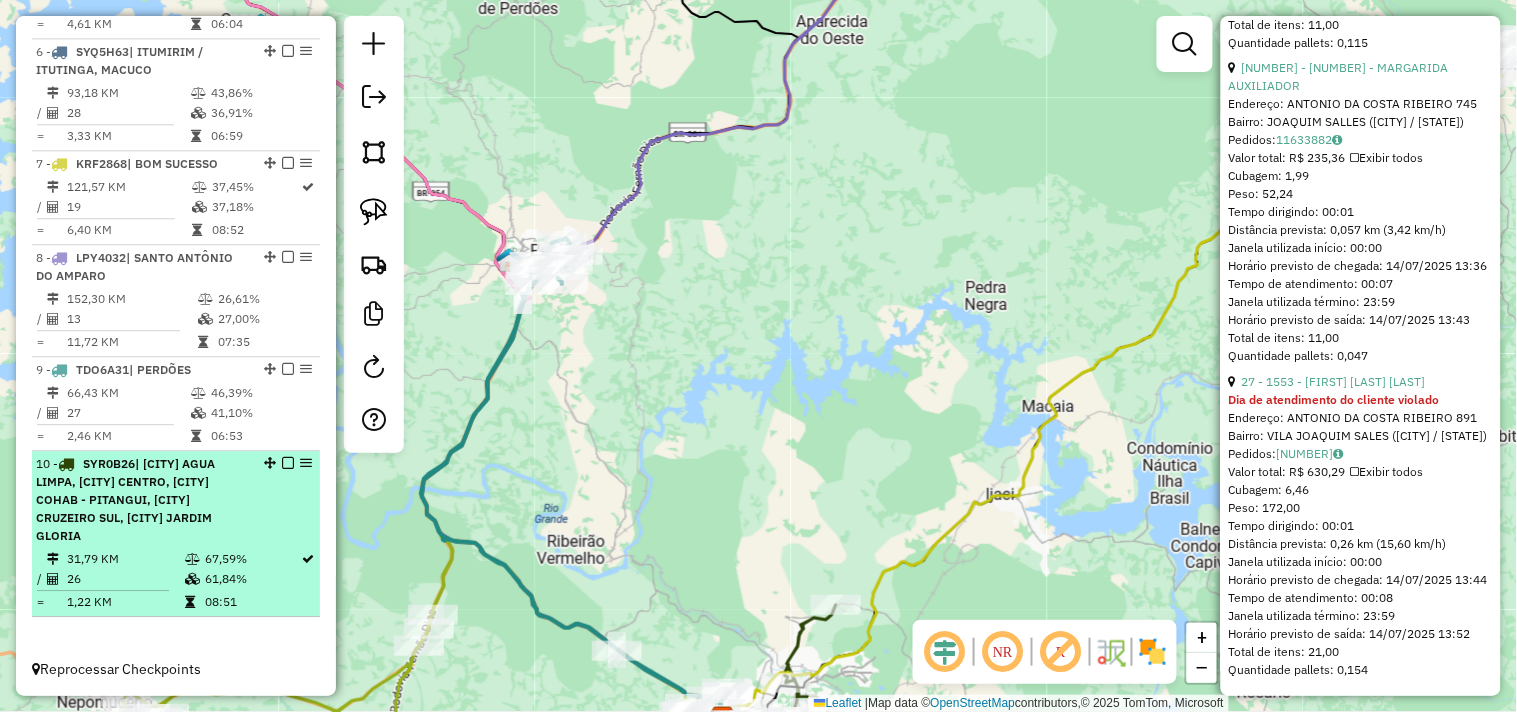click on "| [CITY] AGUA LIMPA, [CITY] CENTRO, [CITY] COHAB - PITANGUI, [CITY] CRUZEIRO SUL, [CITY] JARDIM GLORIA" at bounding box center (125, 499) 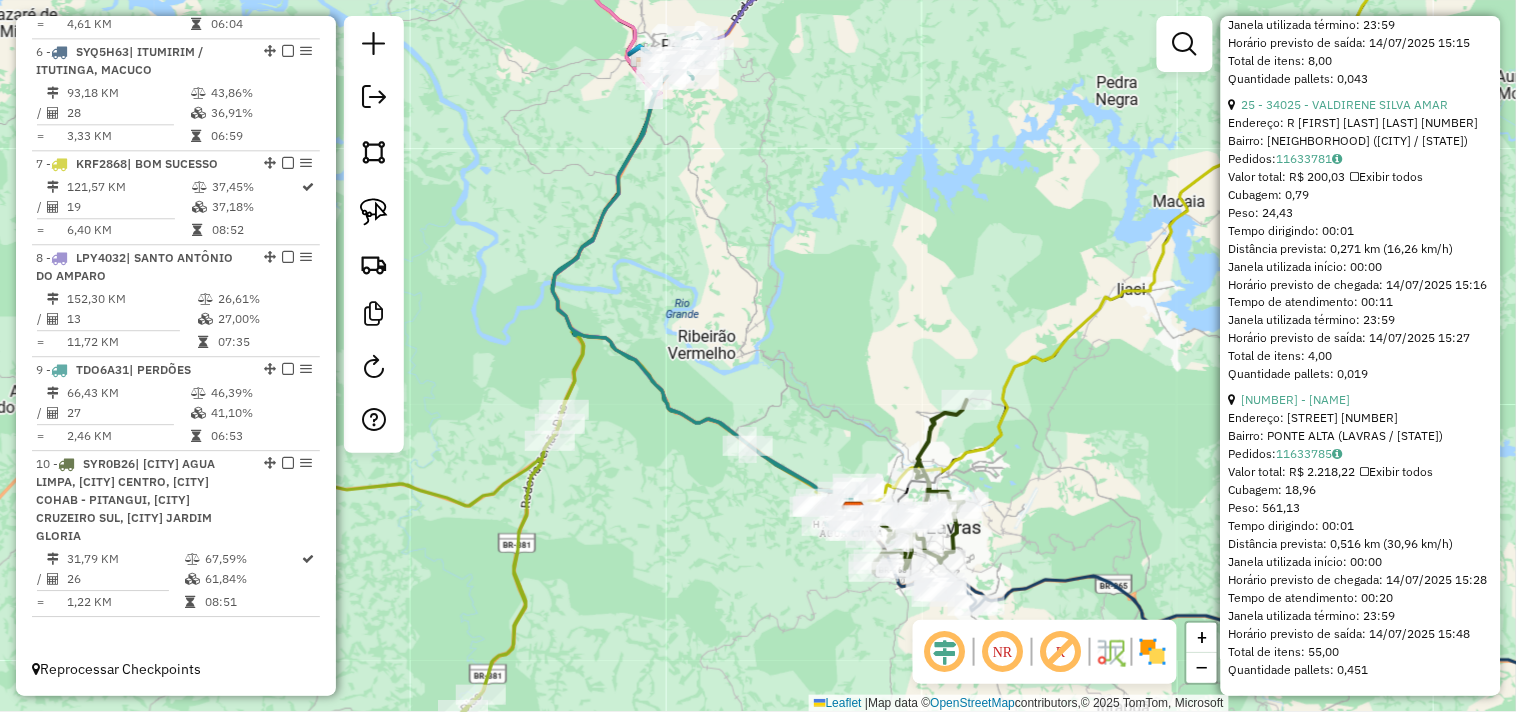 scroll, scrollTop: 8965, scrollLeft: 0, axis: vertical 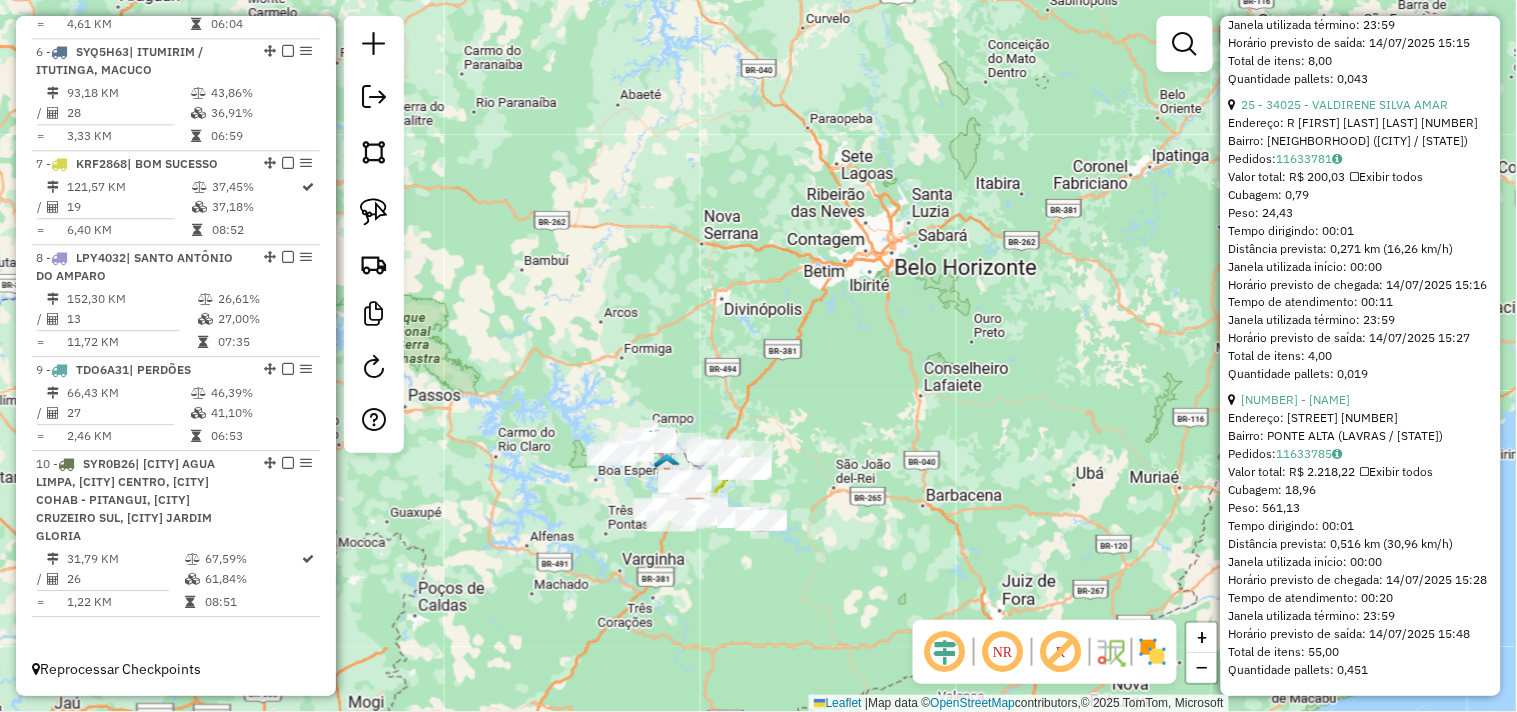 drag, startPoint x: 438, startPoint y: 558, endPoint x: 623, endPoint y: 556, distance: 185.0108 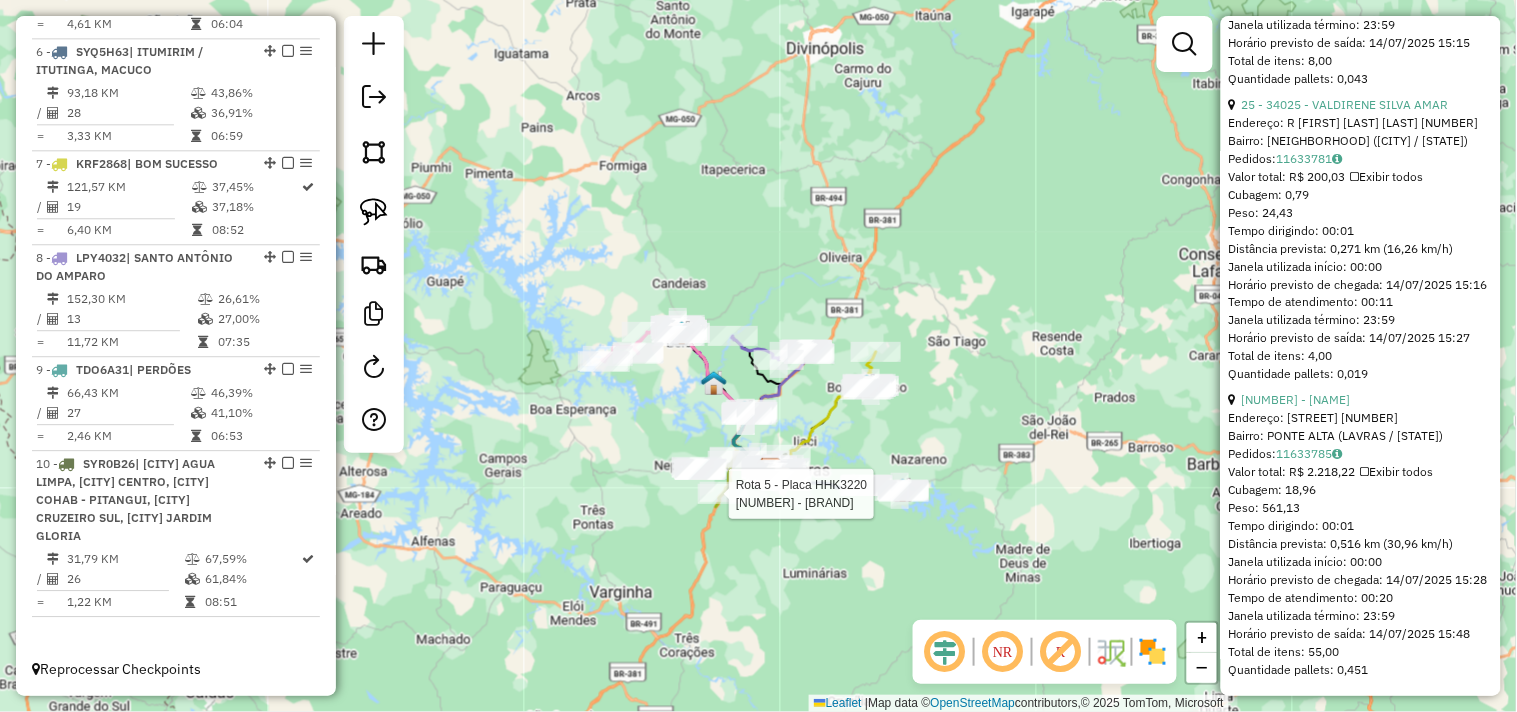 scroll, scrollTop: 6940, scrollLeft: 0, axis: vertical 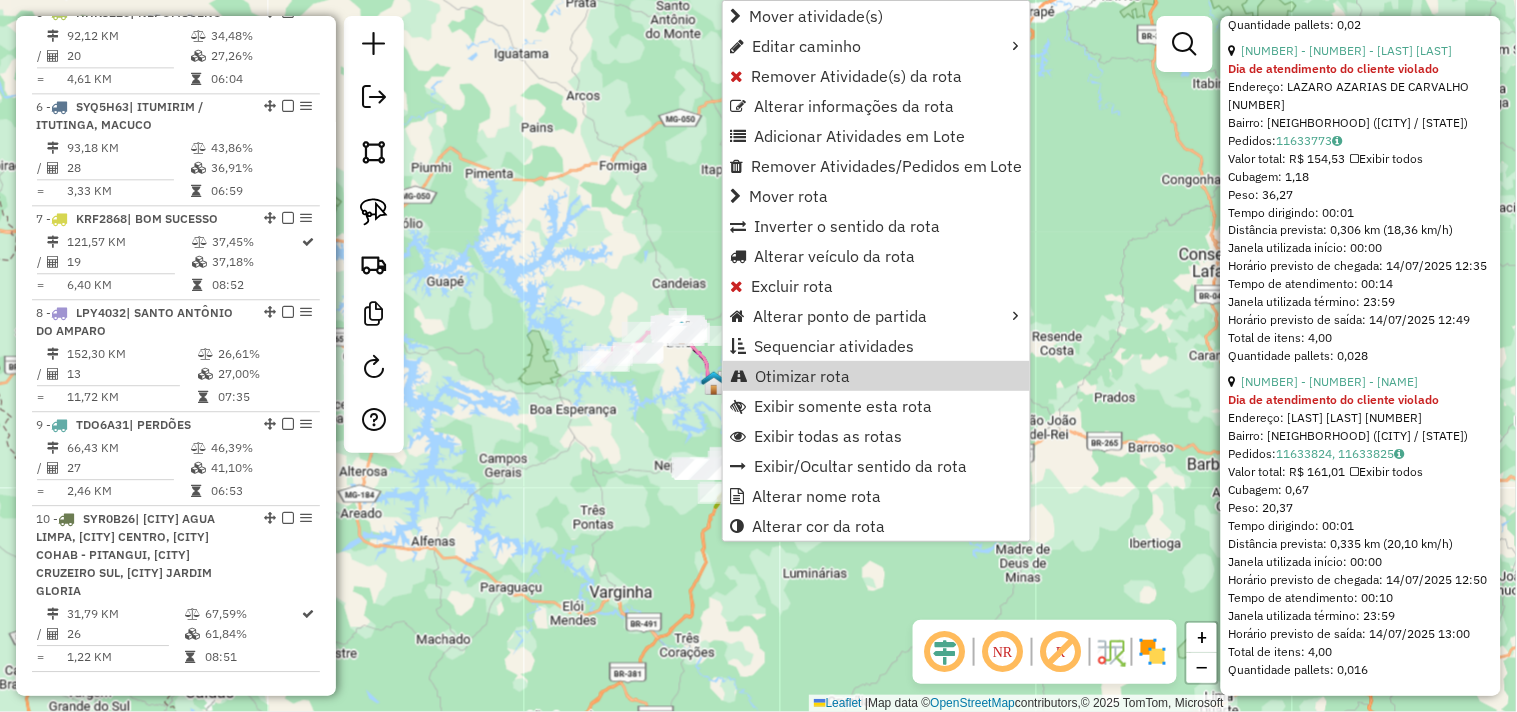 click on "Janela de atendimento Grade de atendimento Capacidade Transportadoras Veículos Cliente Pedidos  Rotas Selecione os dias de semana para filtrar as janelas de atendimento  Seg   Ter   Qua   Qui   Sex   Sáb   Dom  Informe o período da janela de atendimento: De: Até:  Filtrar exatamente a janela do cliente  Considerar janela de atendimento padrão  Selecione os dias de semana para filtrar as grades de atendimento  Seg   Ter   Qua   Qui   Sex   Sáb   Dom   Considerar clientes sem dia de atendimento cadastrado  Clientes fora do dia de atendimento selecionado Filtrar as atividades entre os valores definidos abaixo:  Peso mínimo:   Peso máximo:   Cubagem mínima:   Cubagem máxima:   De:   Até:  Filtrar as atividades entre o tempo de atendimento definido abaixo:  De:   Até:   Considerar capacidade total dos clientes não roteirizados Transportadora: Selecione um ou mais itens Tipo de veículo: Selecione um ou mais itens Veículo: Selecione um ou mais itens Motorista: Selecione um ou mais itens Nome: Rótulo:" 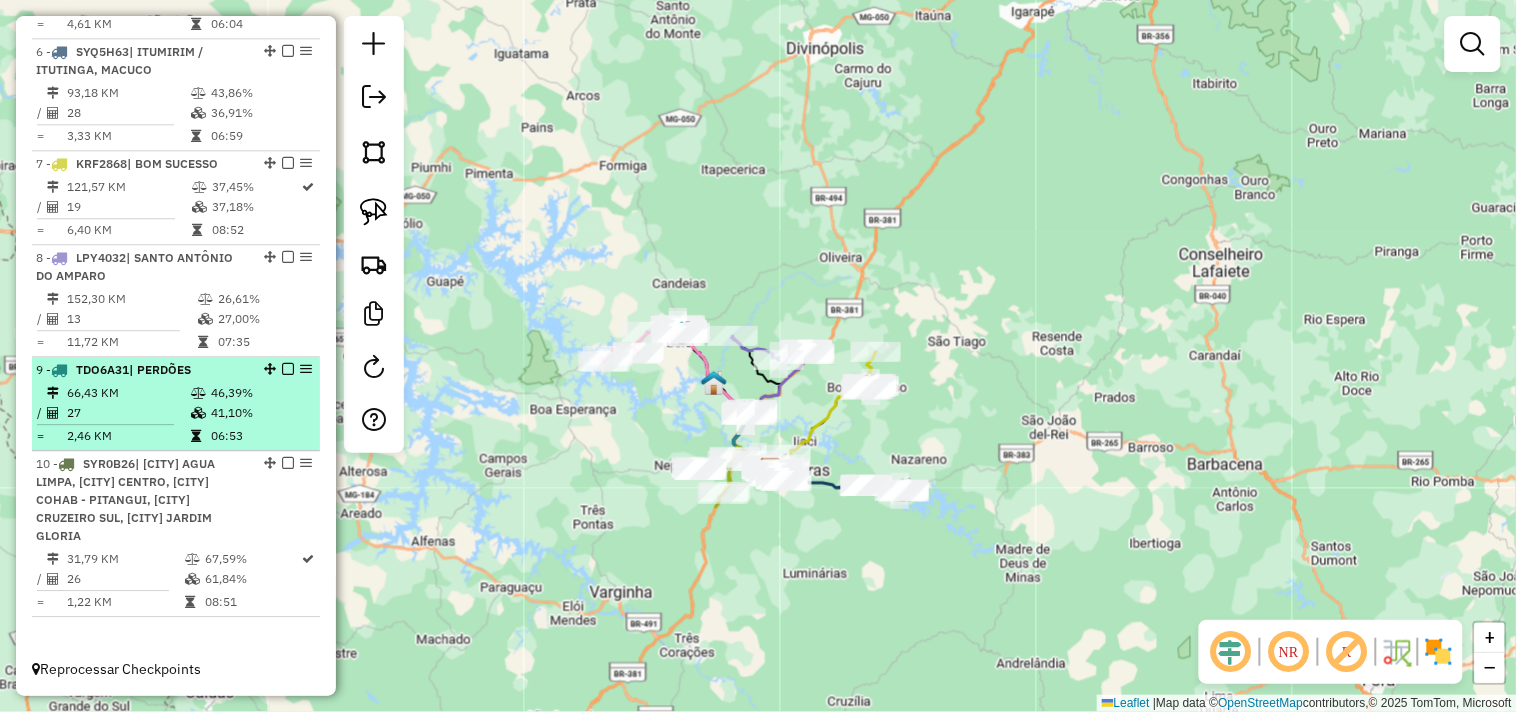 scroll, scrollTop: 1236, scrollLeft: 0, axis: vertical 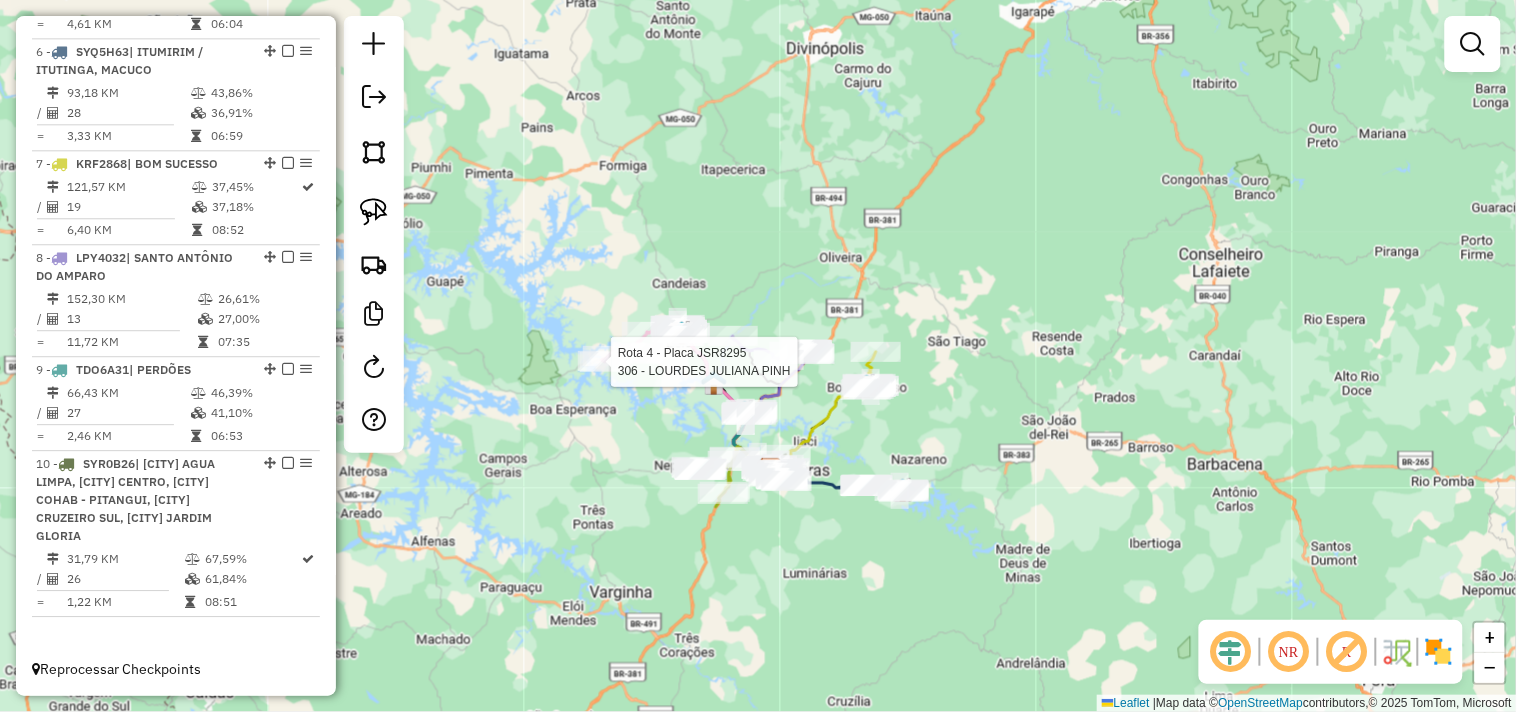 select on "**********" 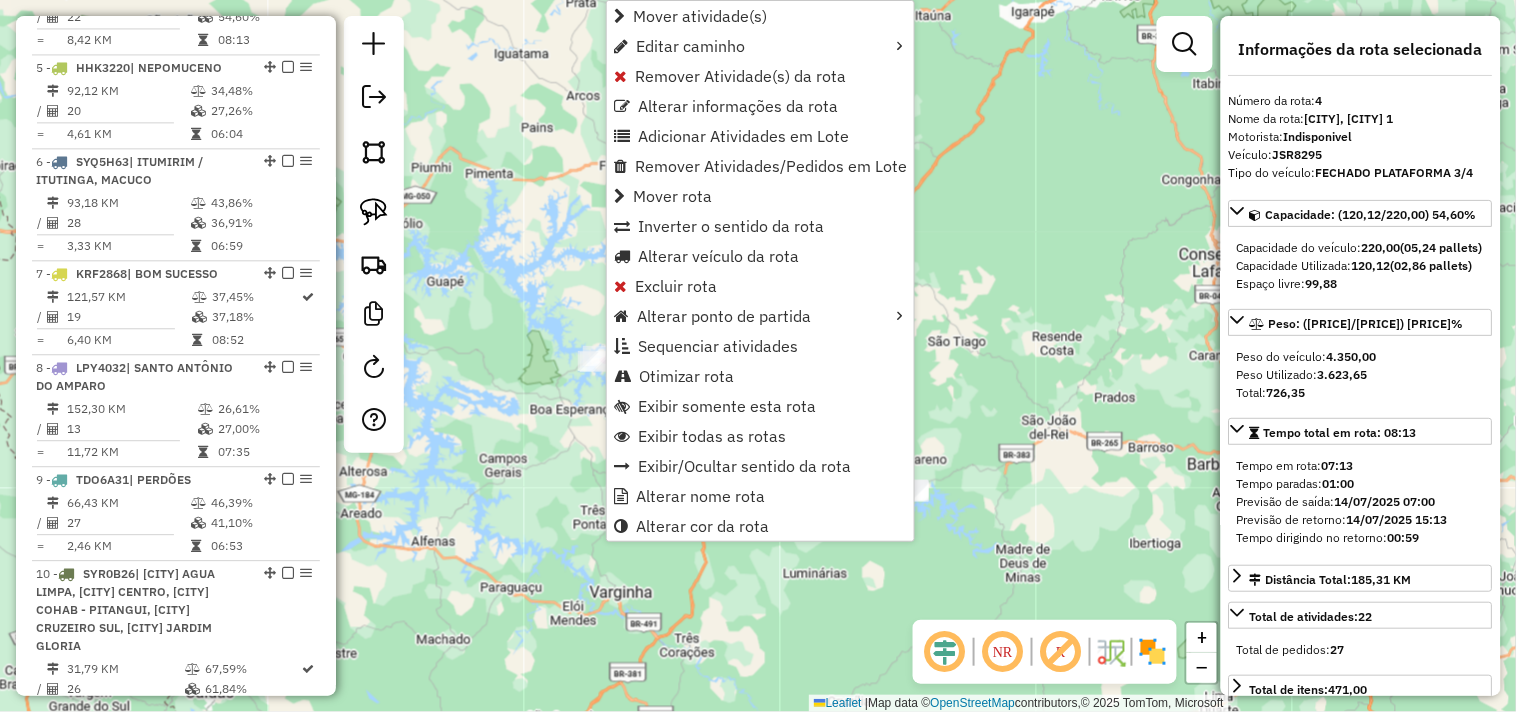 scroll, scrollTop: 1055, scrollLeft: 0, axis: vertical 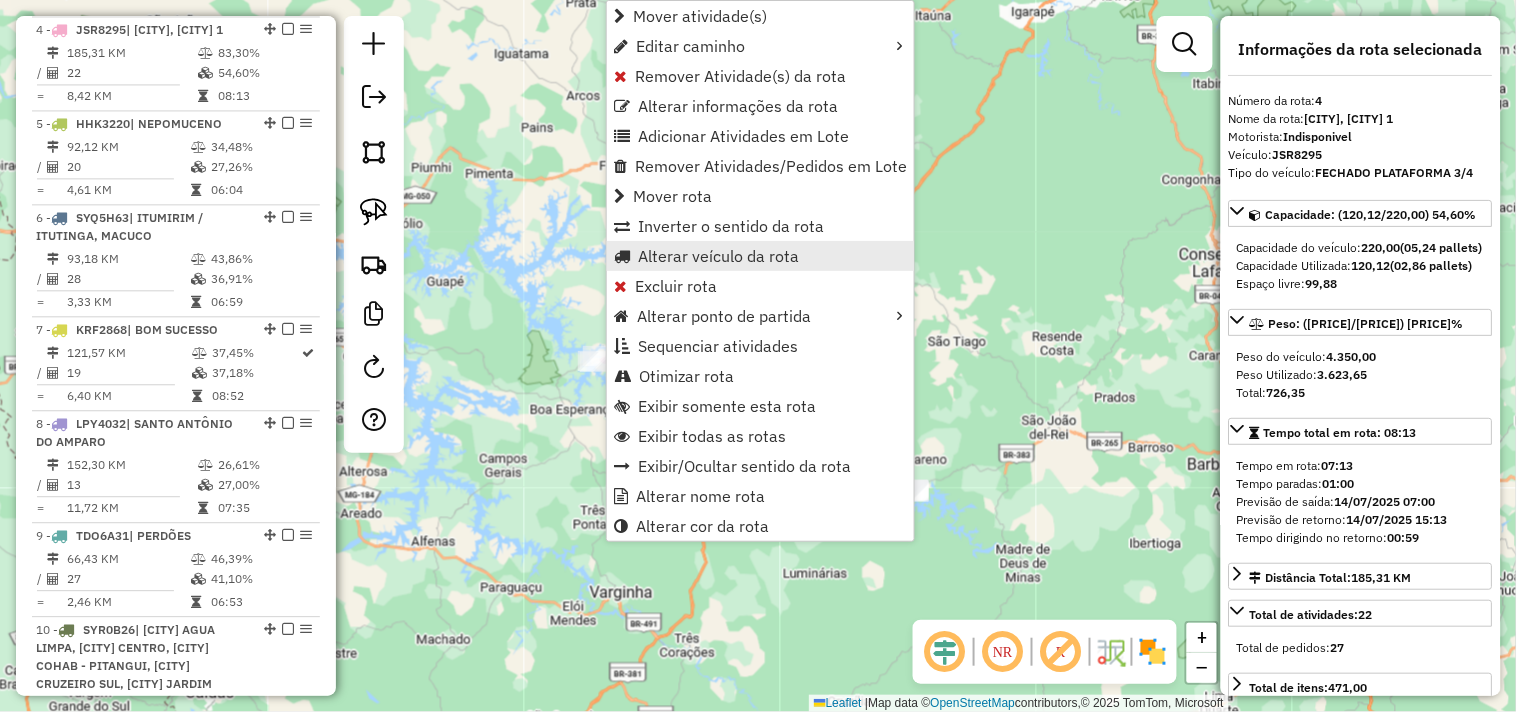 click on "Alterar veículo da rota" at bounding box center (718, 256) 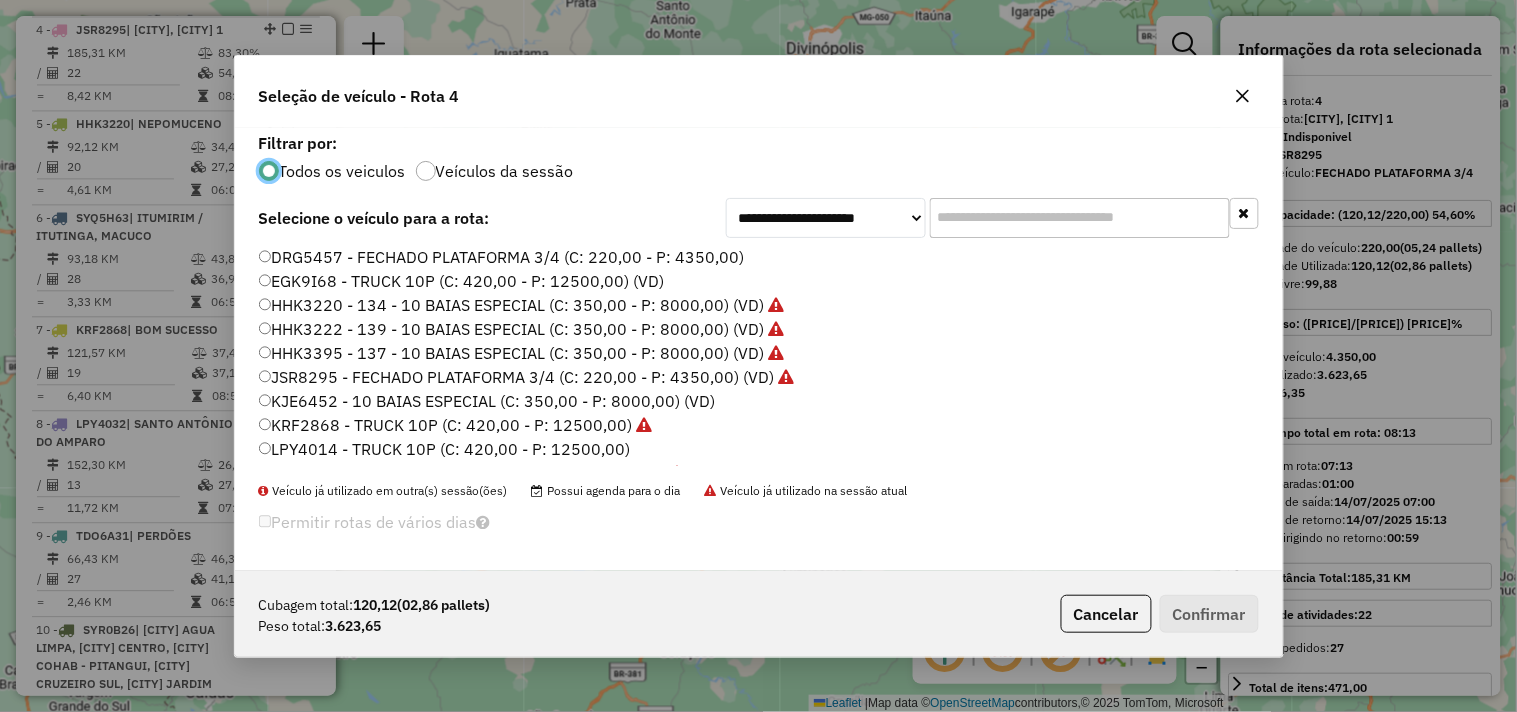 scroll, scrollTop: 11, scrollLeft: 5, axis: both 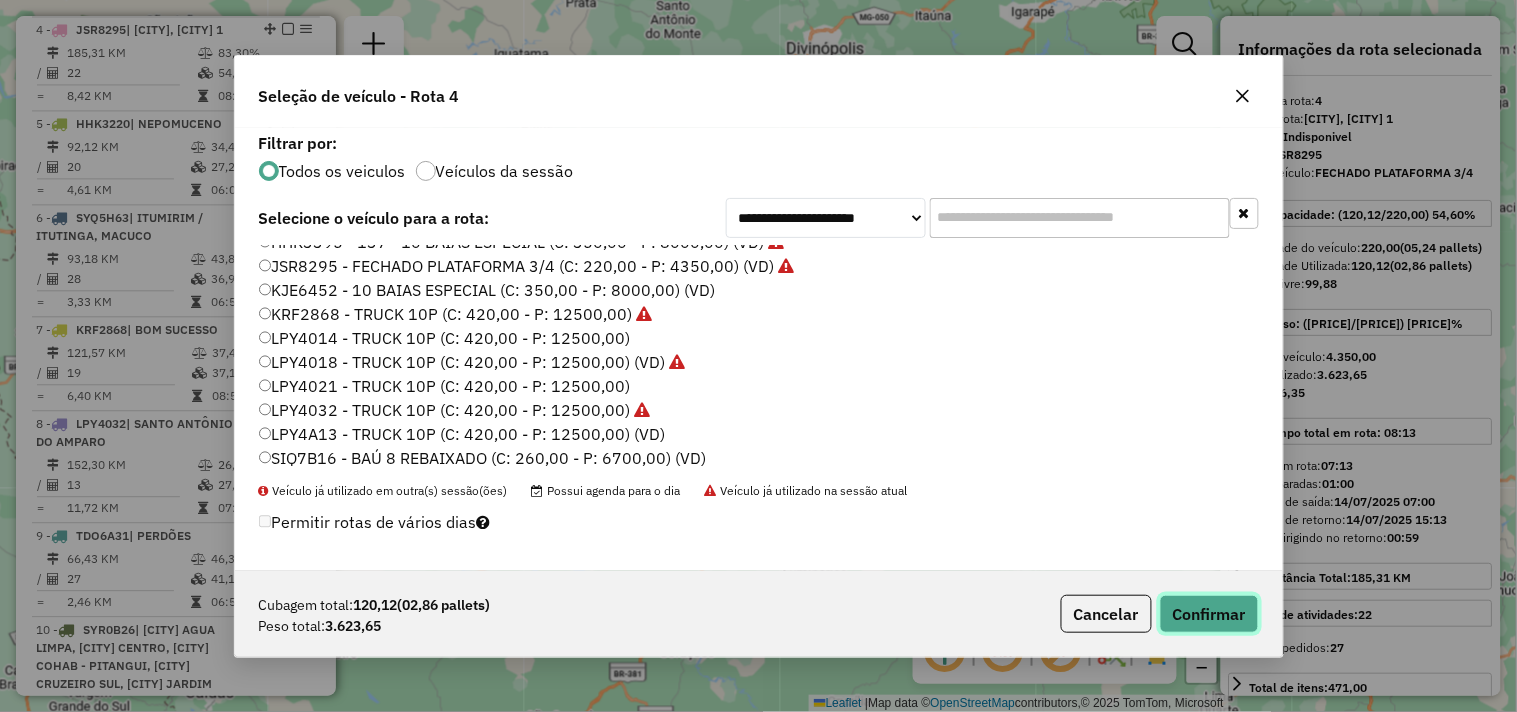 click on "Confirmar" 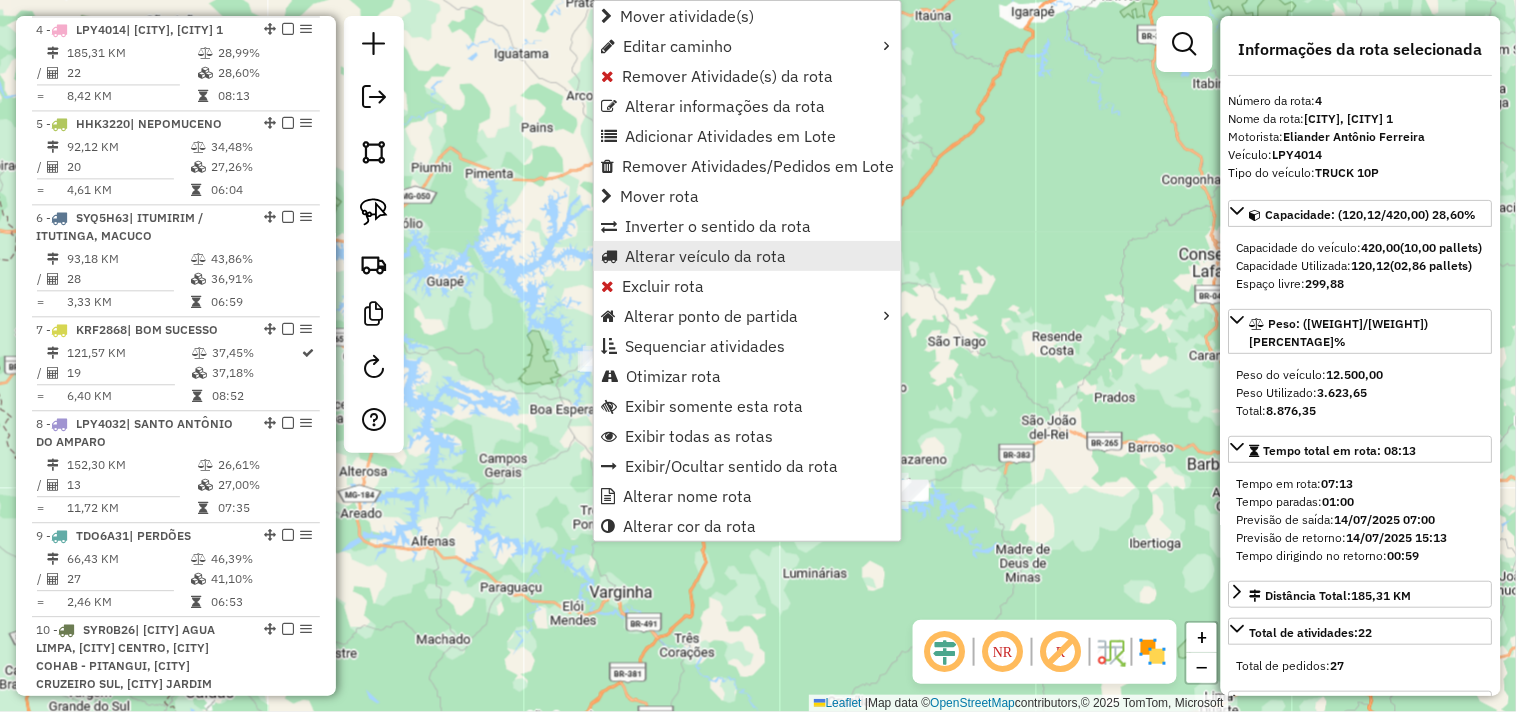 click on "Alterar veículo da rota" at bounding box center [705, 256] 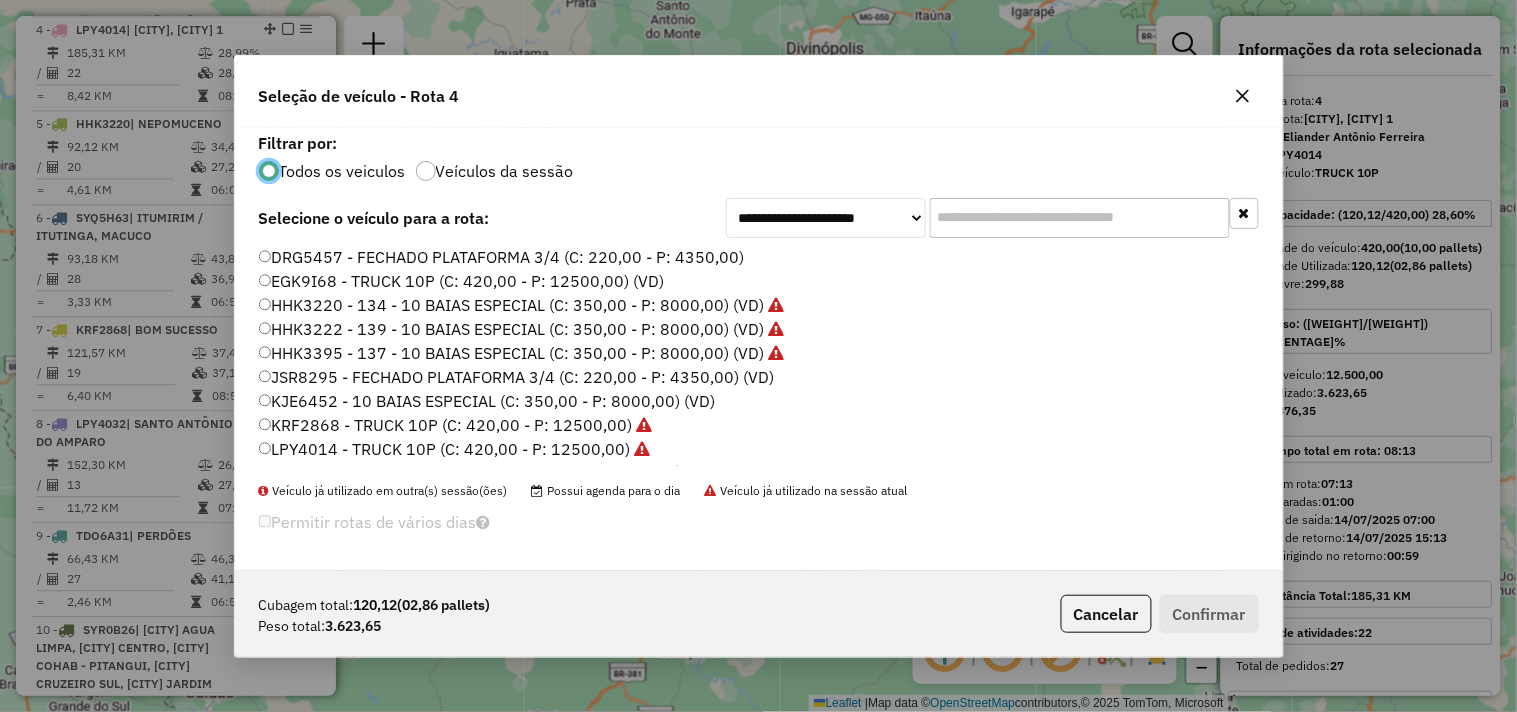 scroll, scrollTop: 11, scrollLeft: 5, axis: both 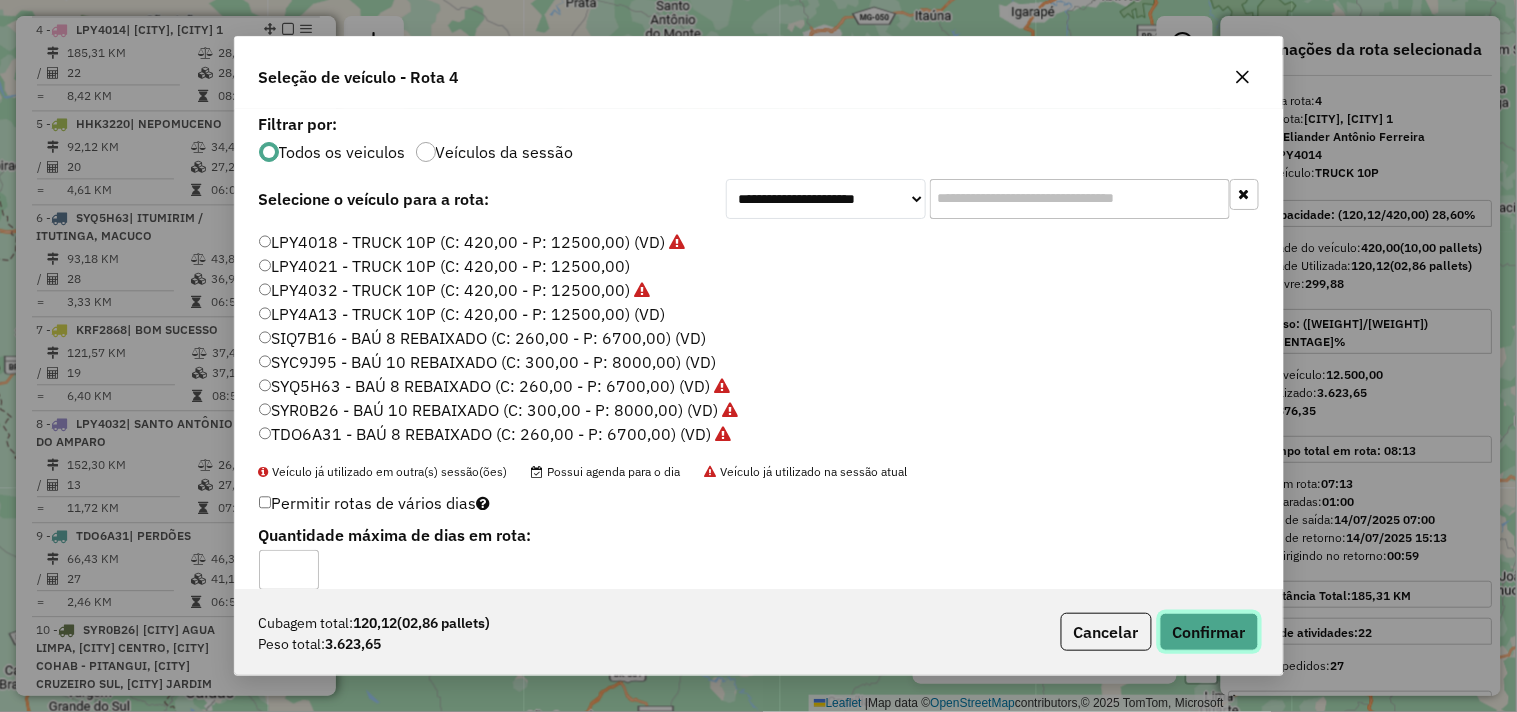 click on "Confirmar" 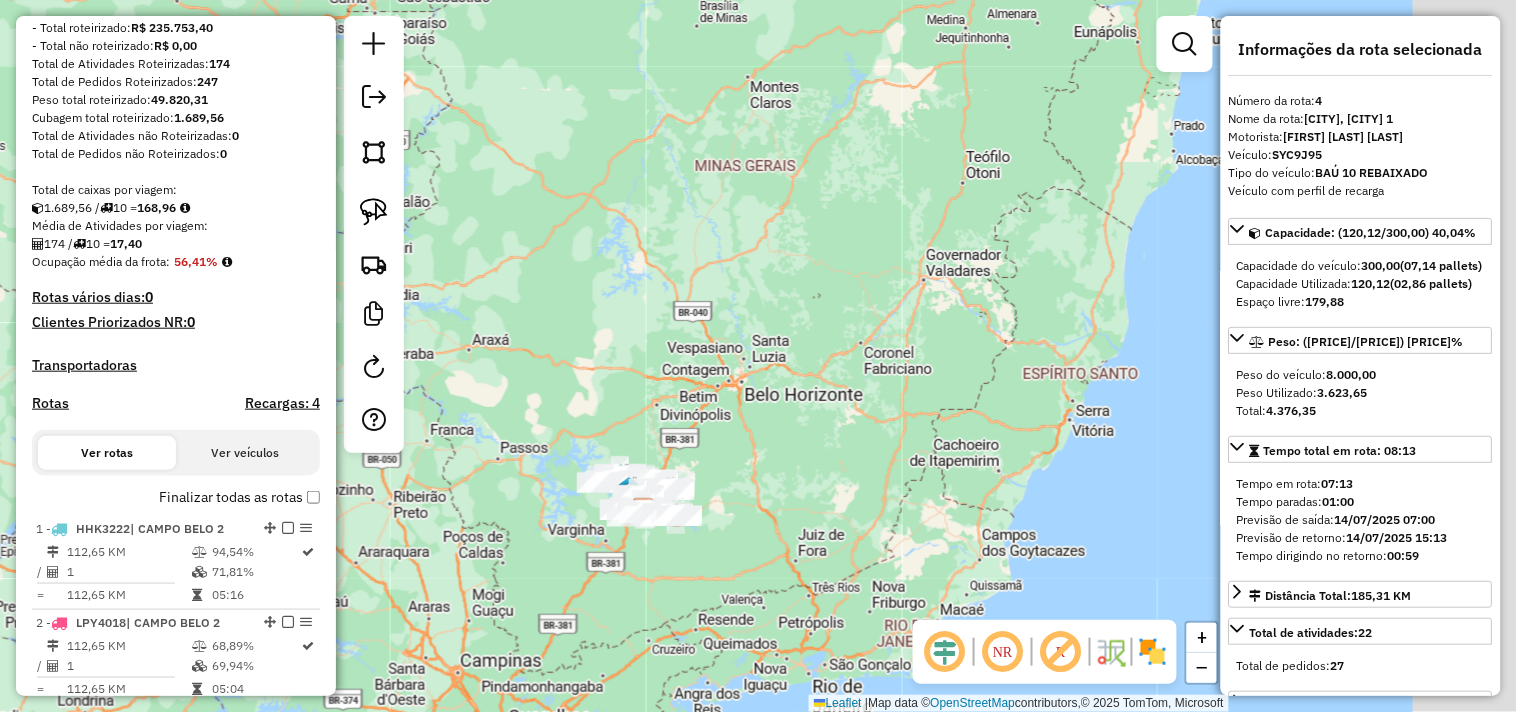 scroll, scrollTop: 0, scrollLeft: 0, axis: both 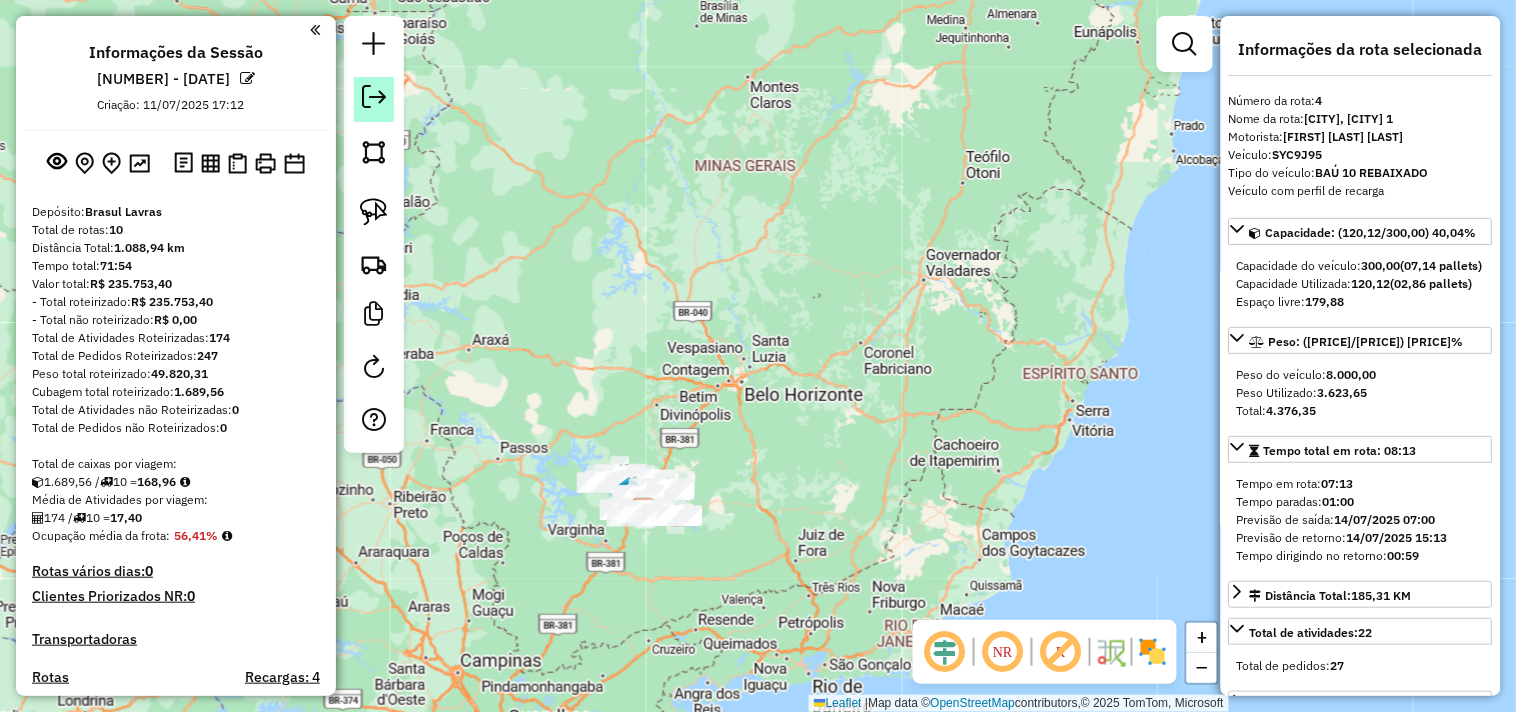 click 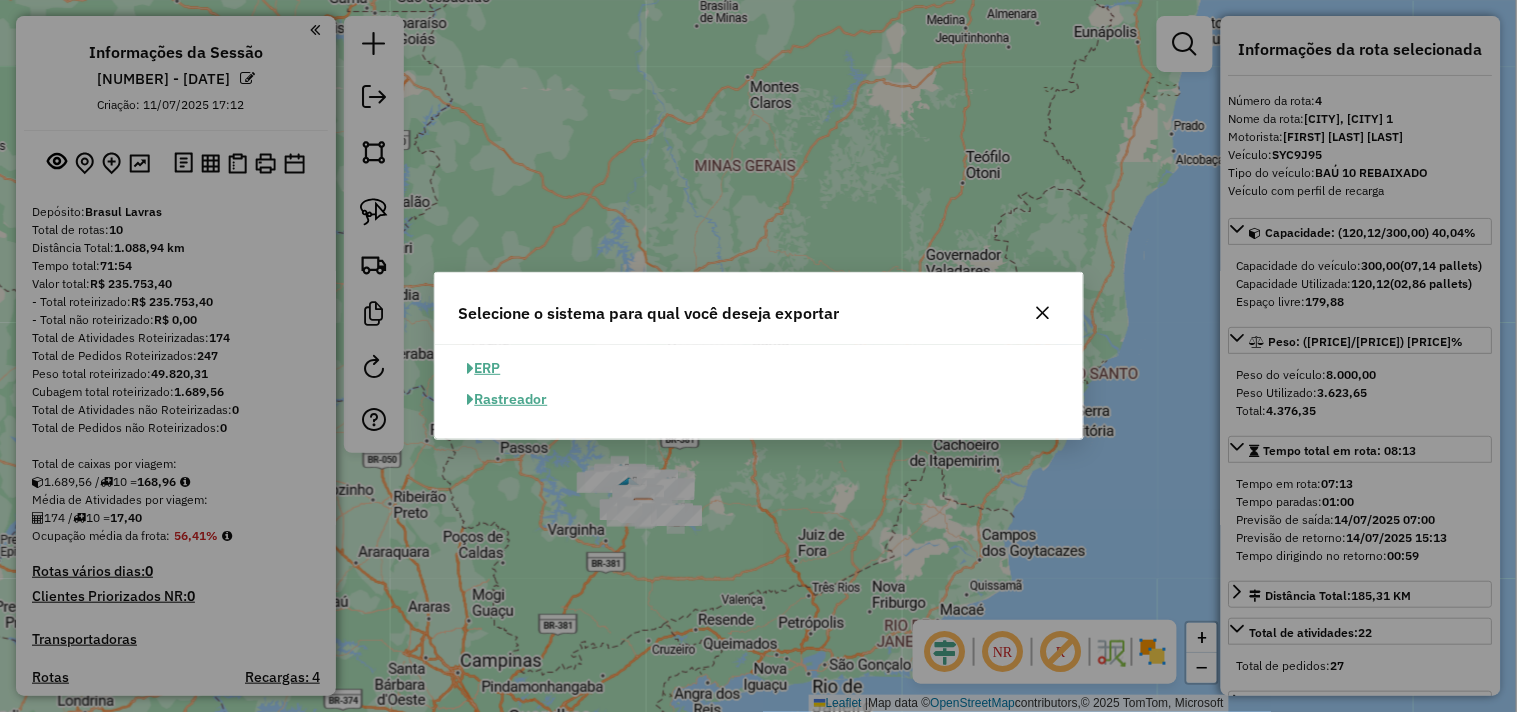 click on "ERP" 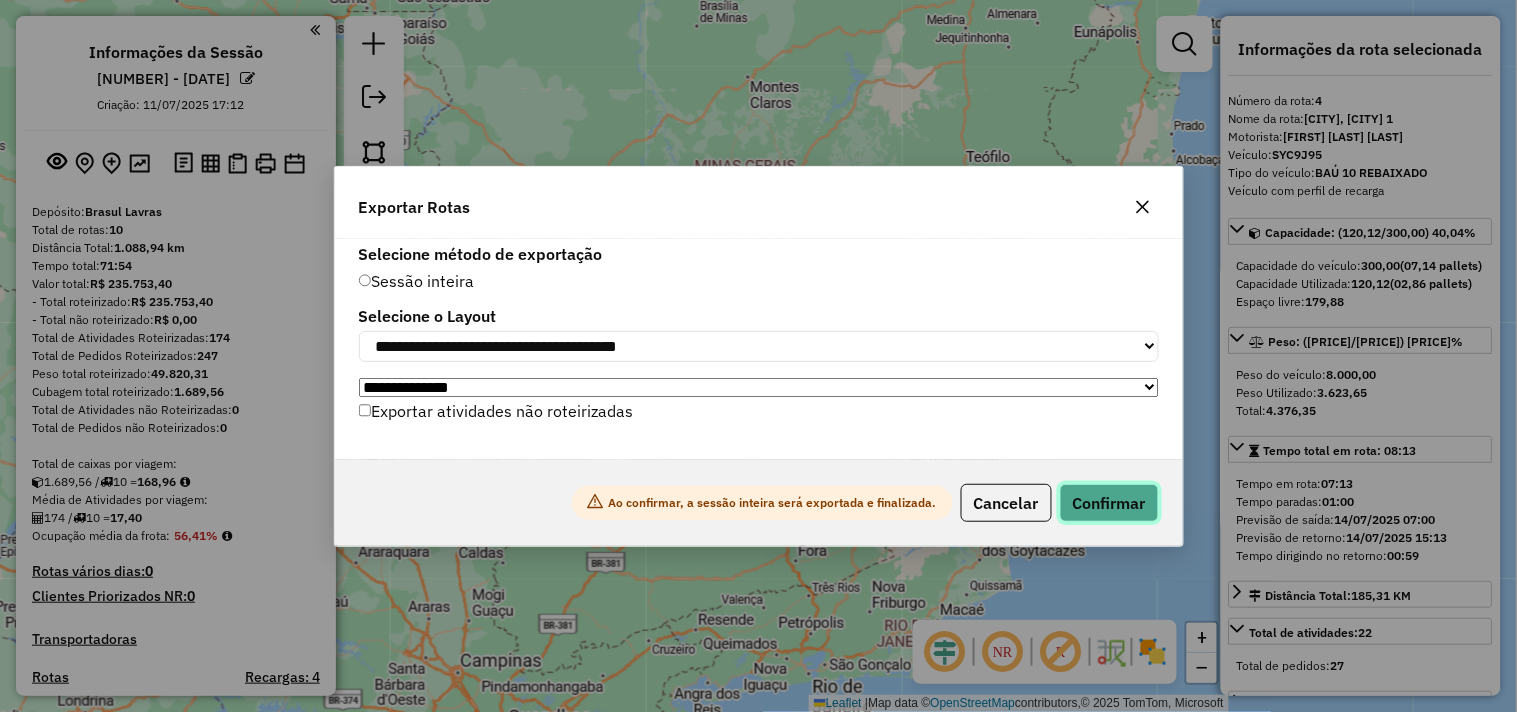 click on "Confirmar" 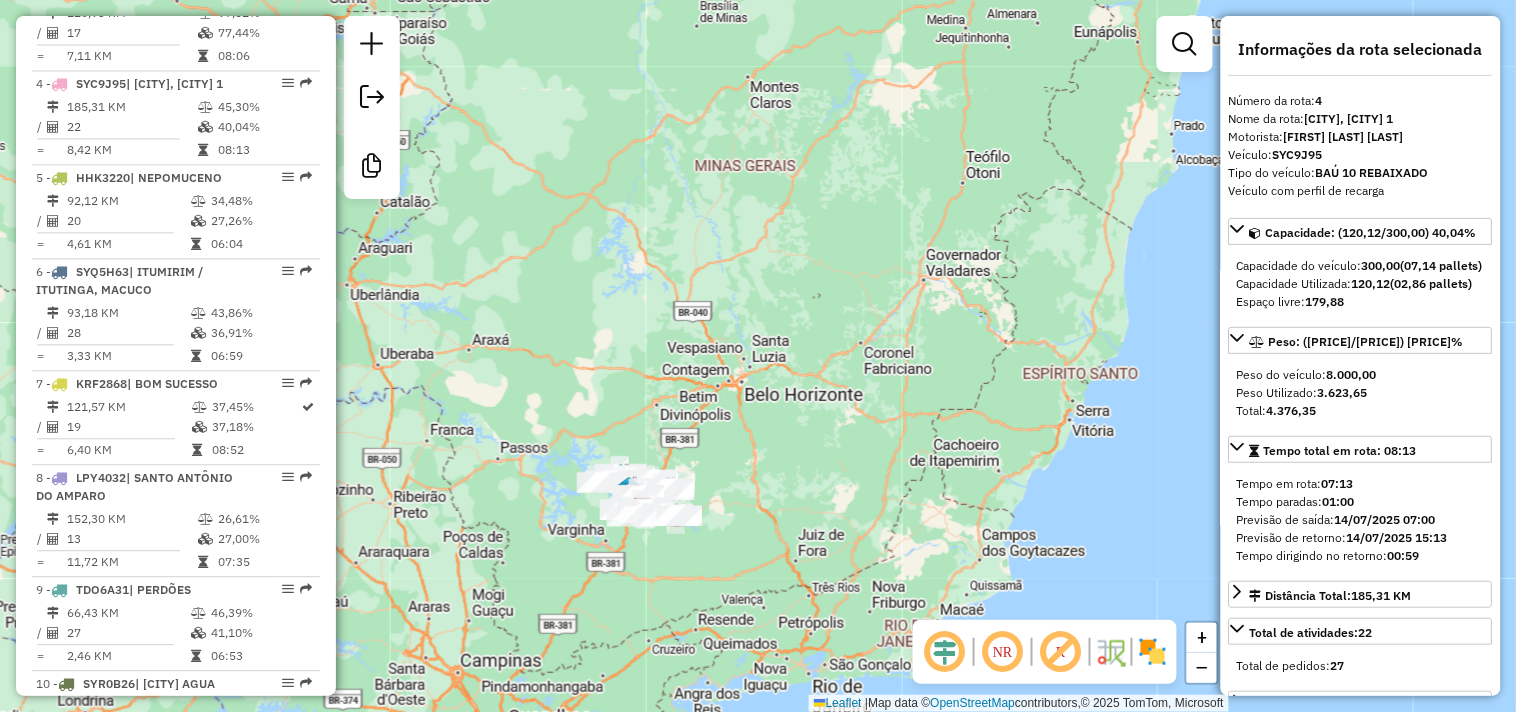 scroll, scrollTop: 1068, scrollLeft: 0, axis: vertical 